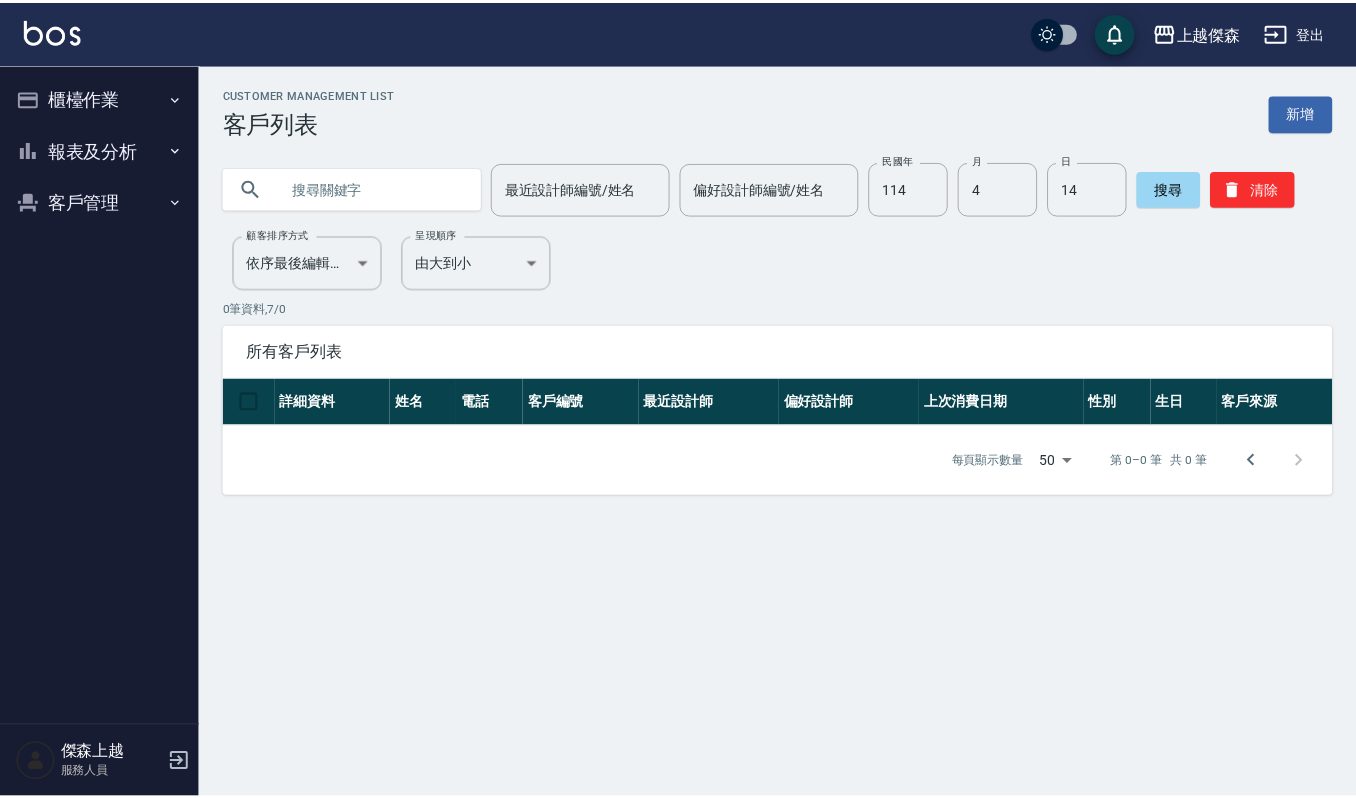 scroll, scrollTop: 0, scrollLeft: 0, axis: both 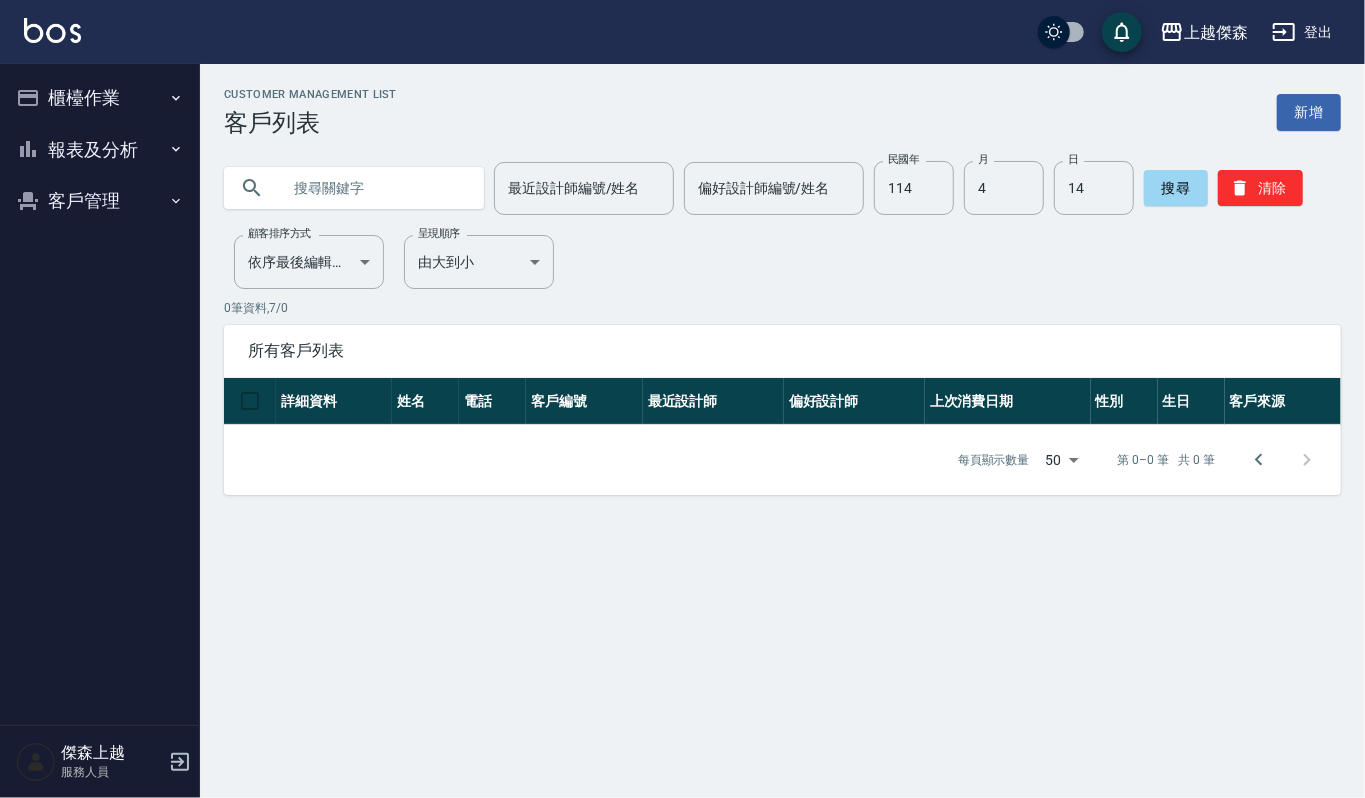 click on "櫃檯作業" at bounding box center [100, 98] 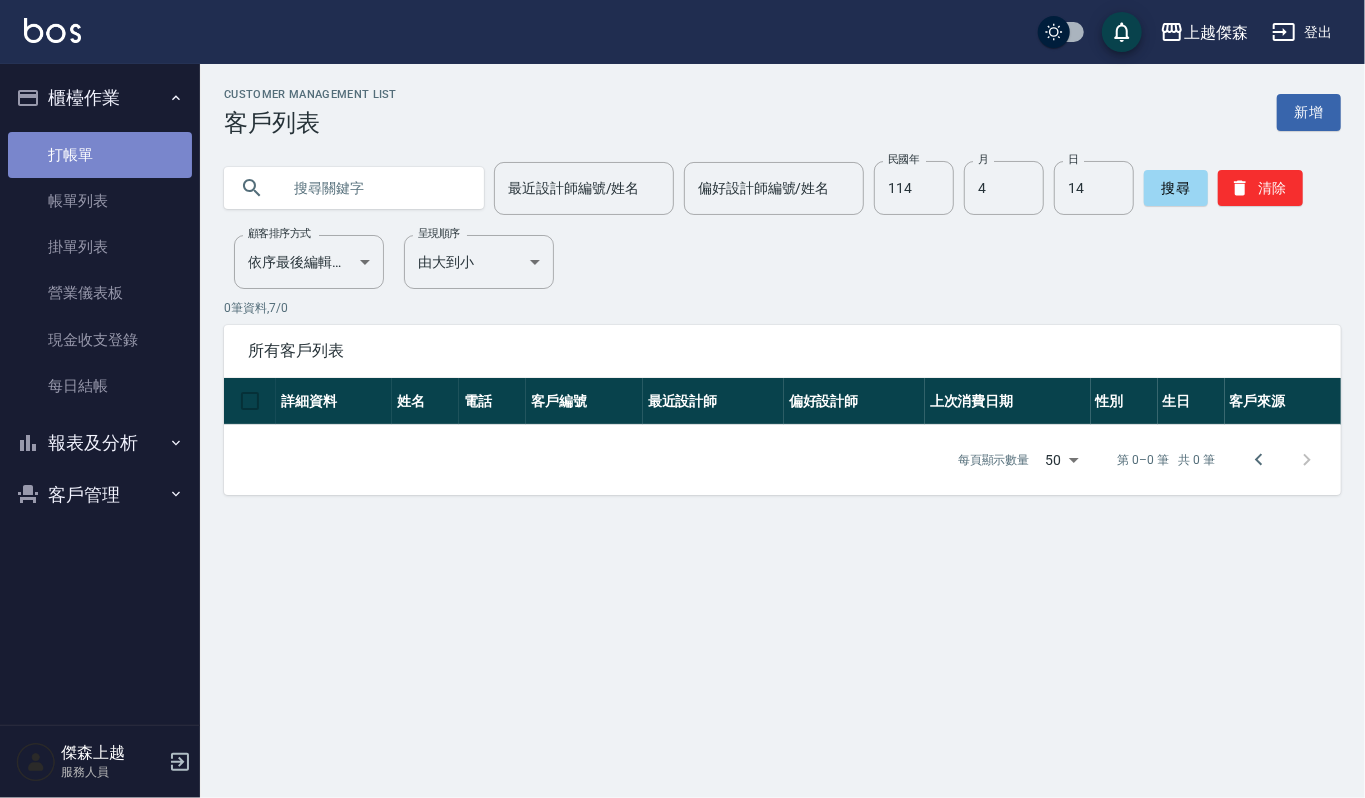 click on "打帳單" at bounding box center [100, 155] 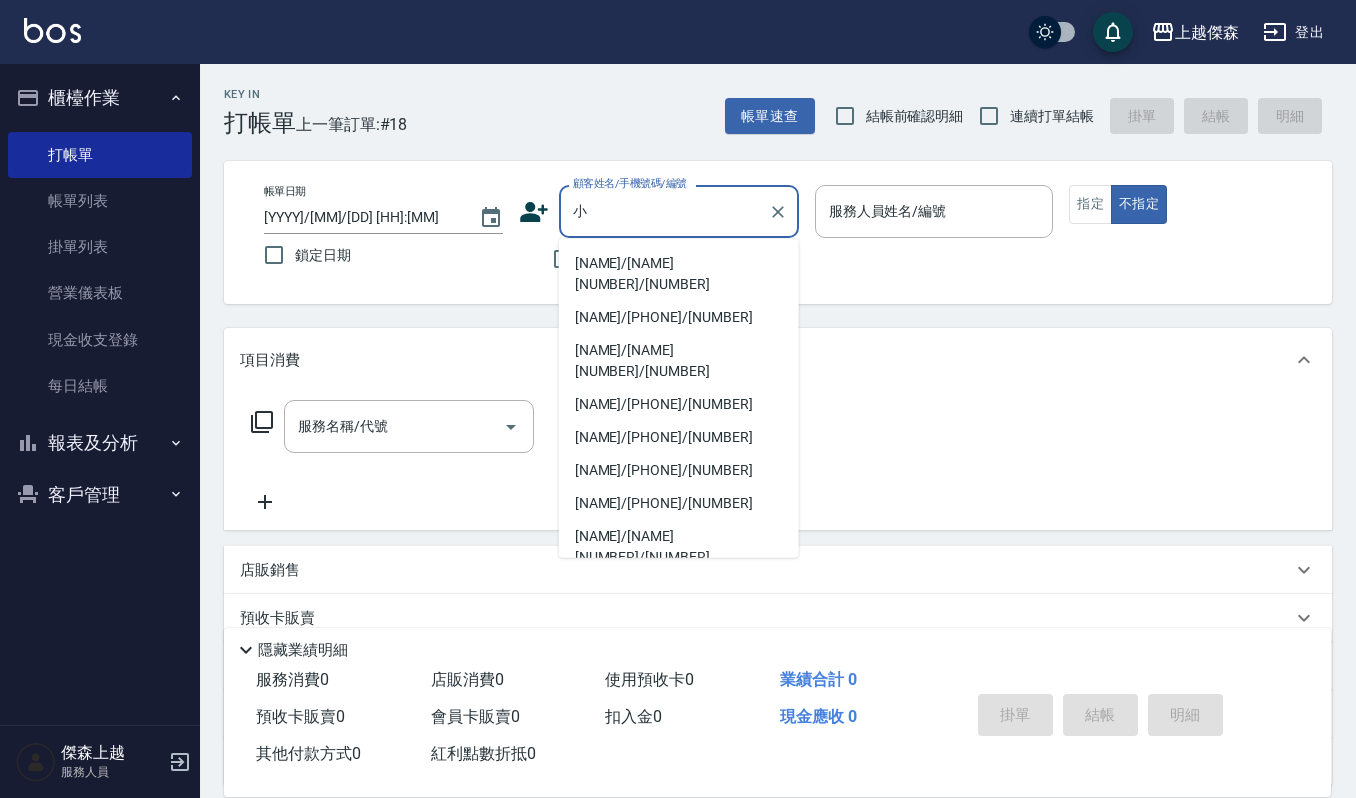 click on "[NAME]/[NAME][NUMBER]/[NUMBER]" at bounding box center [679, 274] 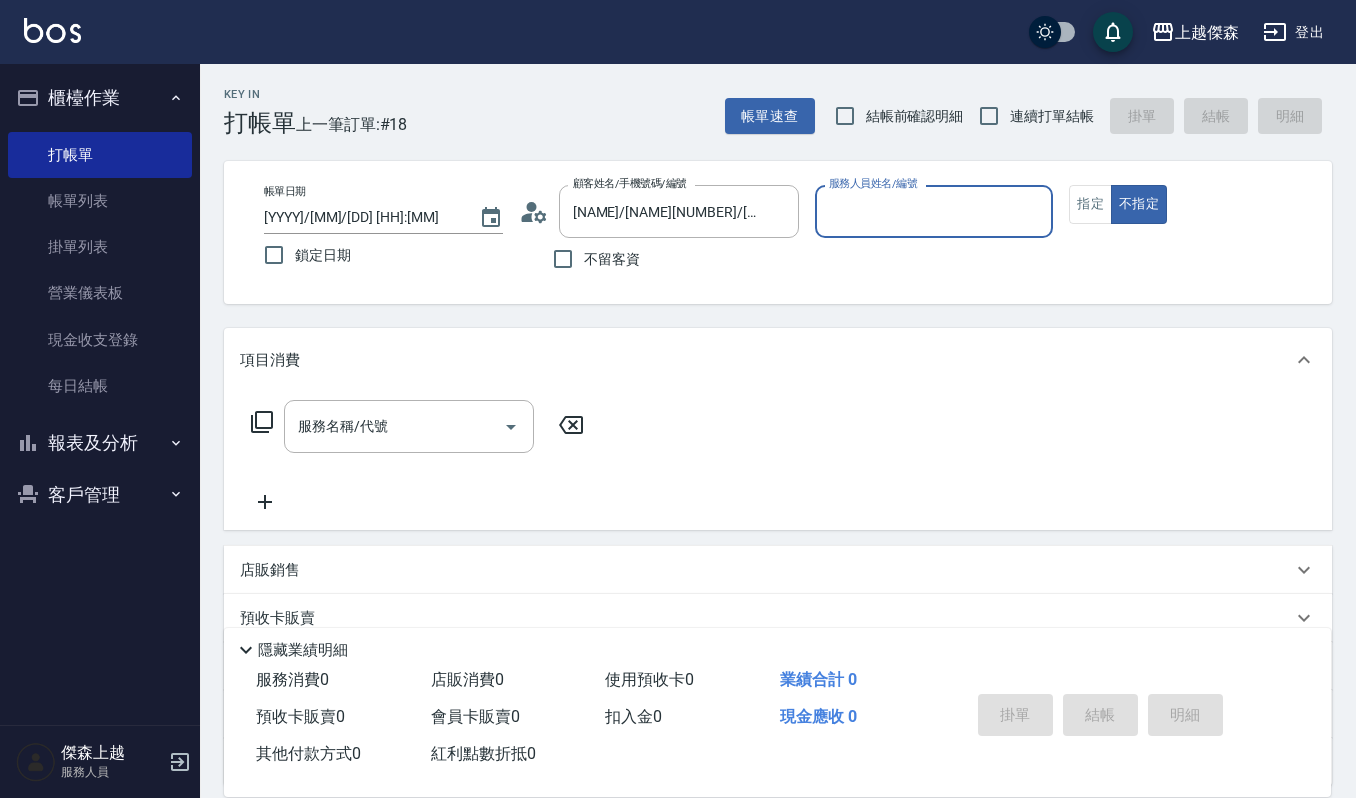 type on "Sammi-8" 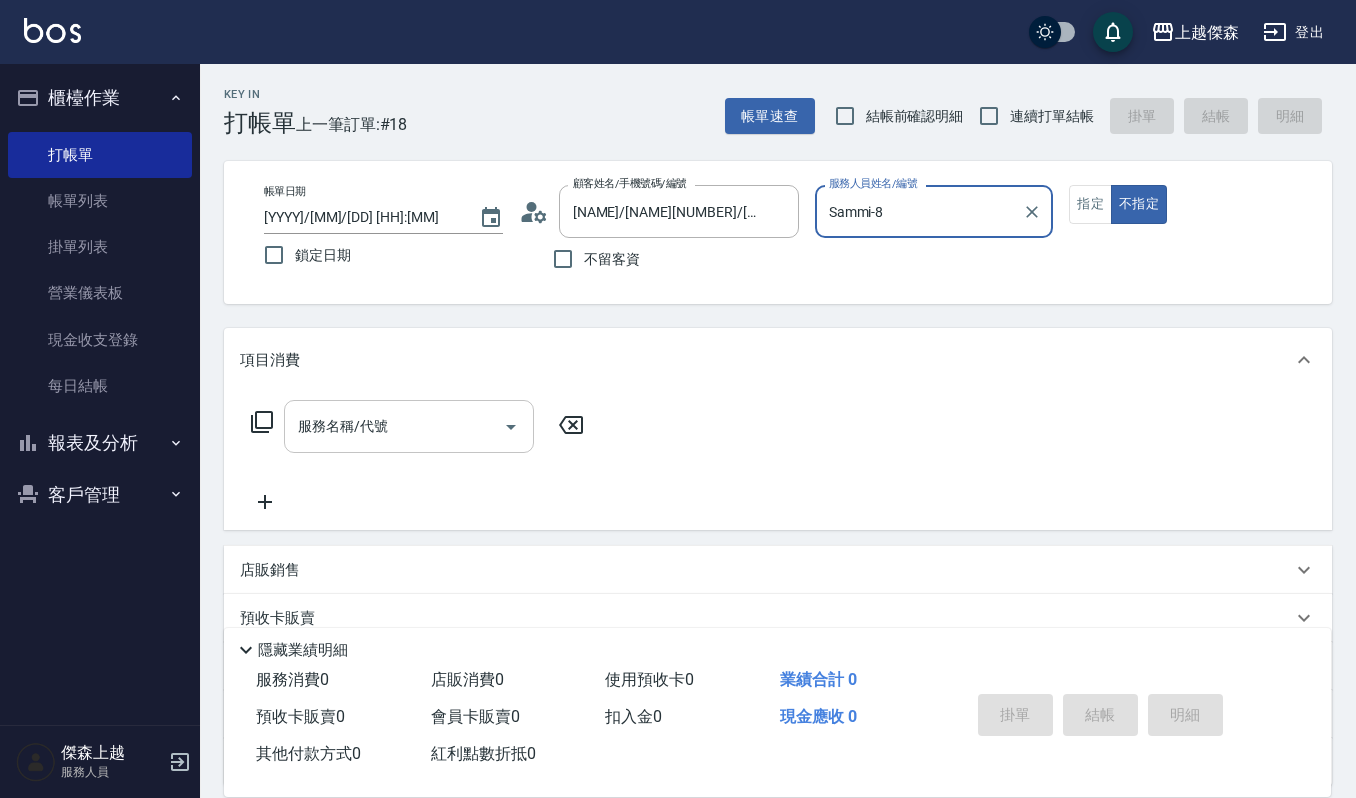 click on "服務名稱/代號" at bounding box center [394, 426] 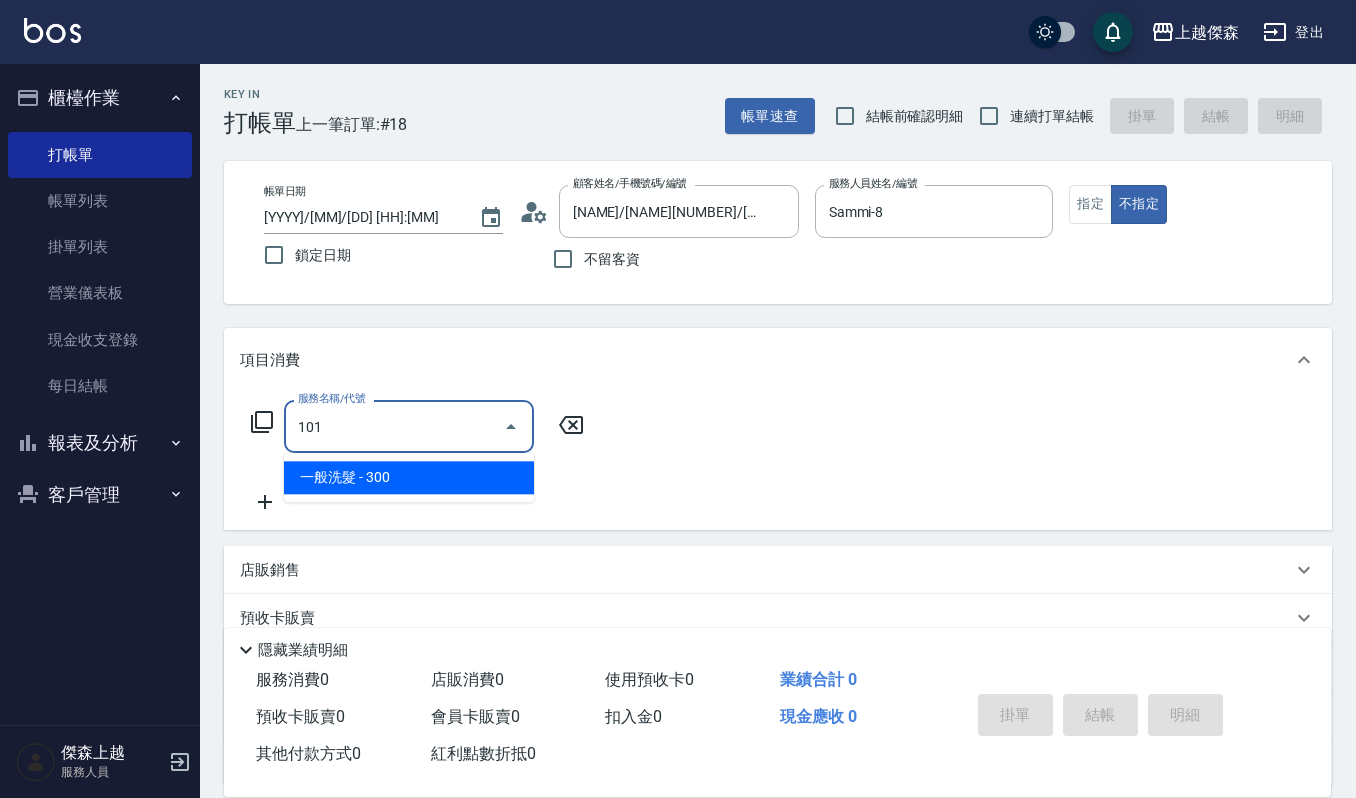 type on "一般洗髮(101)" 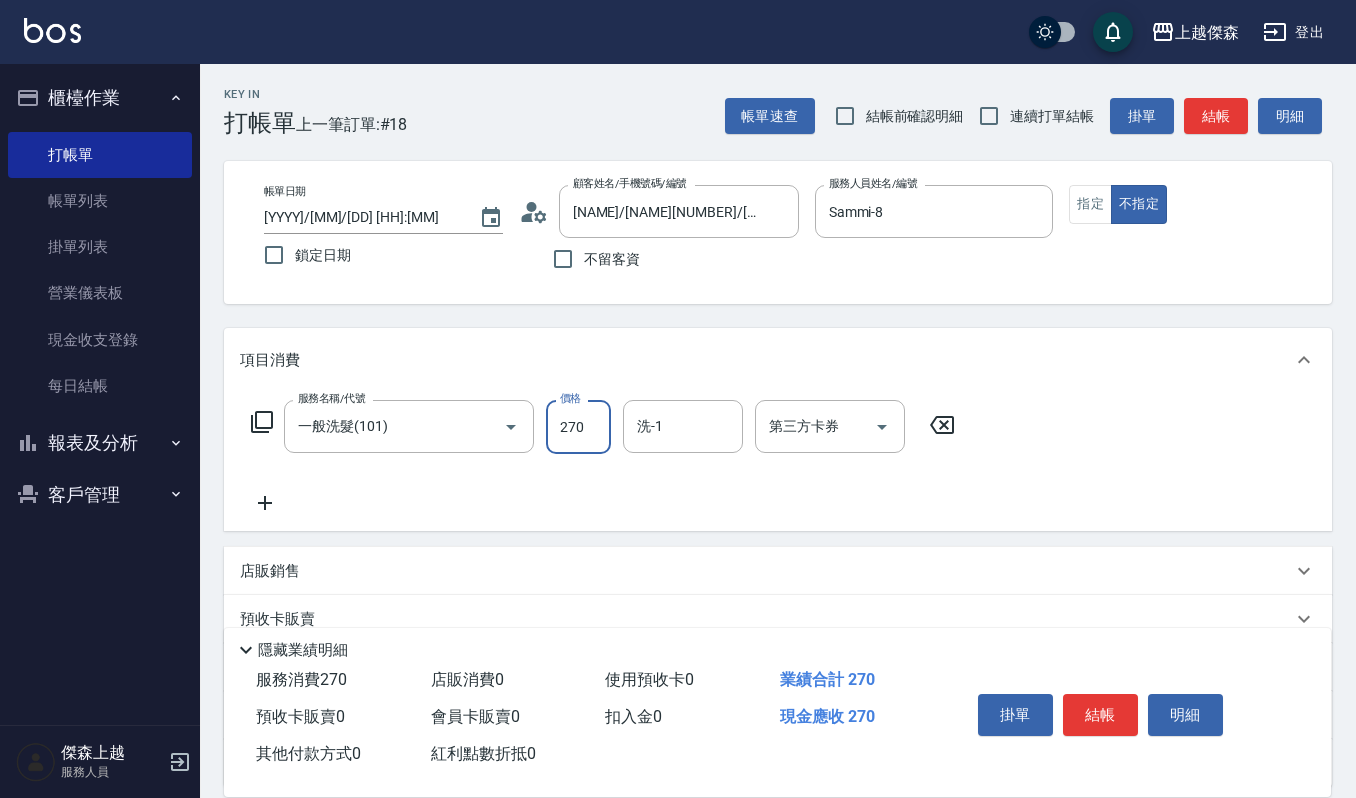 type on "270" 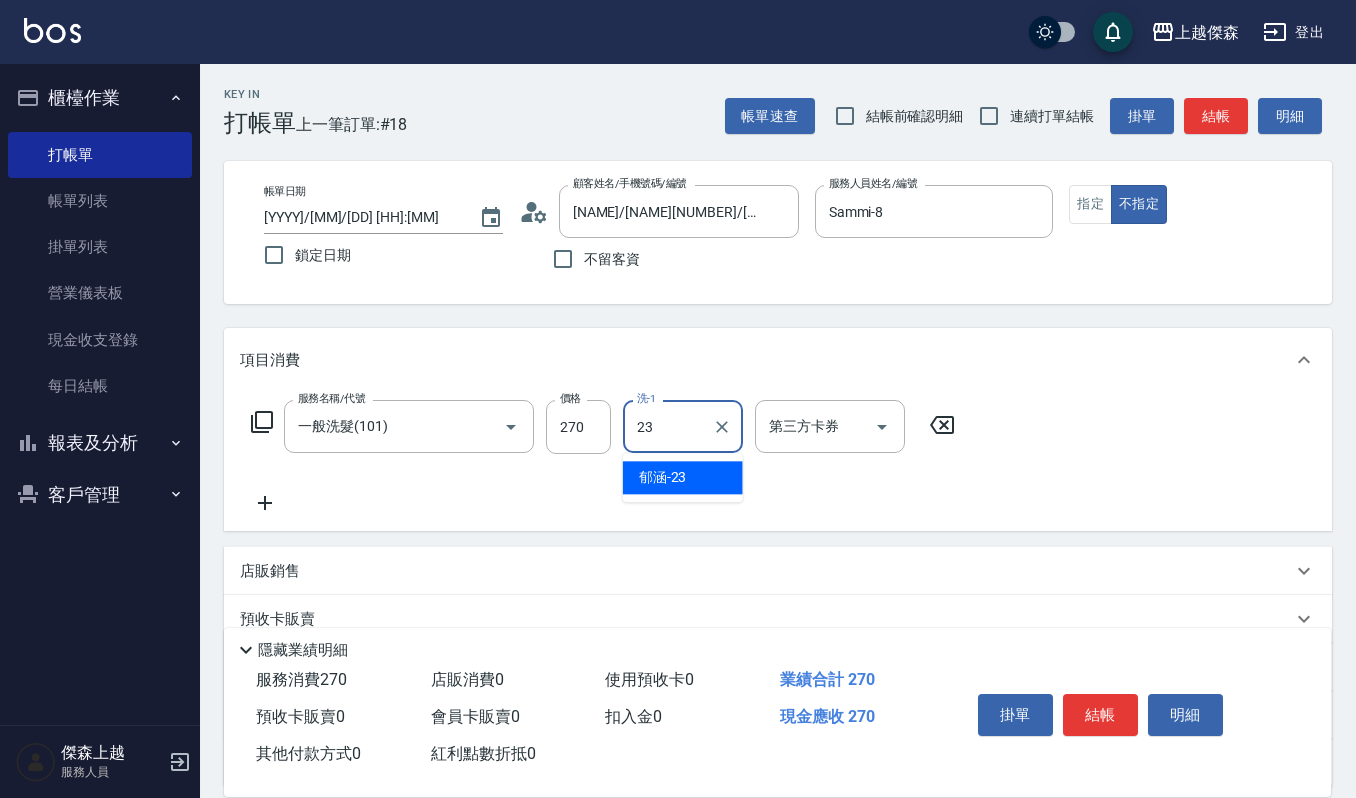 type on "[NAME]-[NUMBER]" 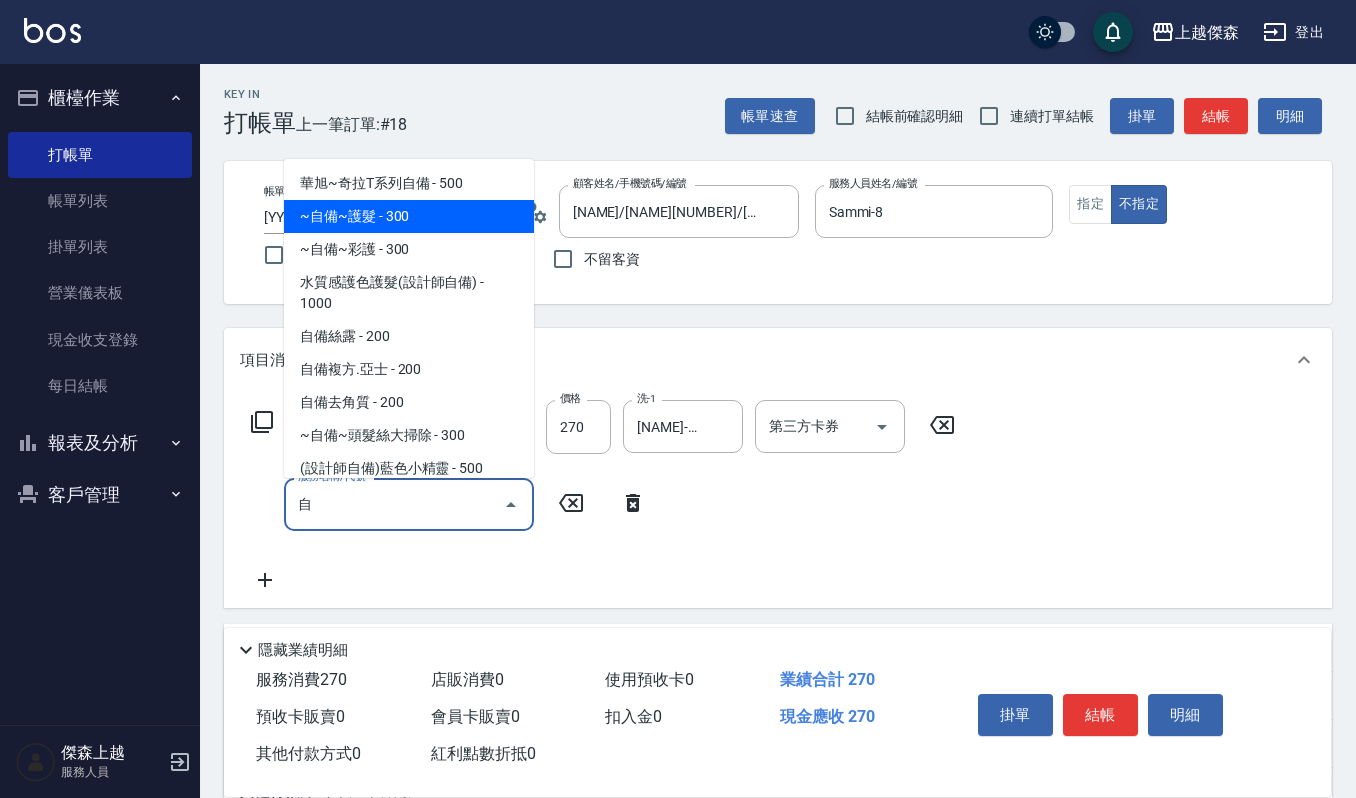 click on "~自備~護髮 - 300" at bounding box center (409, 216) 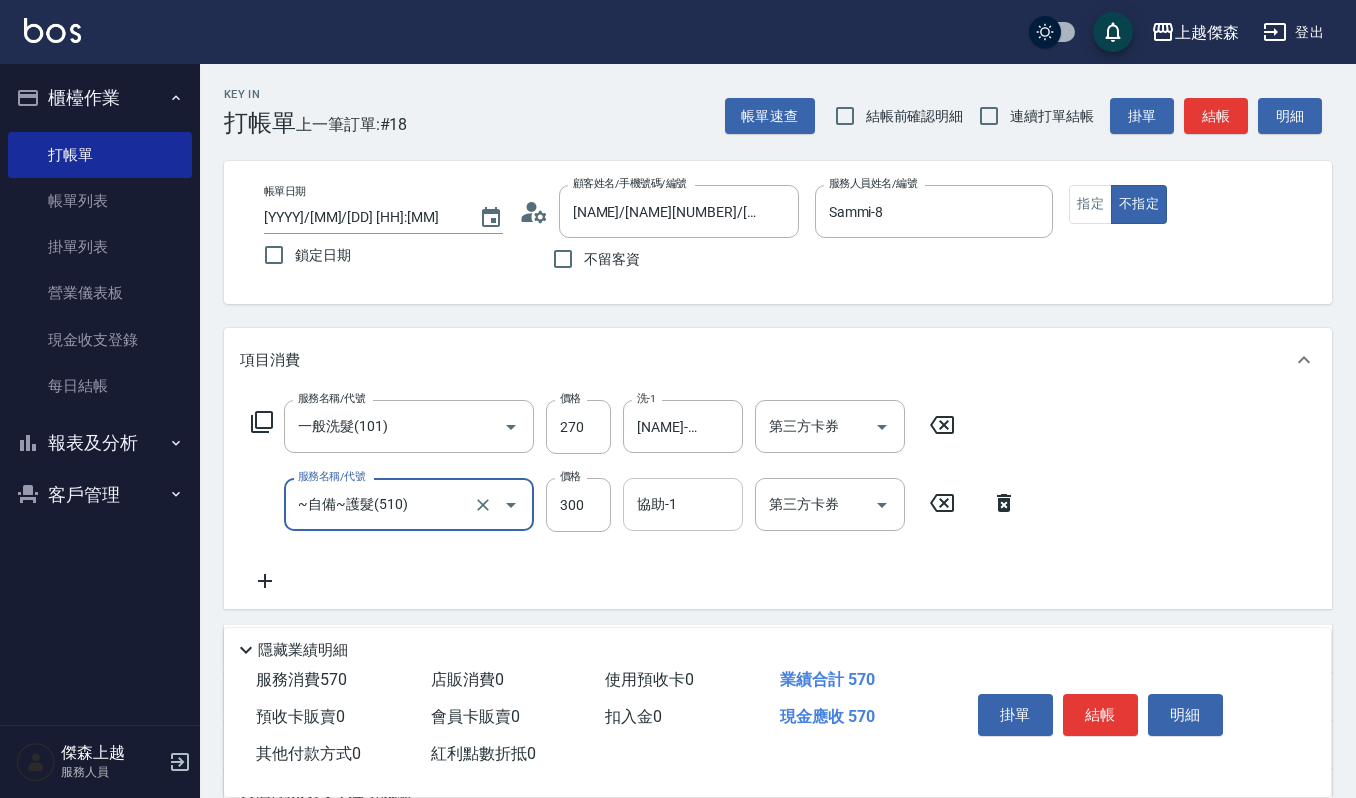 click on "協助-1" at bounding box center [683, 504] 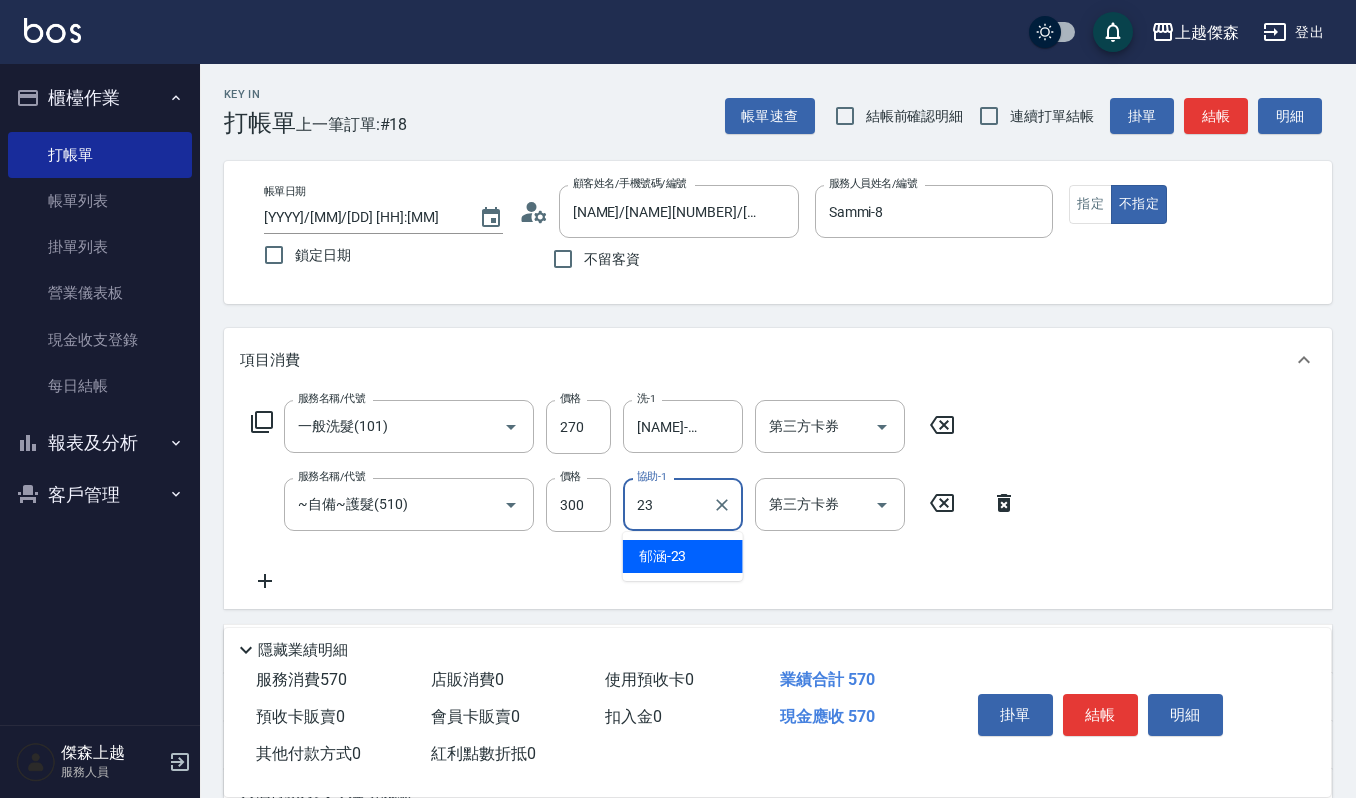 type on "[FIRST]-[NUMBER]" 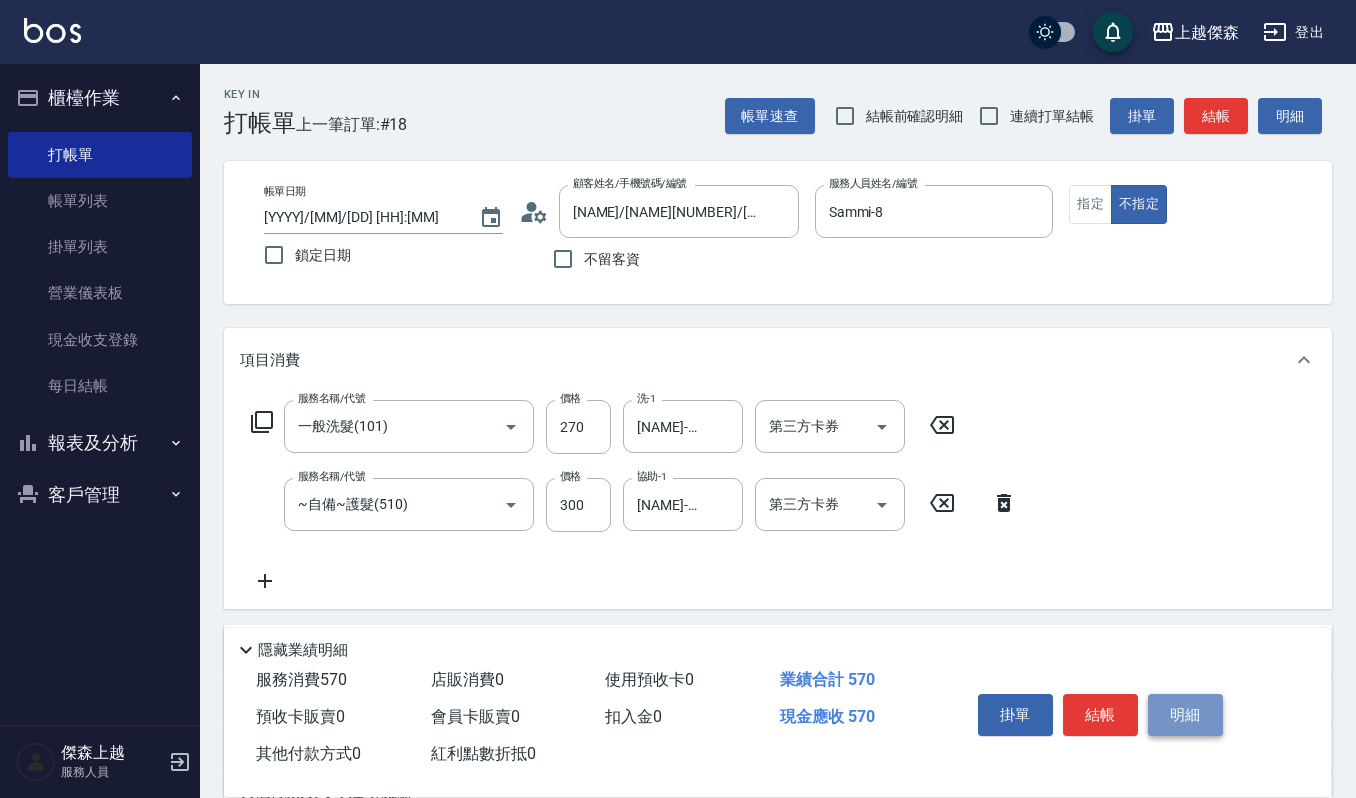 click on "明細" at bounding box center (1185, 715) 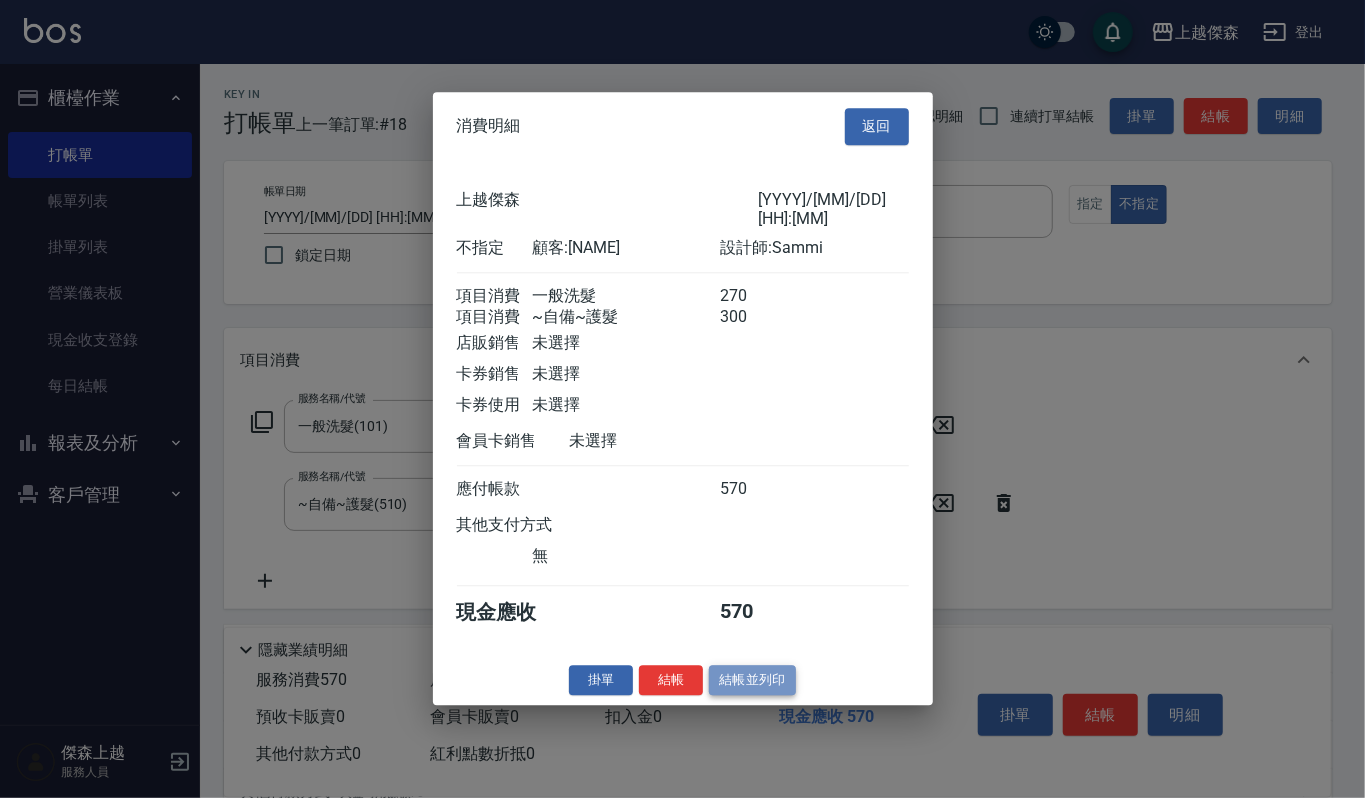click on "結帳並列印" at bounding box center (752, 680) 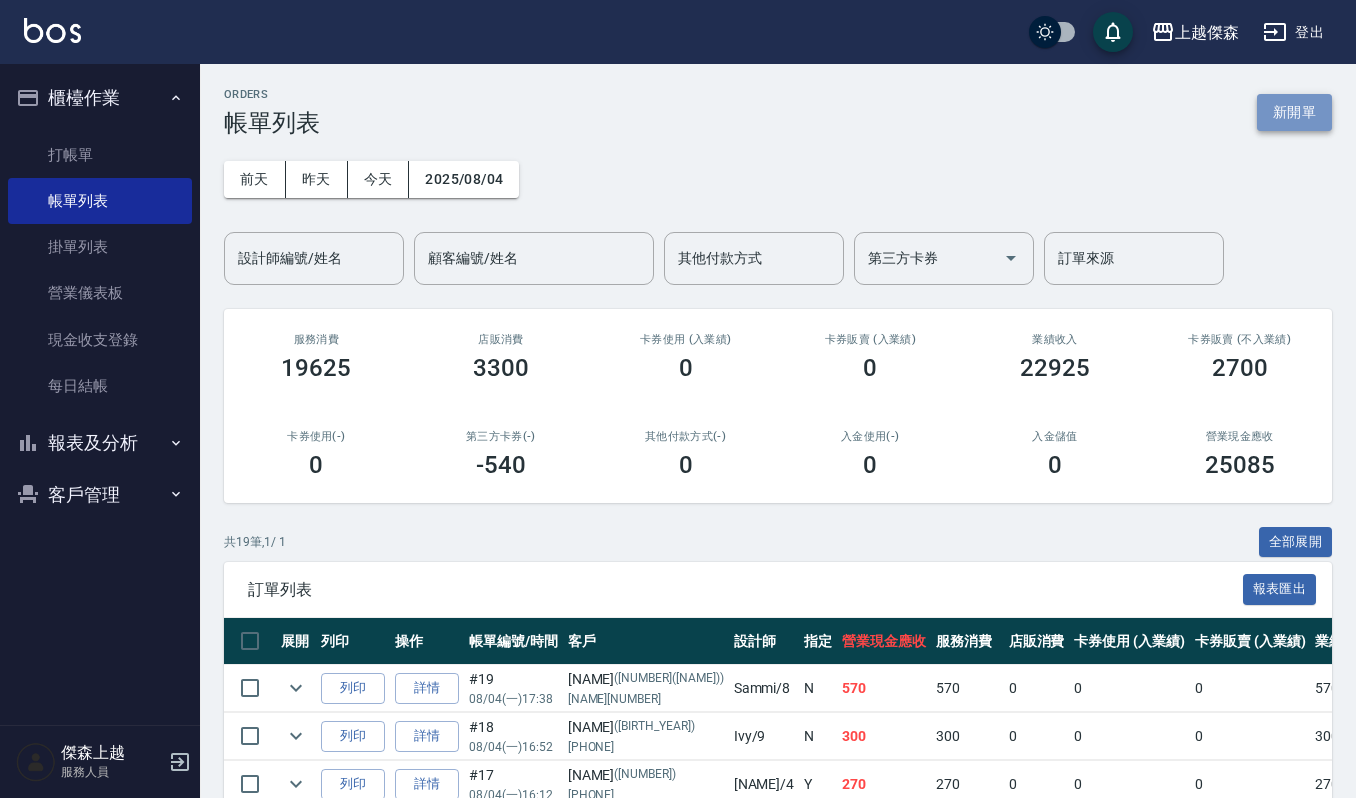 click on "新開單" at bounding box center (1294, 112) 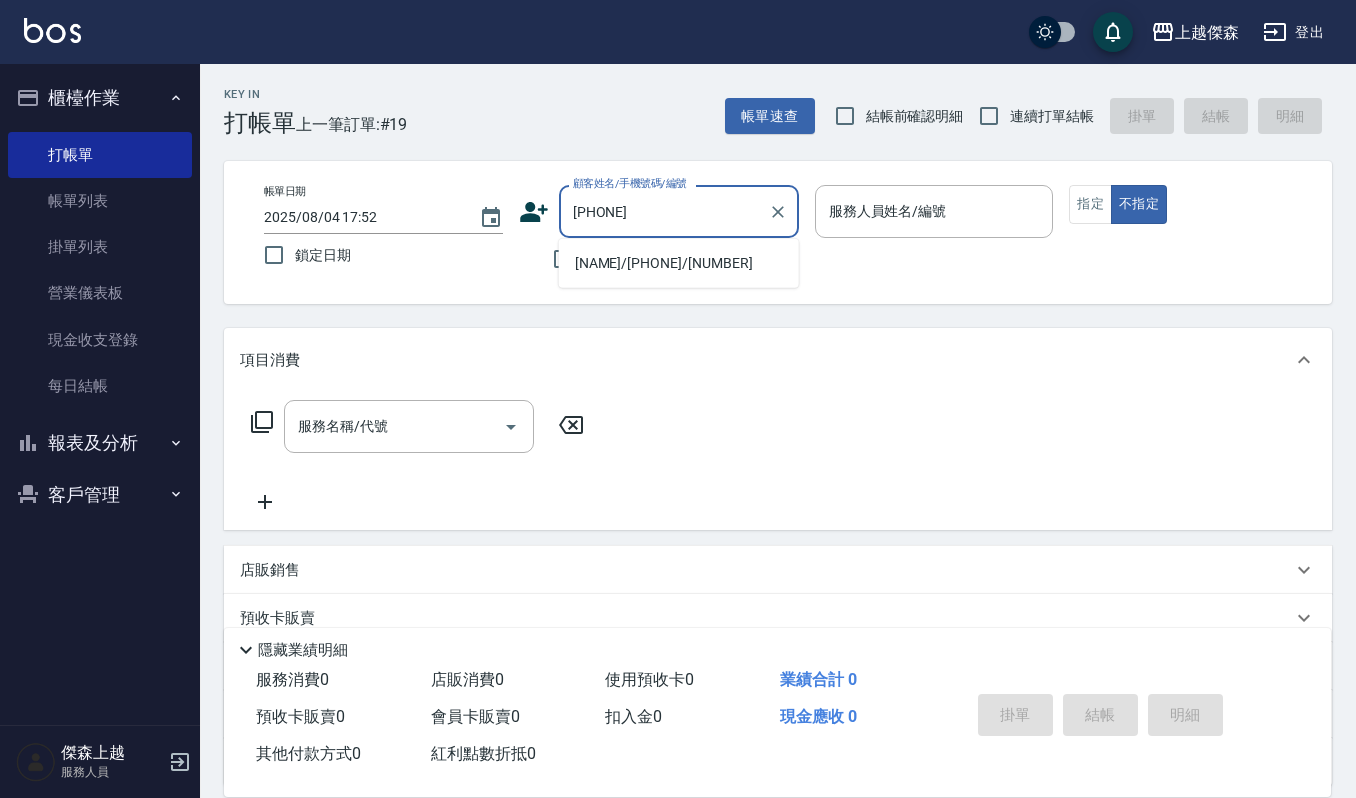 click on "[FIRST] [LAST]/[PHONE]/V[NUMBER]" at bounding box center [679, 263] 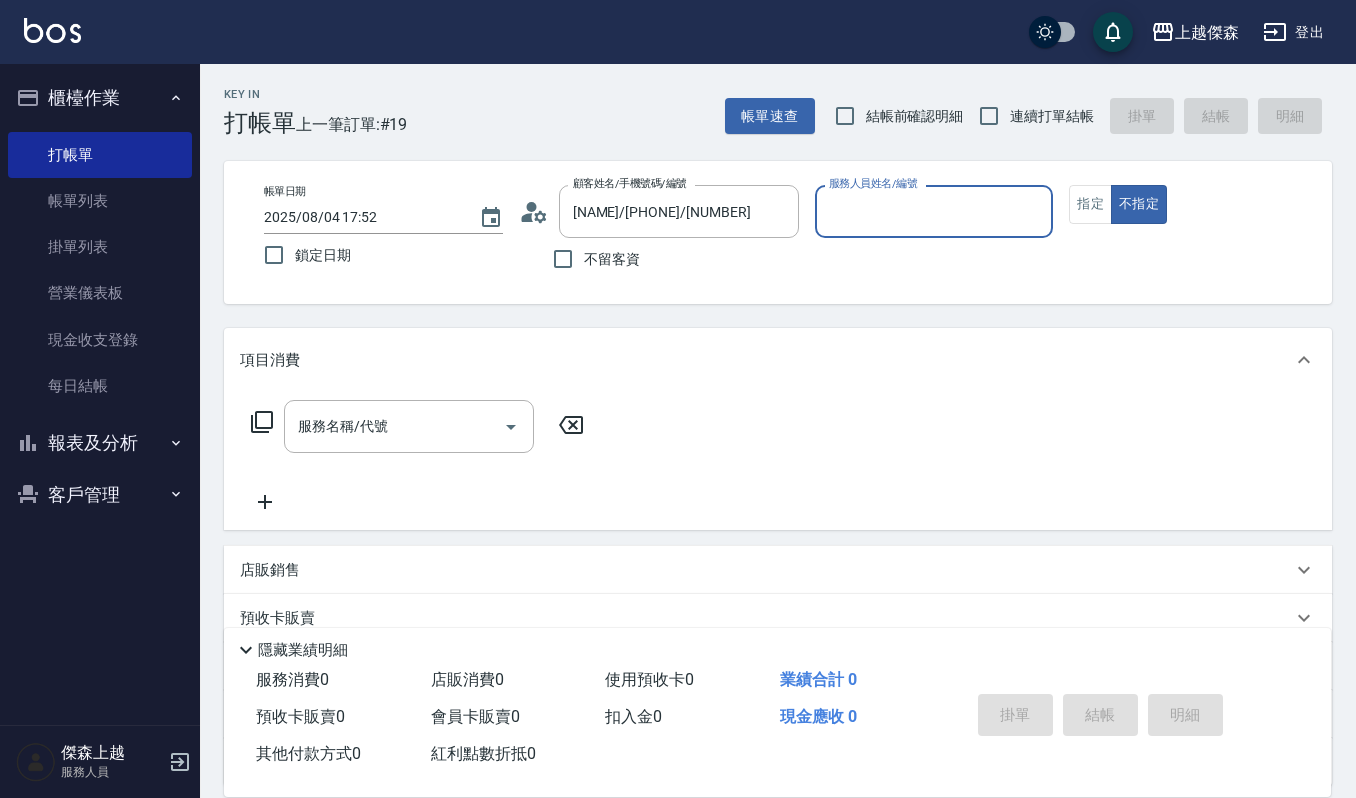 click 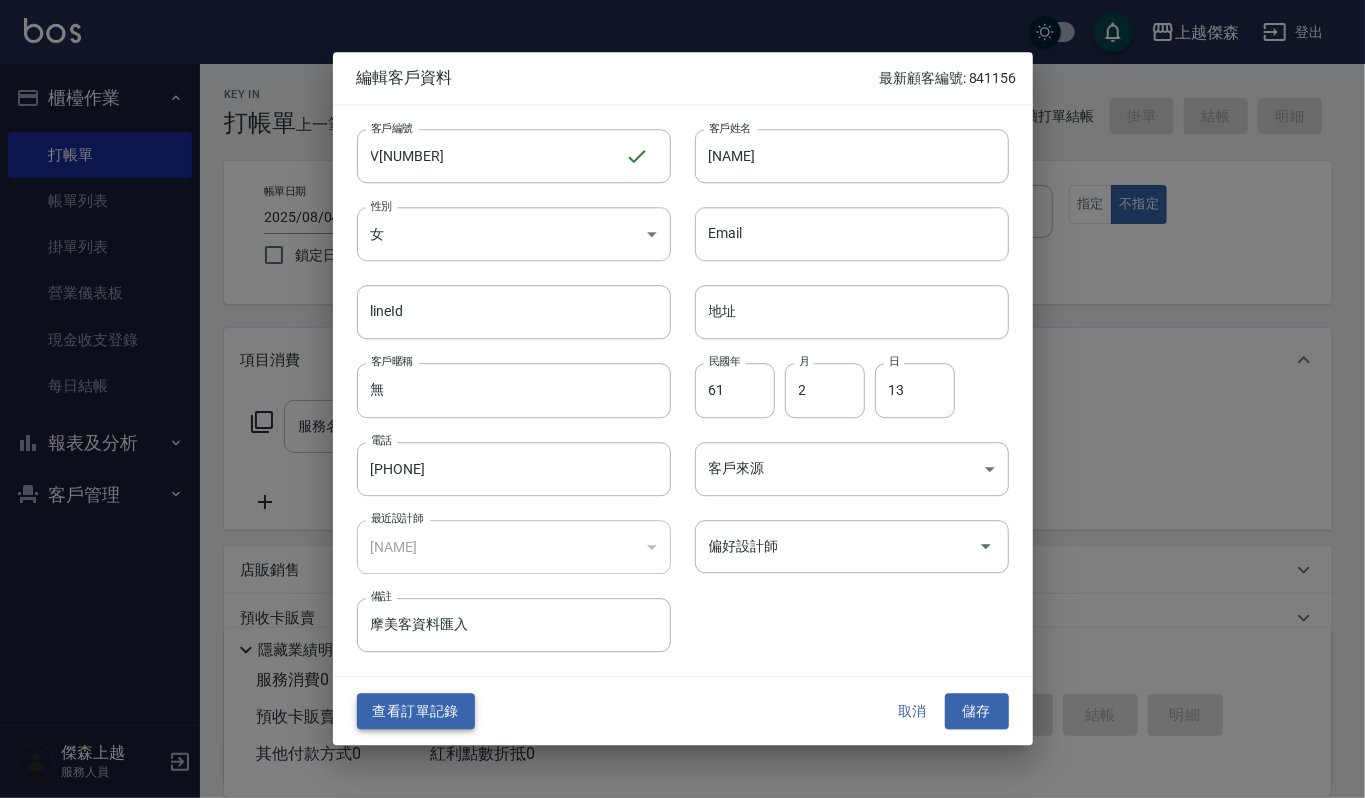 click on "查看訂單記錄" at bounding box center [416, 711] 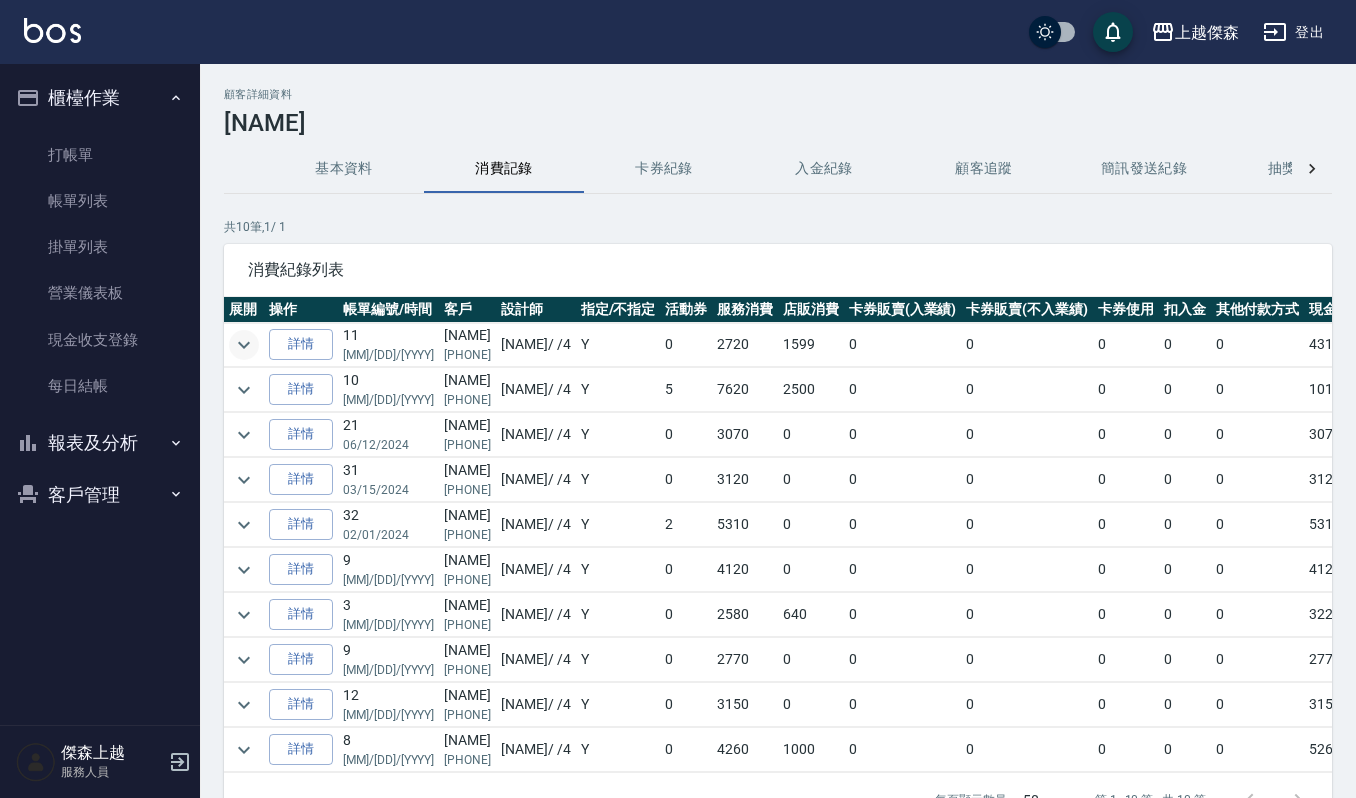 click 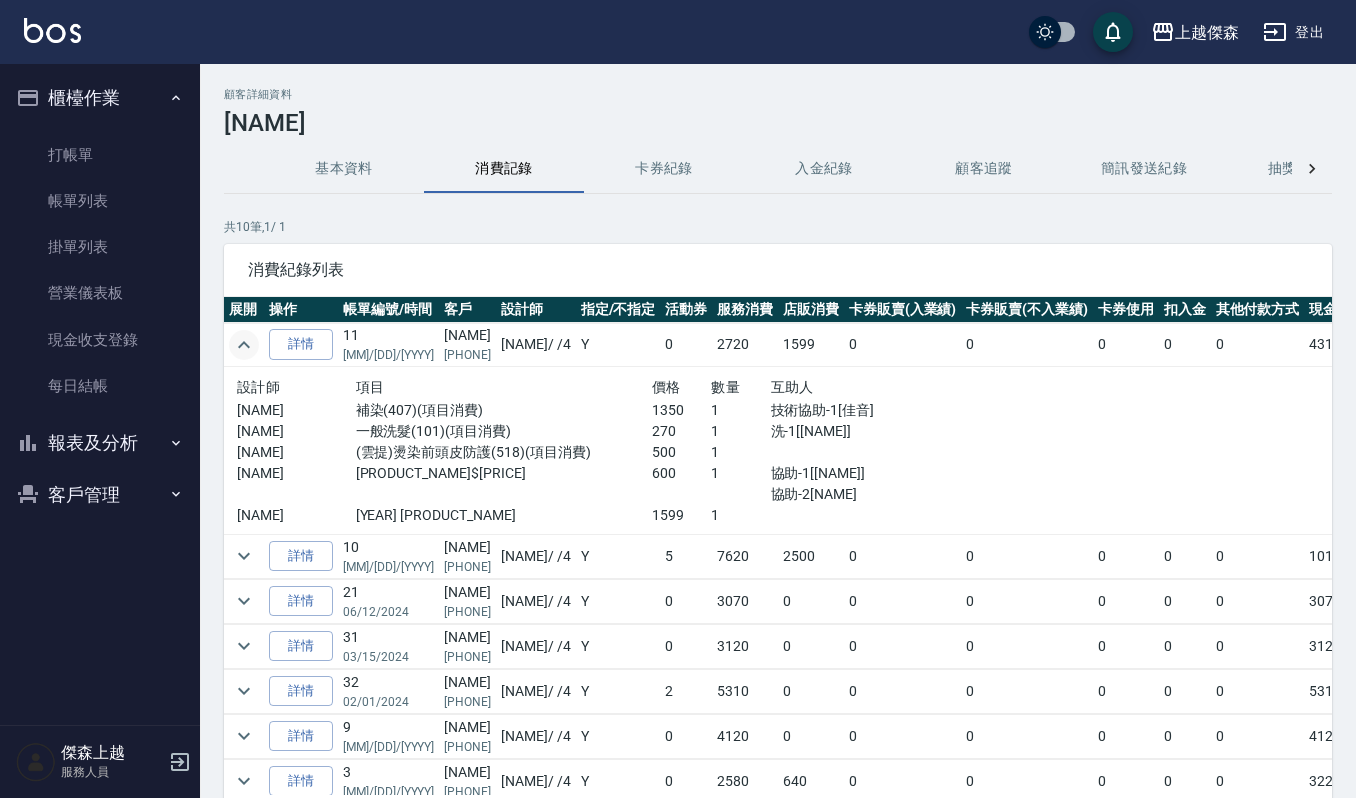 drag, startPoint x: 433, startPoint y: 345, endPoint x: 505, endPoint y: 360, distance: 73.545906 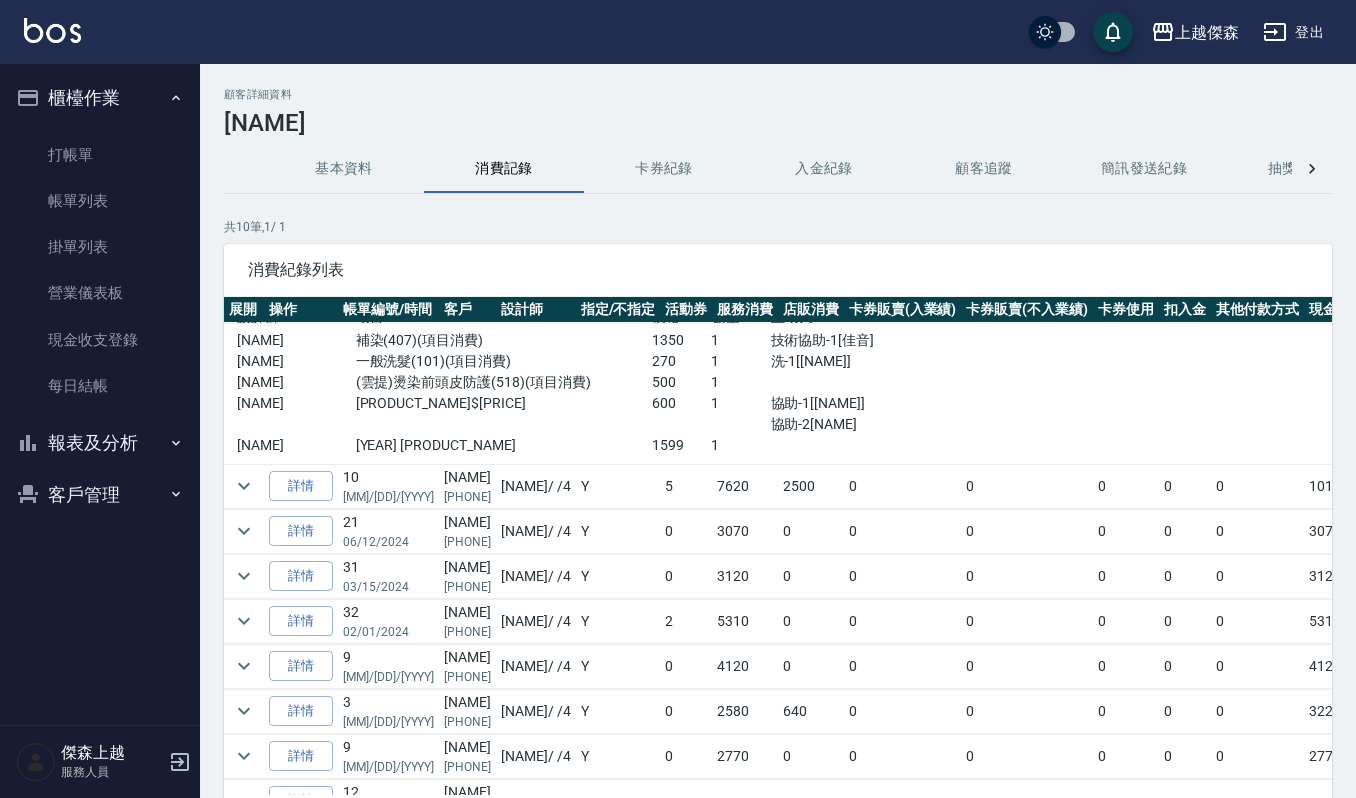 scroll, scrollTop: 133, scrollLeft: 0, axis: vertical 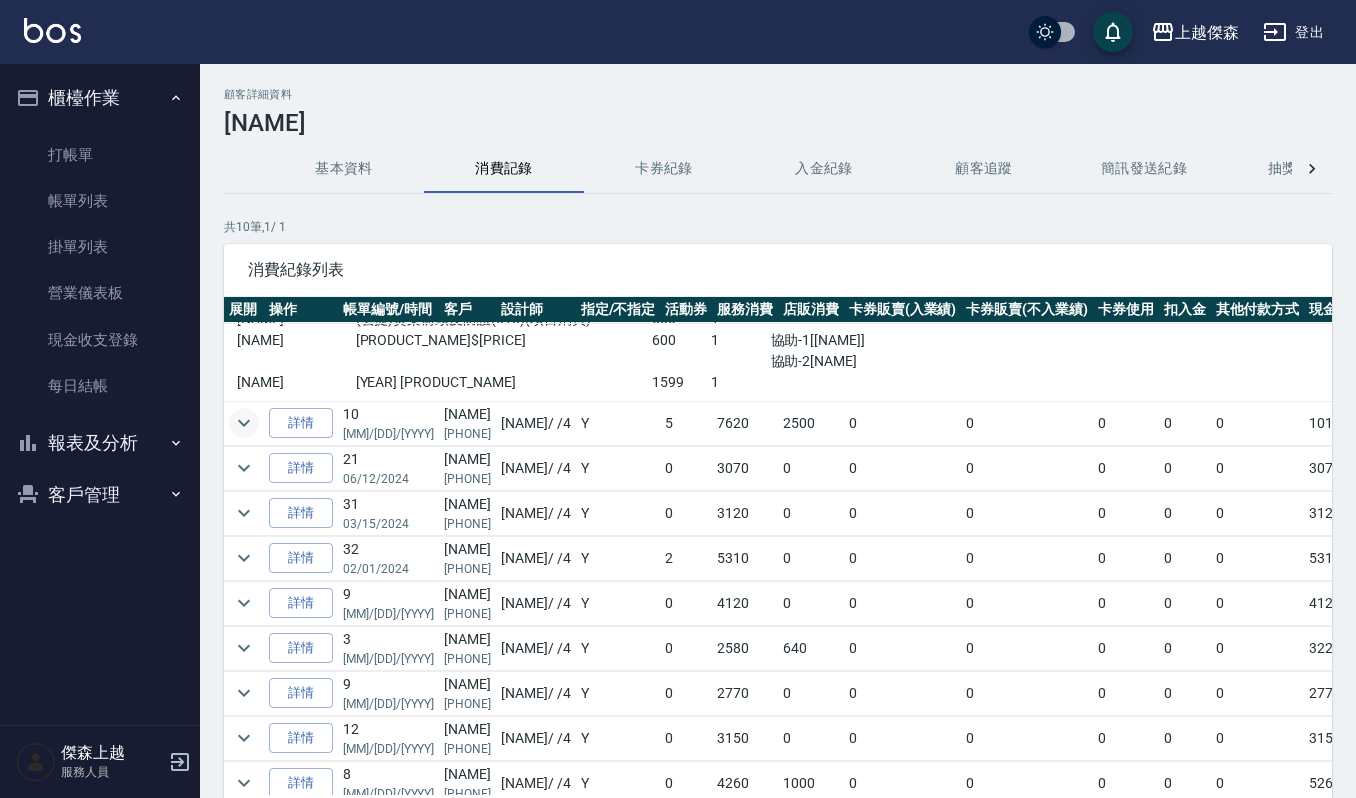click 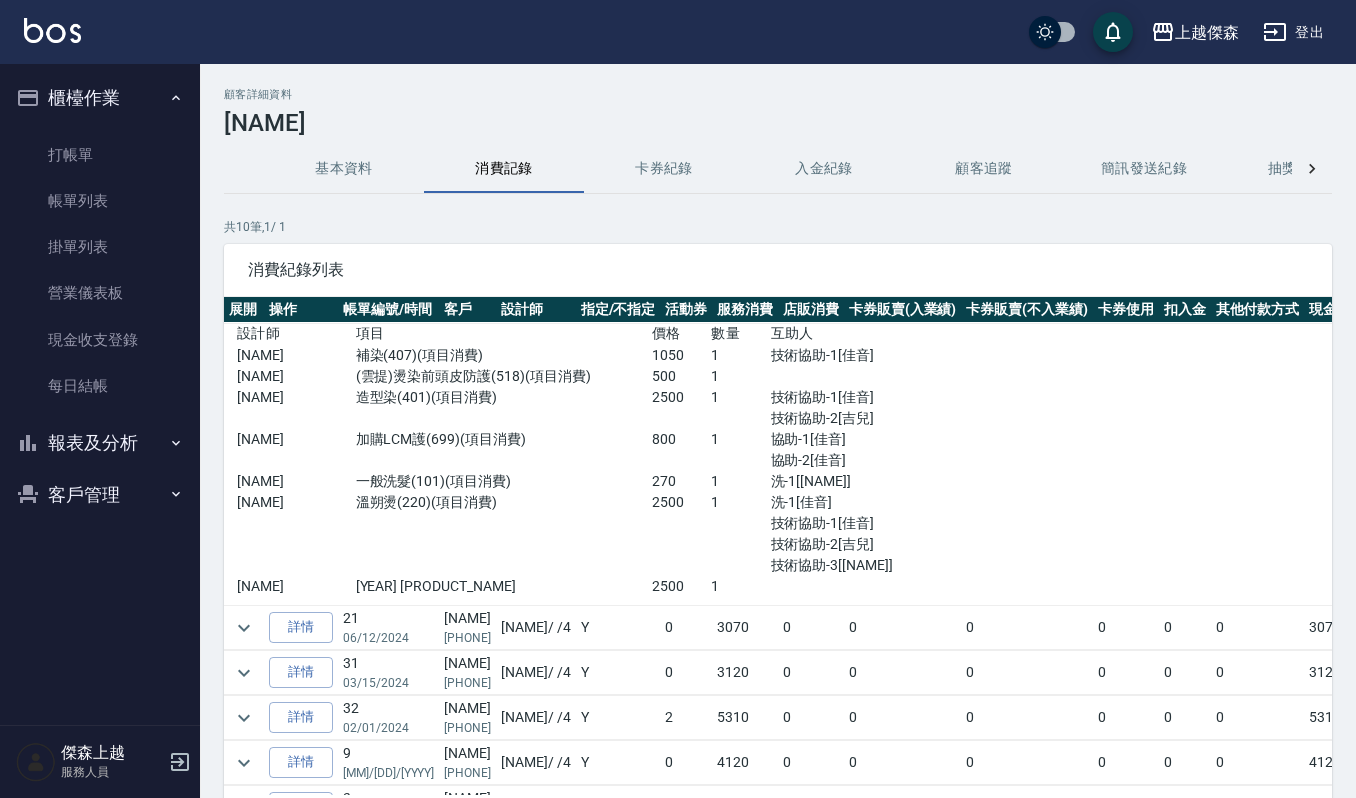 scroll, scrollTop: 400, scrollLeft: 0, axis: vertical 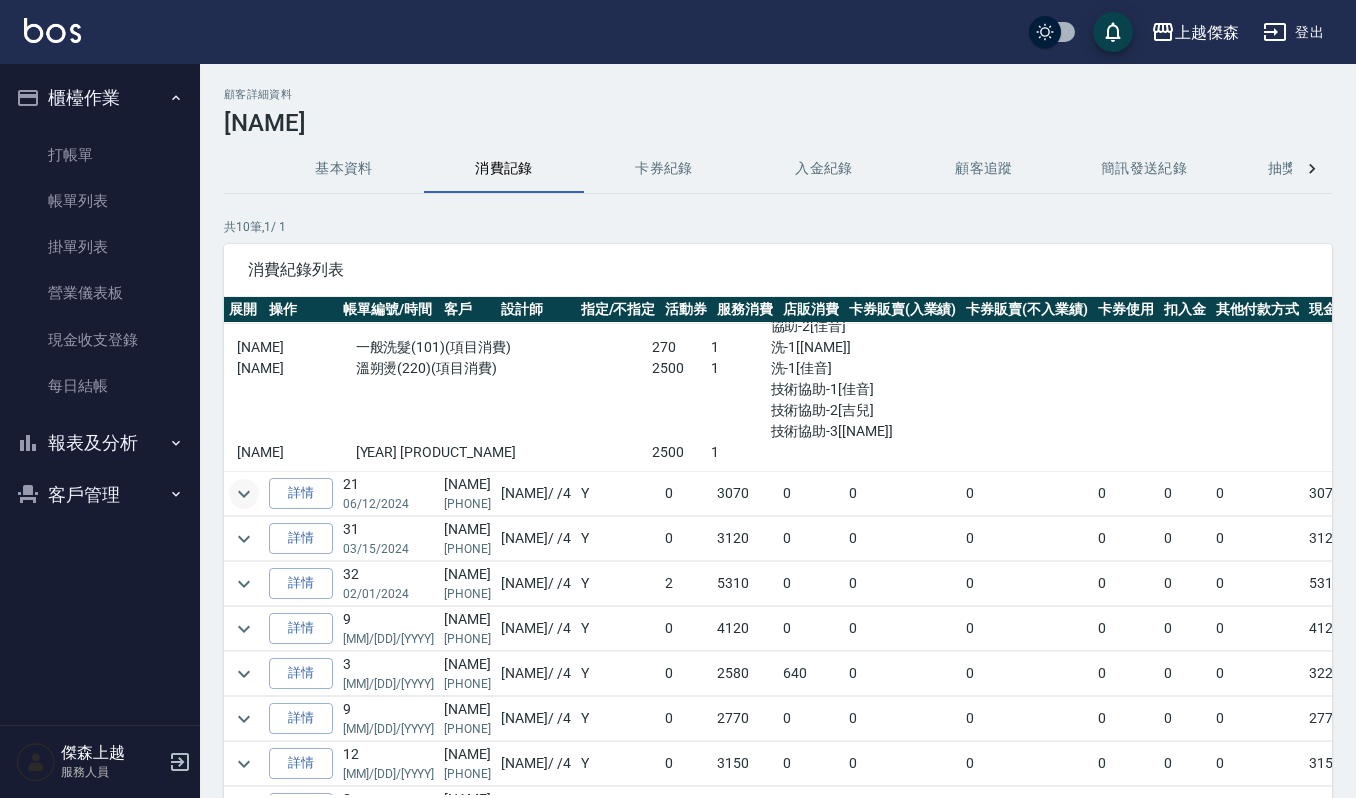 click 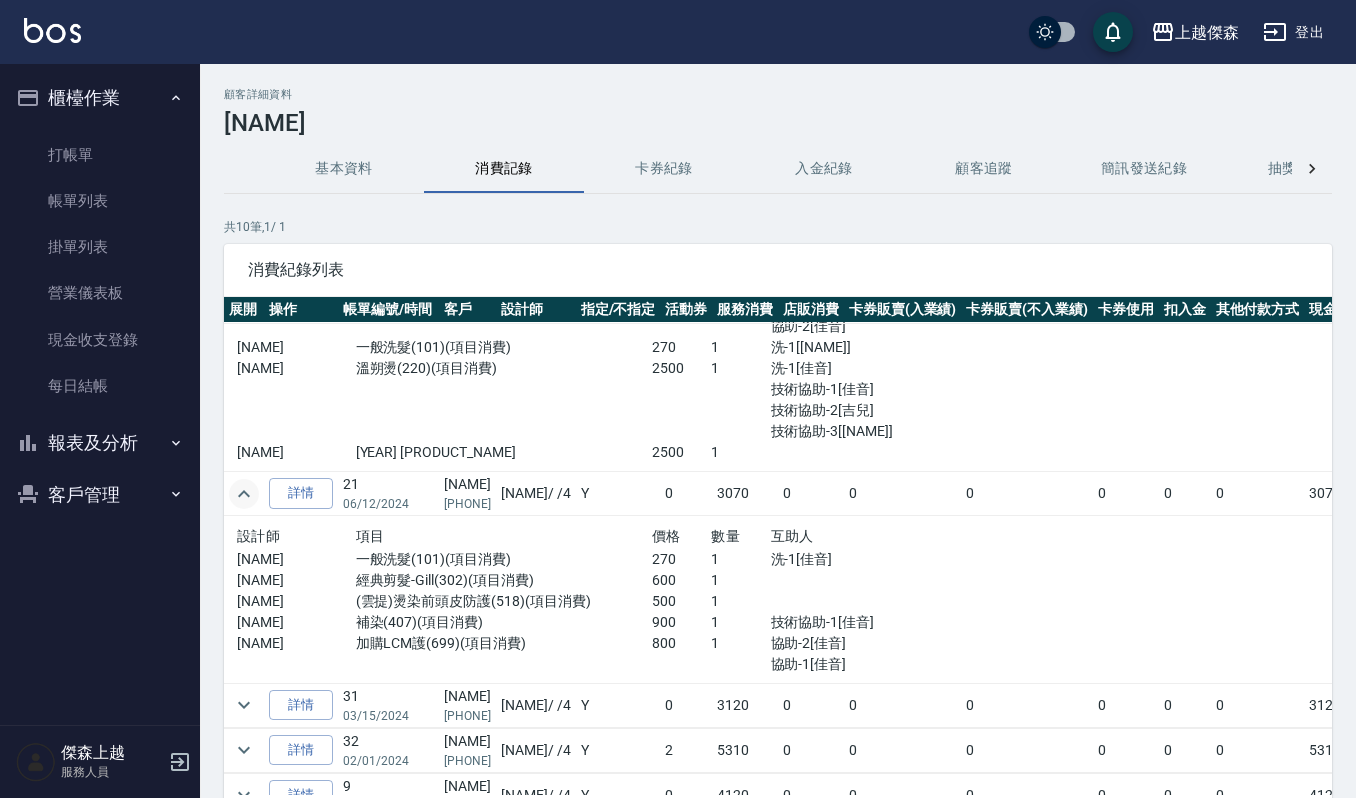click on "一般洗髮(101)(項目消費)" at bounding box center (504, 559) 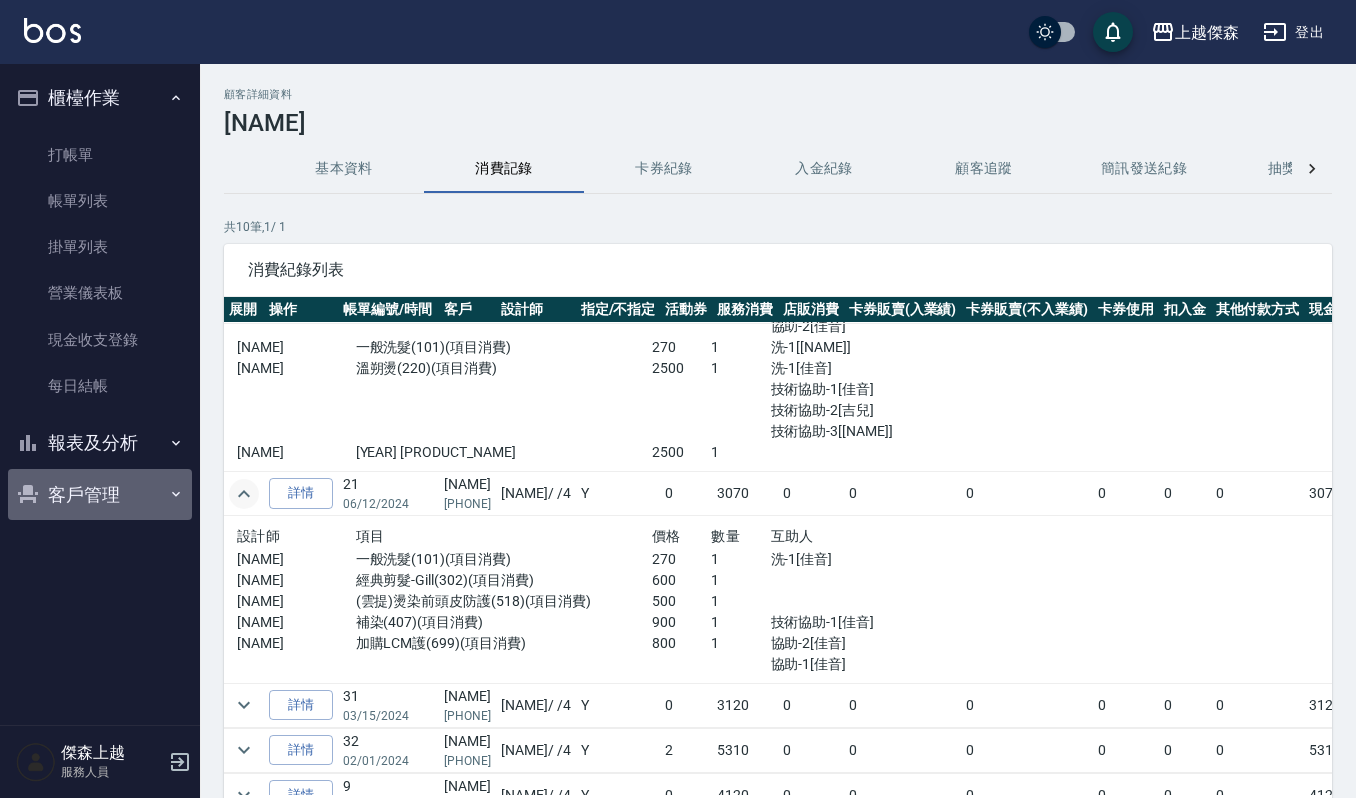 click on "客戶管理" at bounding box center (100, 495) 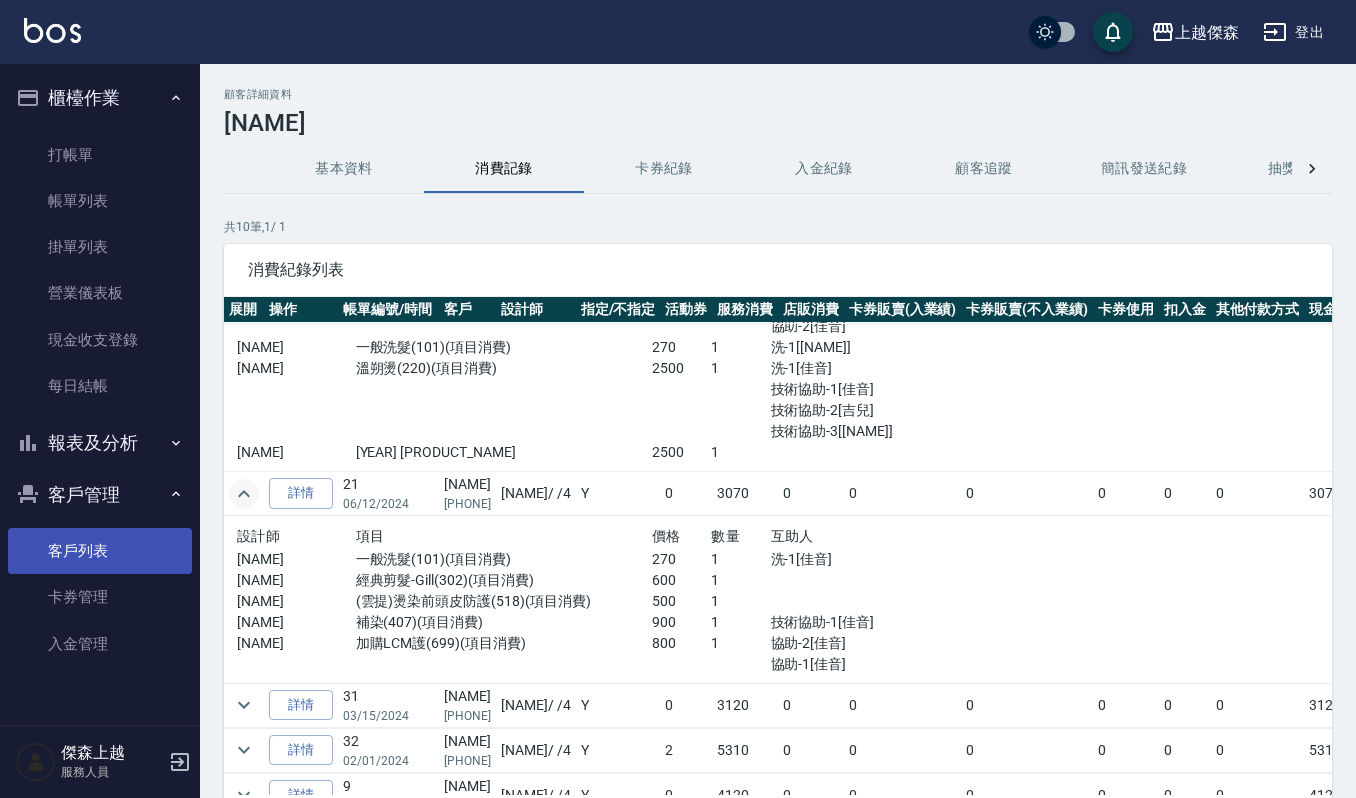 click on "客戶列表" at bounding box center (100, 551) 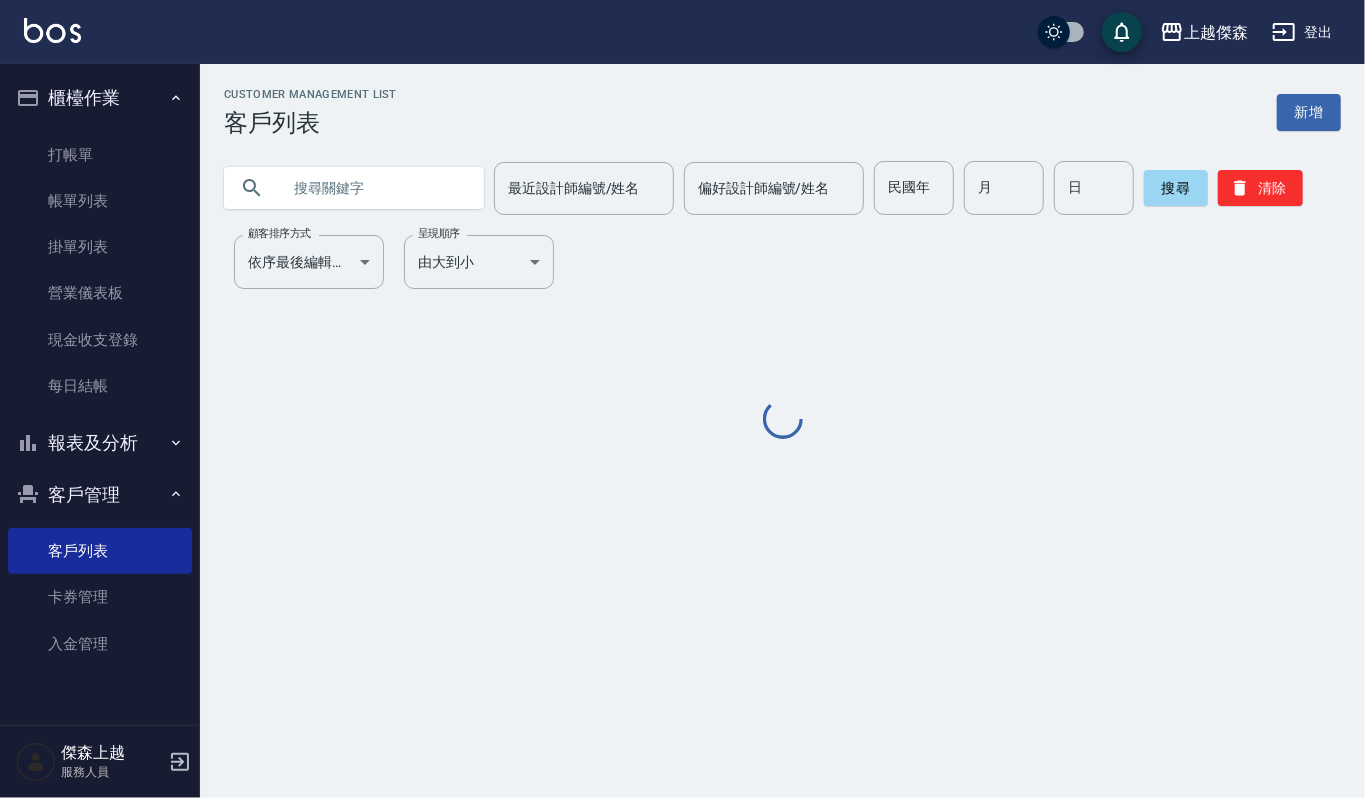 click at bounding box center [374, 188] 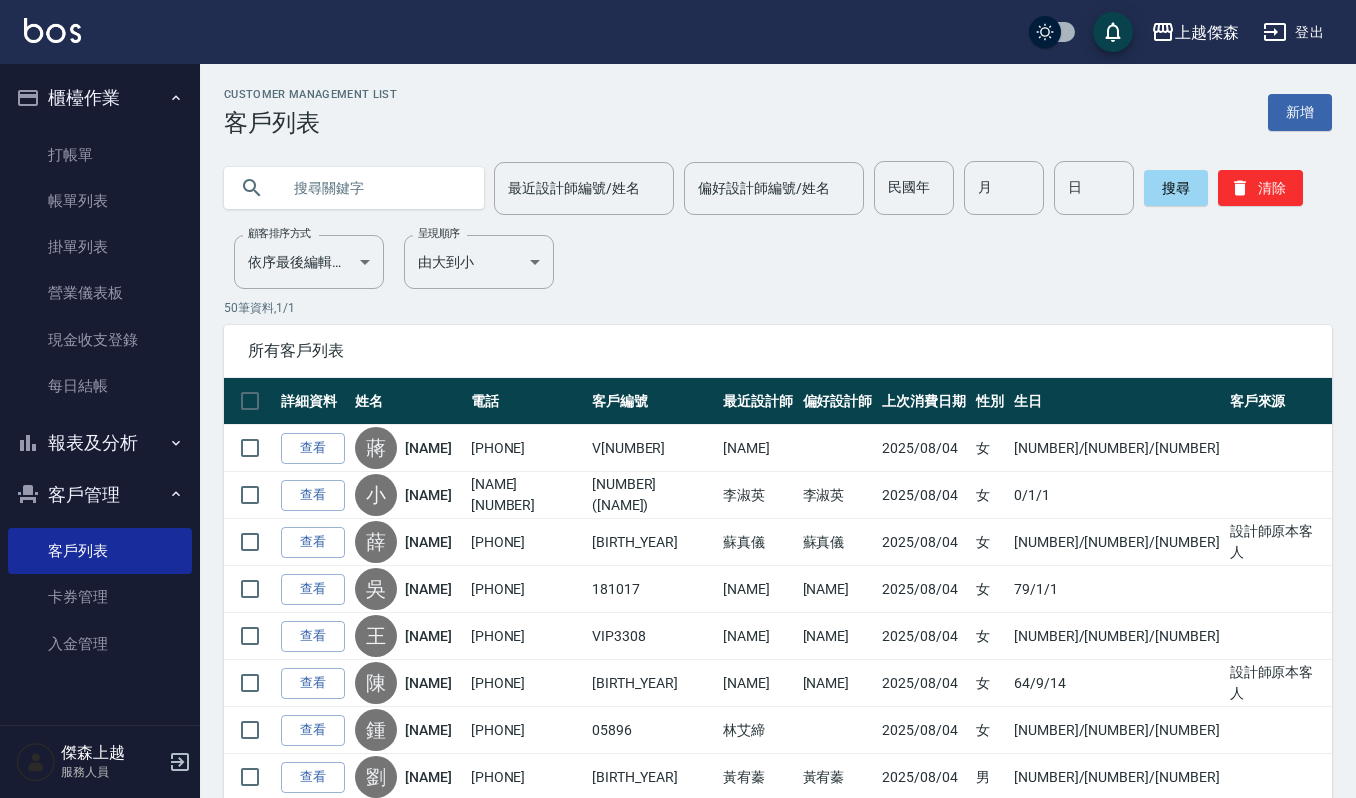 paste on "VIP0636" 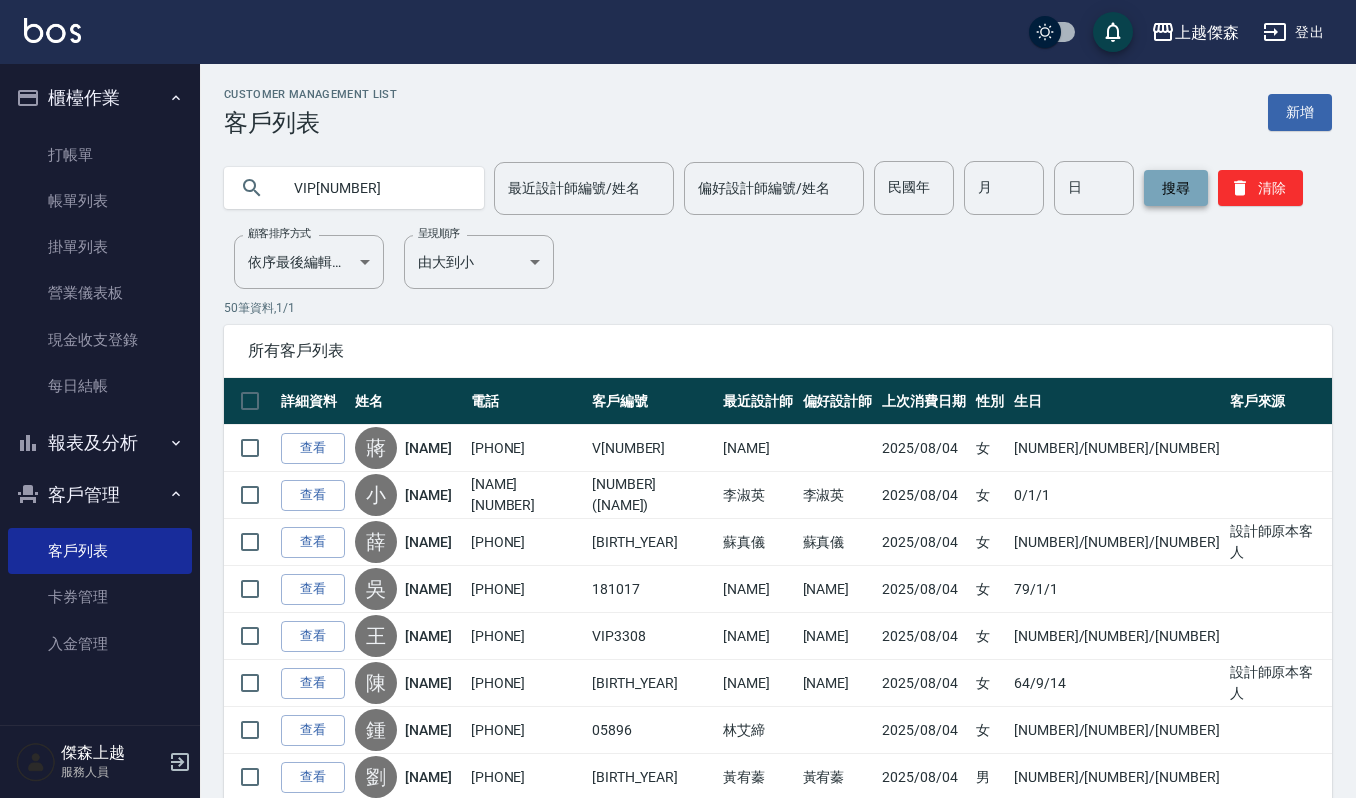 type on "VIP0636" 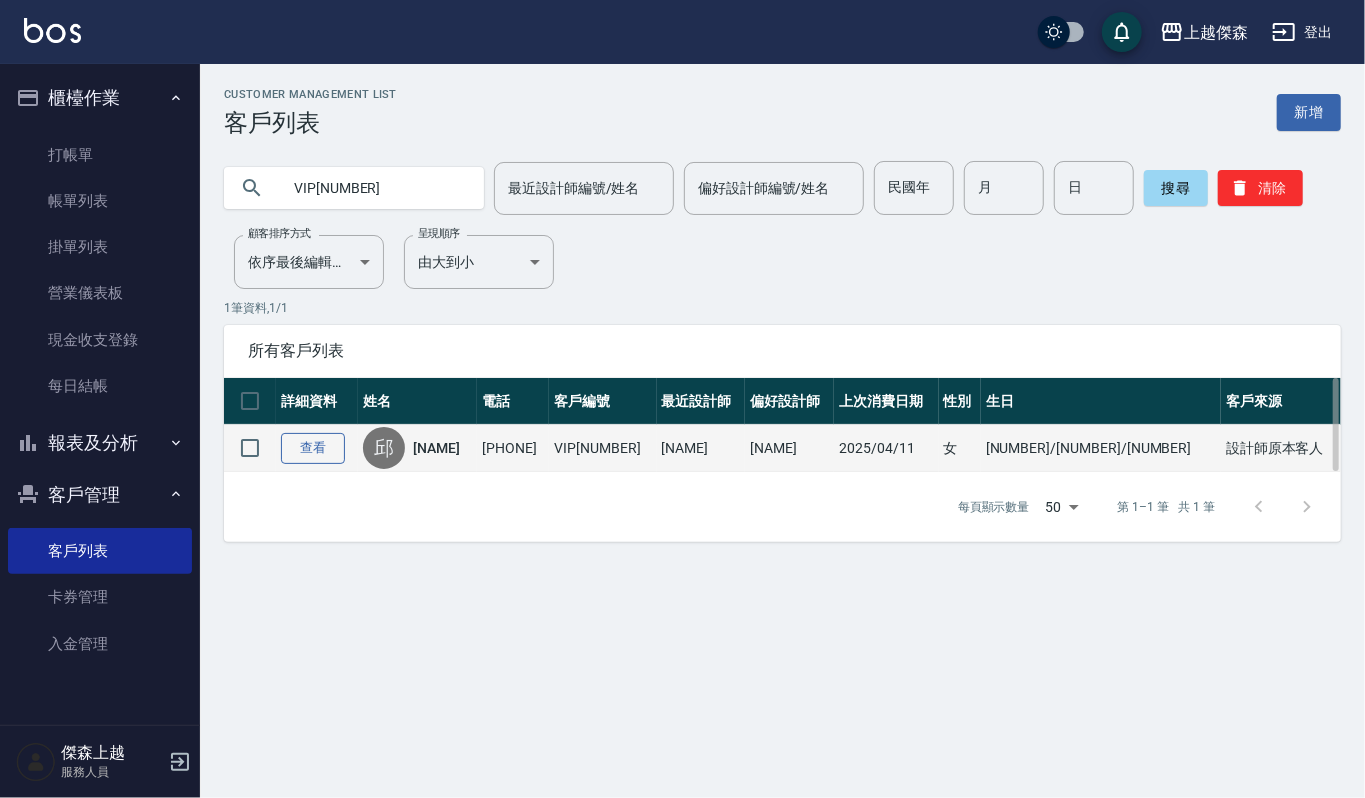 click on "查看" at bounding box center (313, 448) 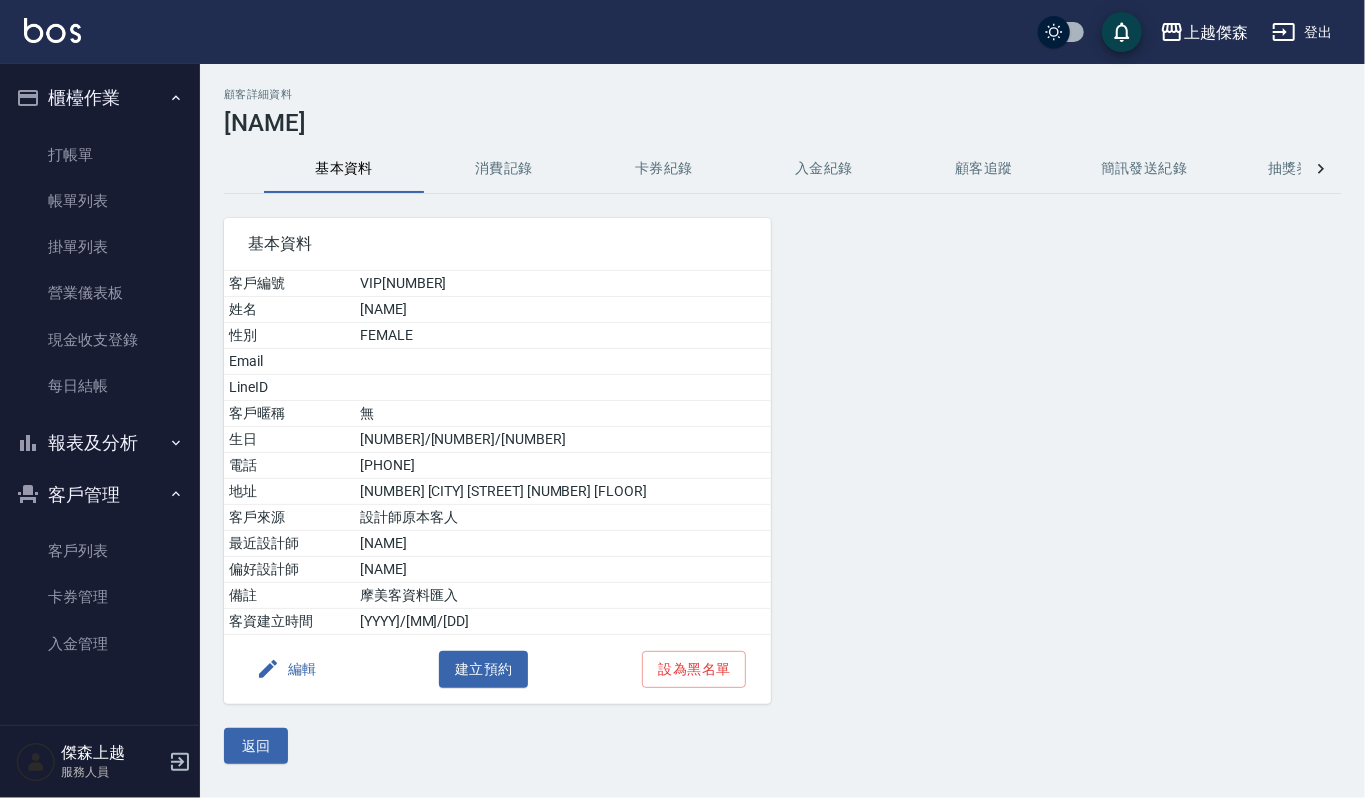 click on "消費記錄" at bounding box center [504, 169] 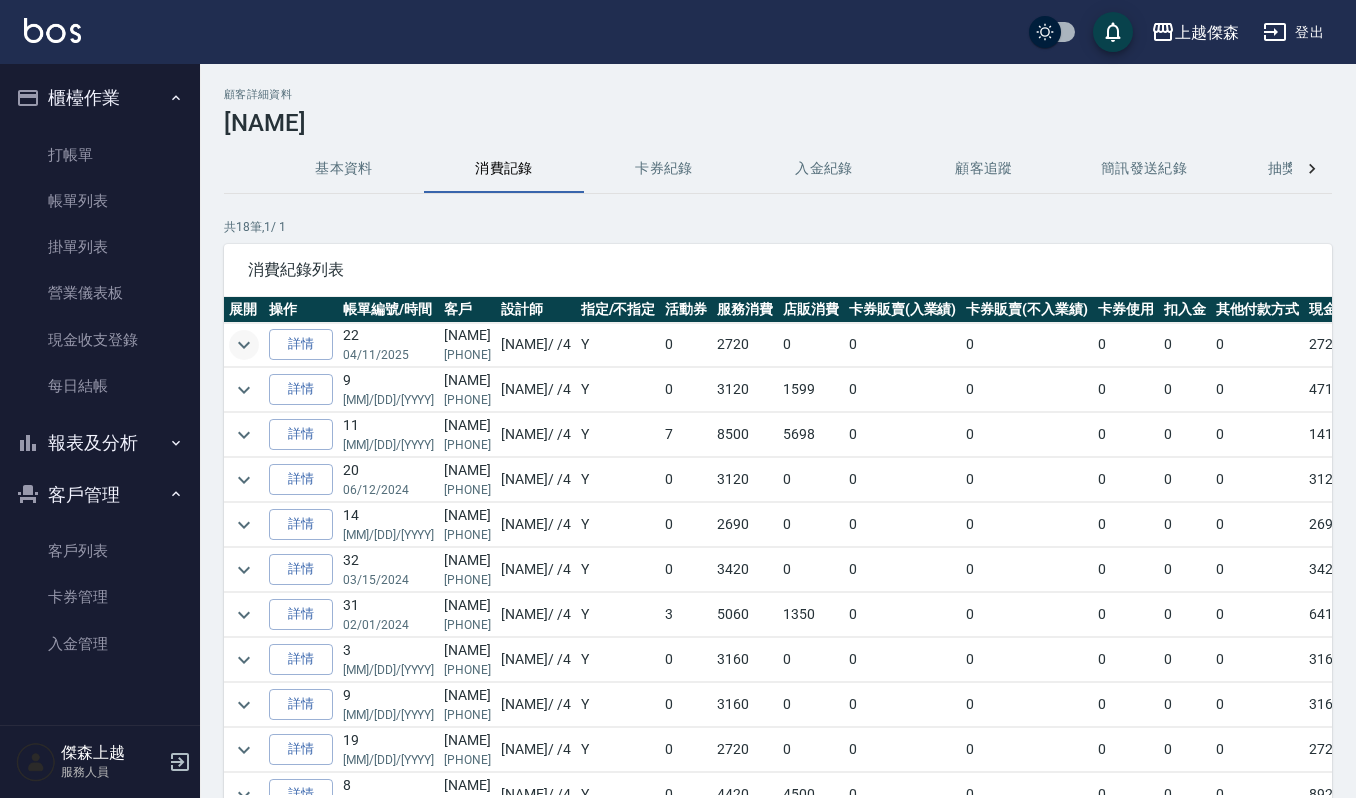 click 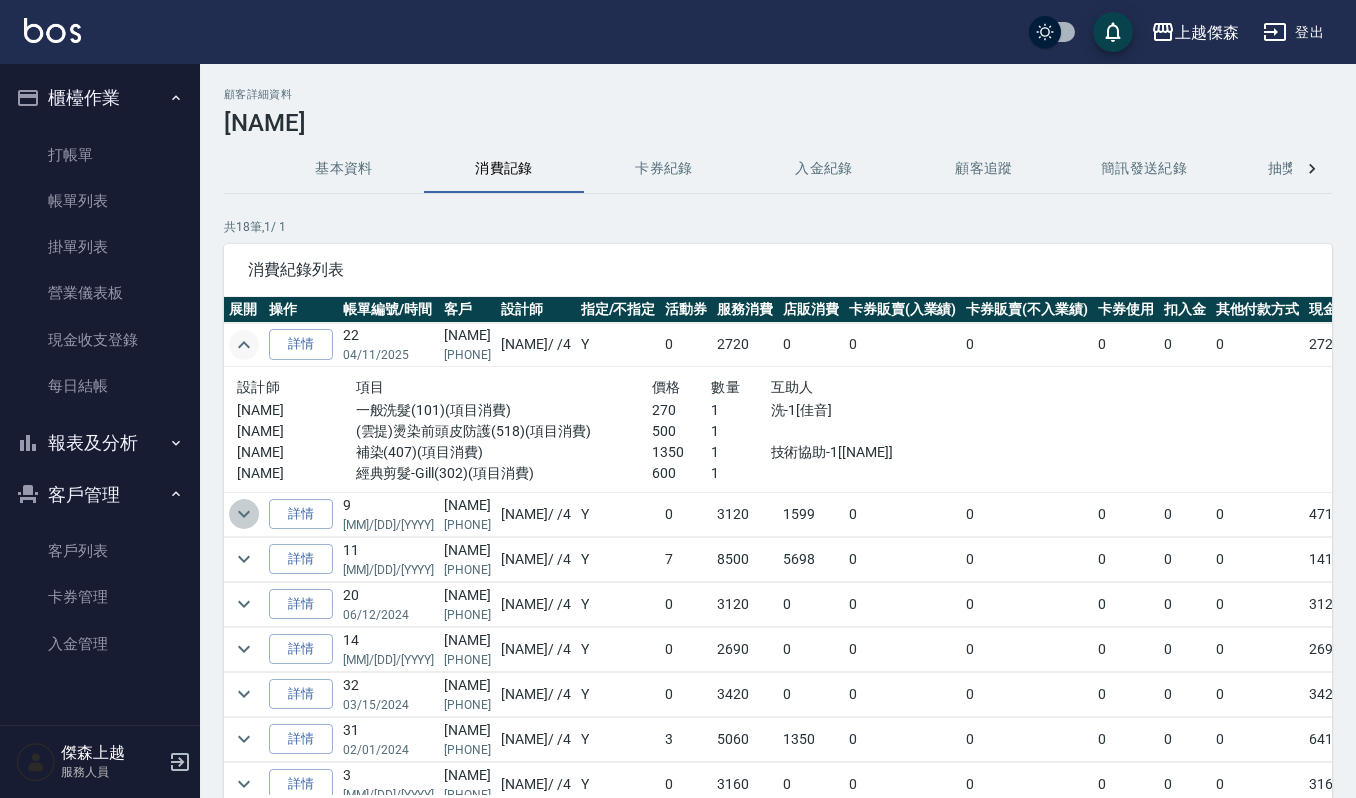 click 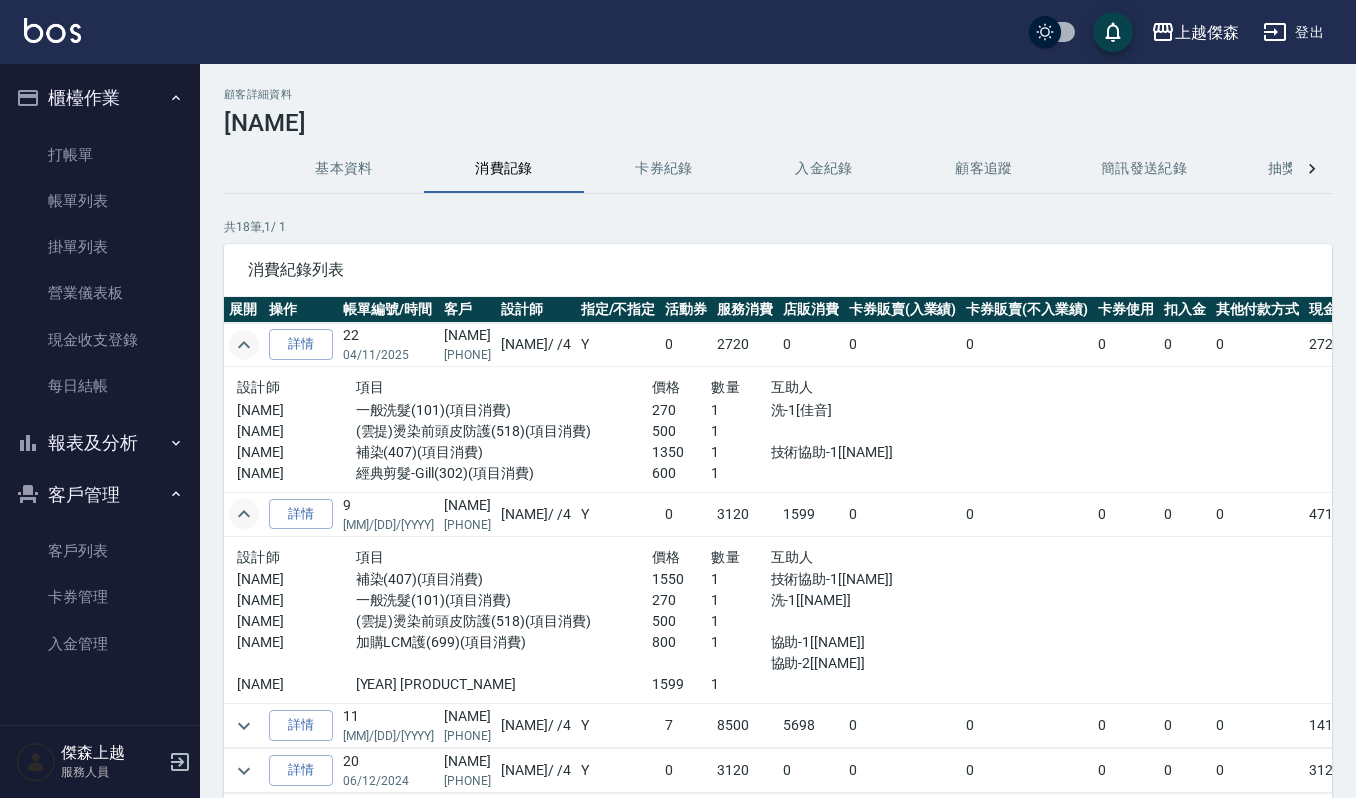 click 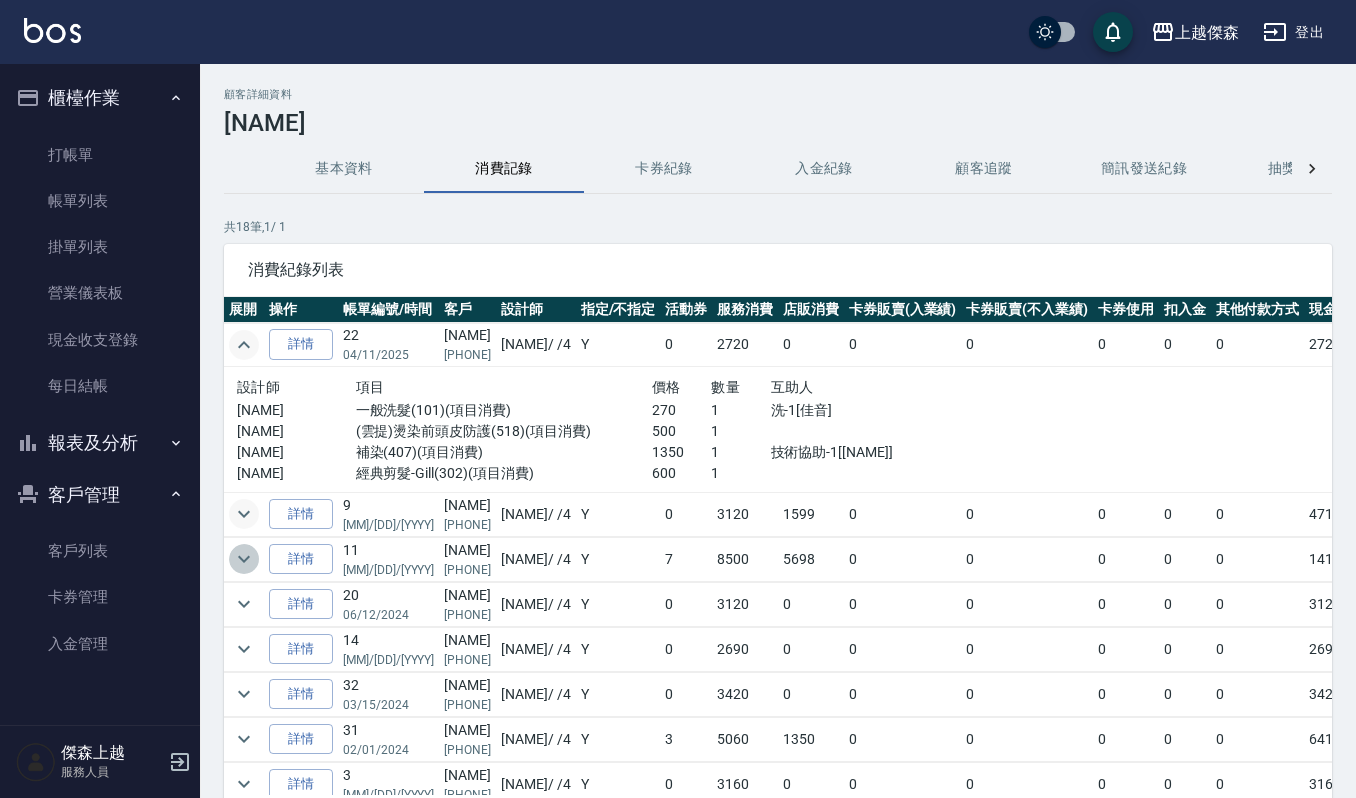 click 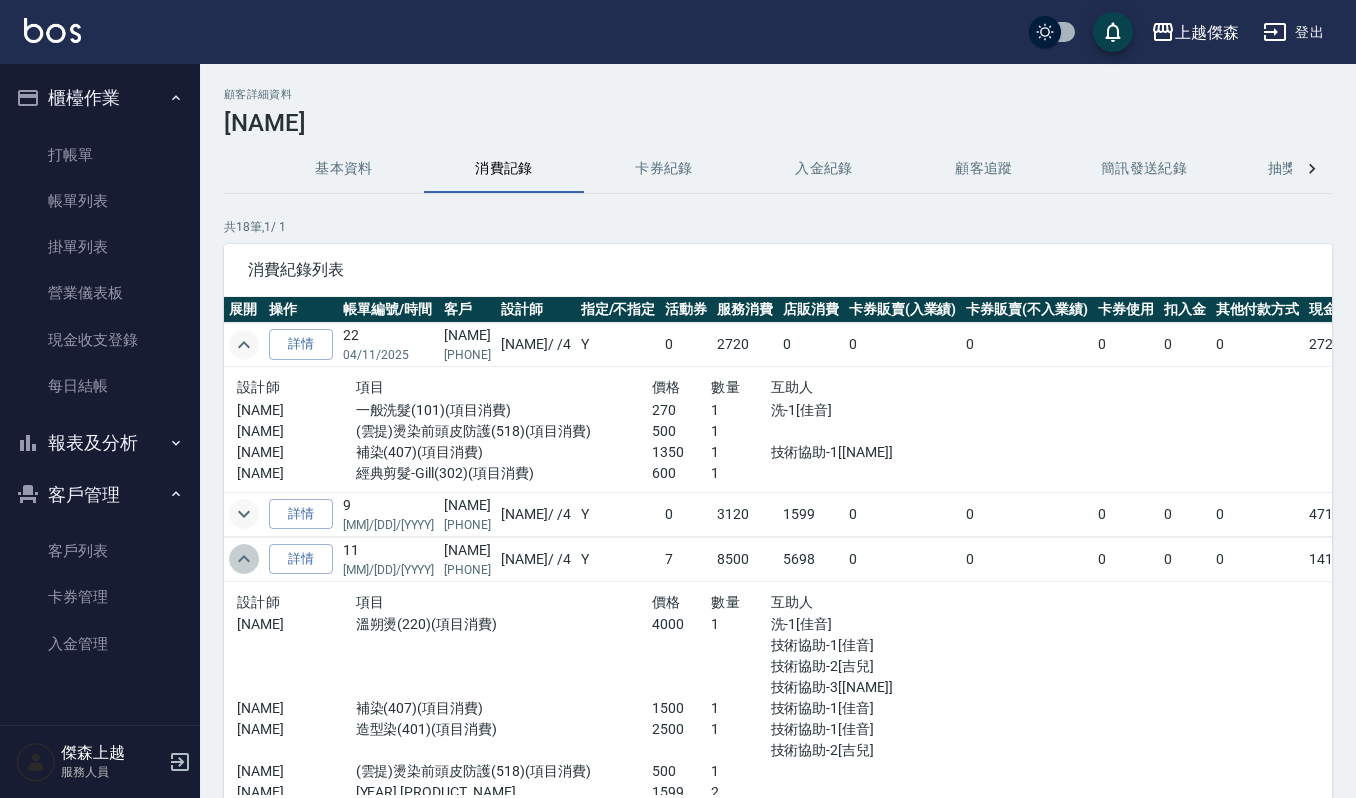 click 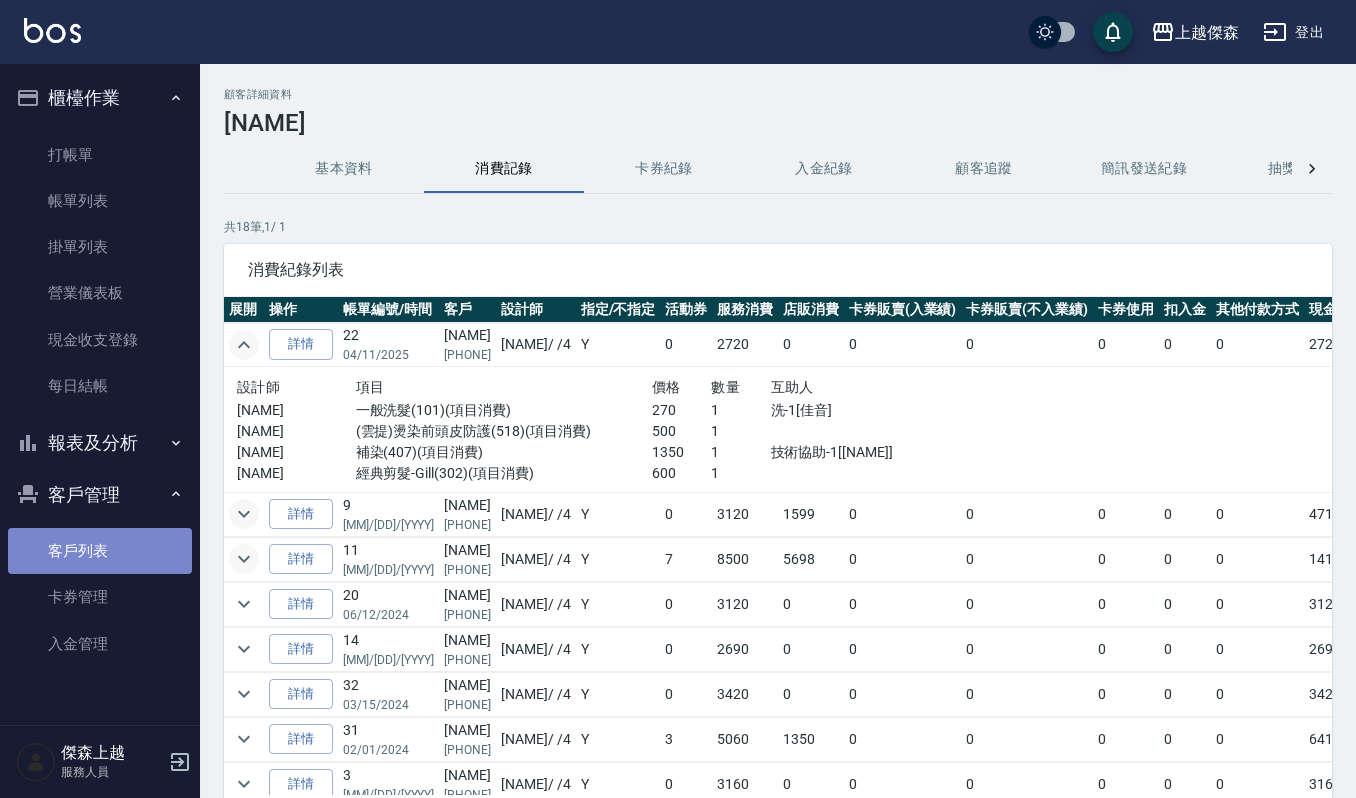 click on "客戶列表" at bounding box center (100, 551) 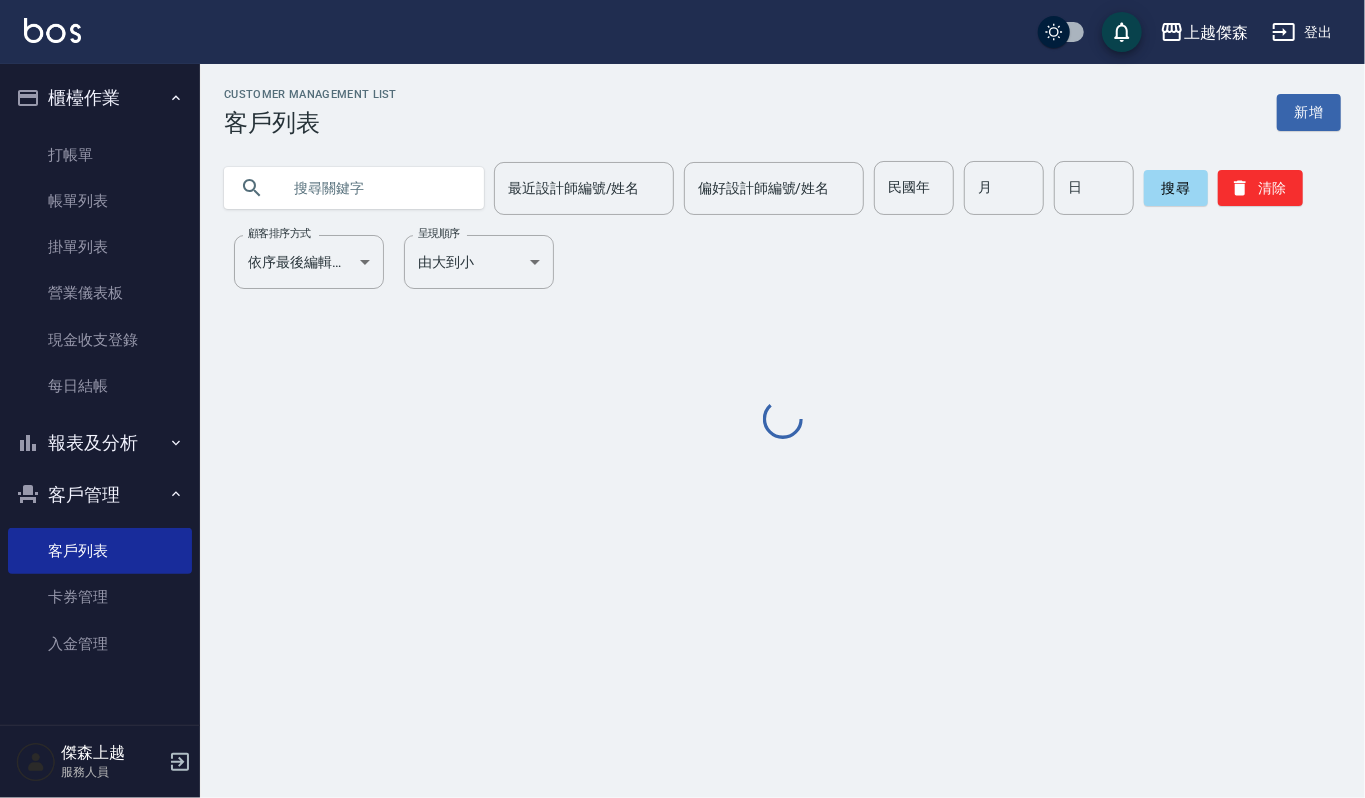 click at bounding box center [374, 188] 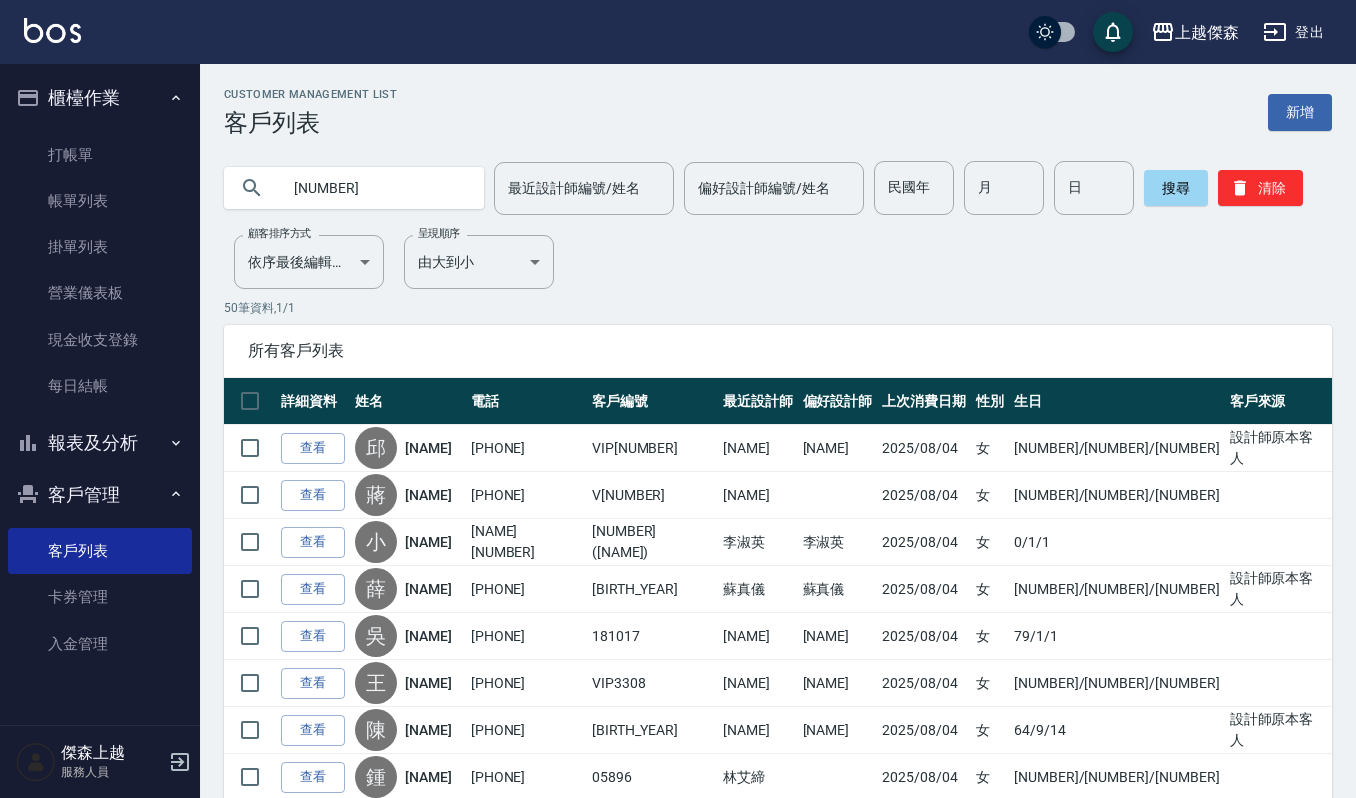 type on "850510" 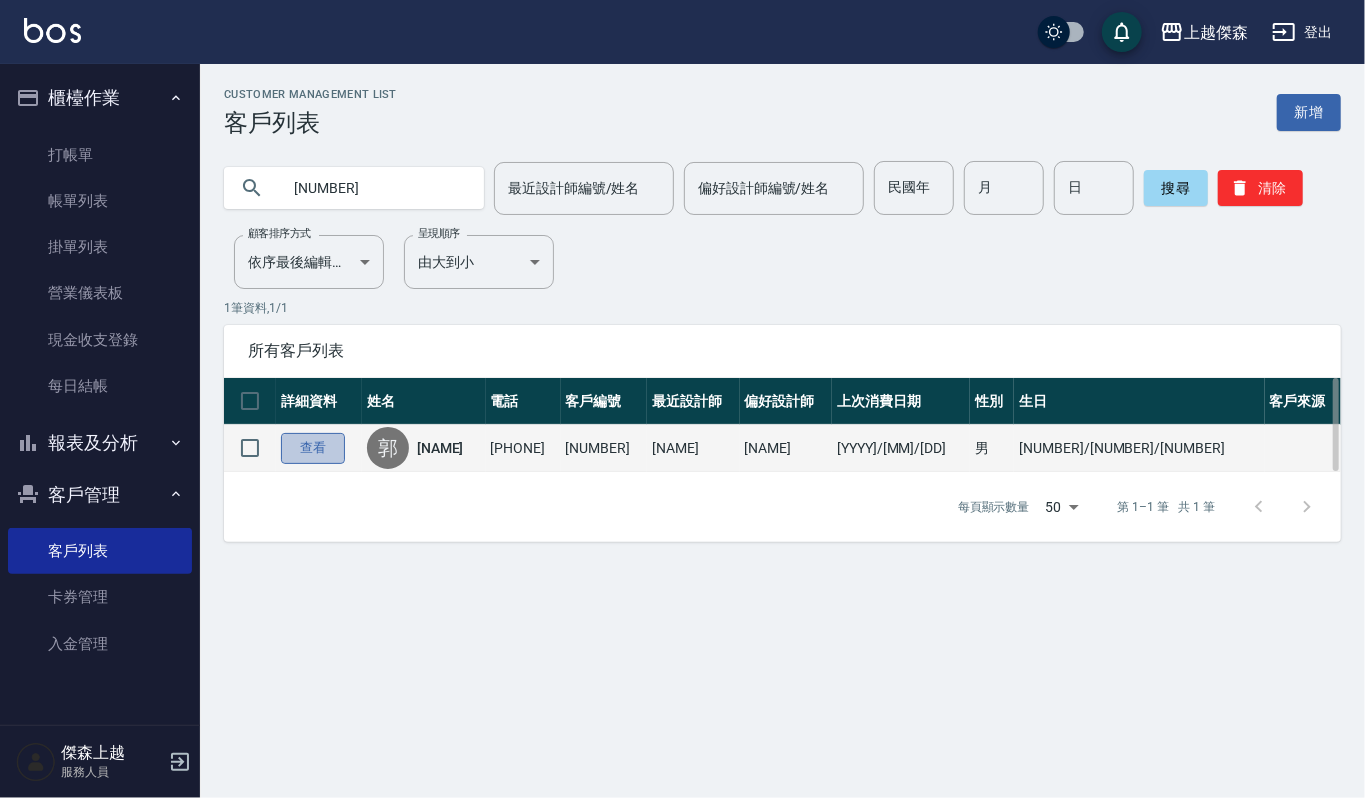 click on "查看" at bounding box center [313, 448] 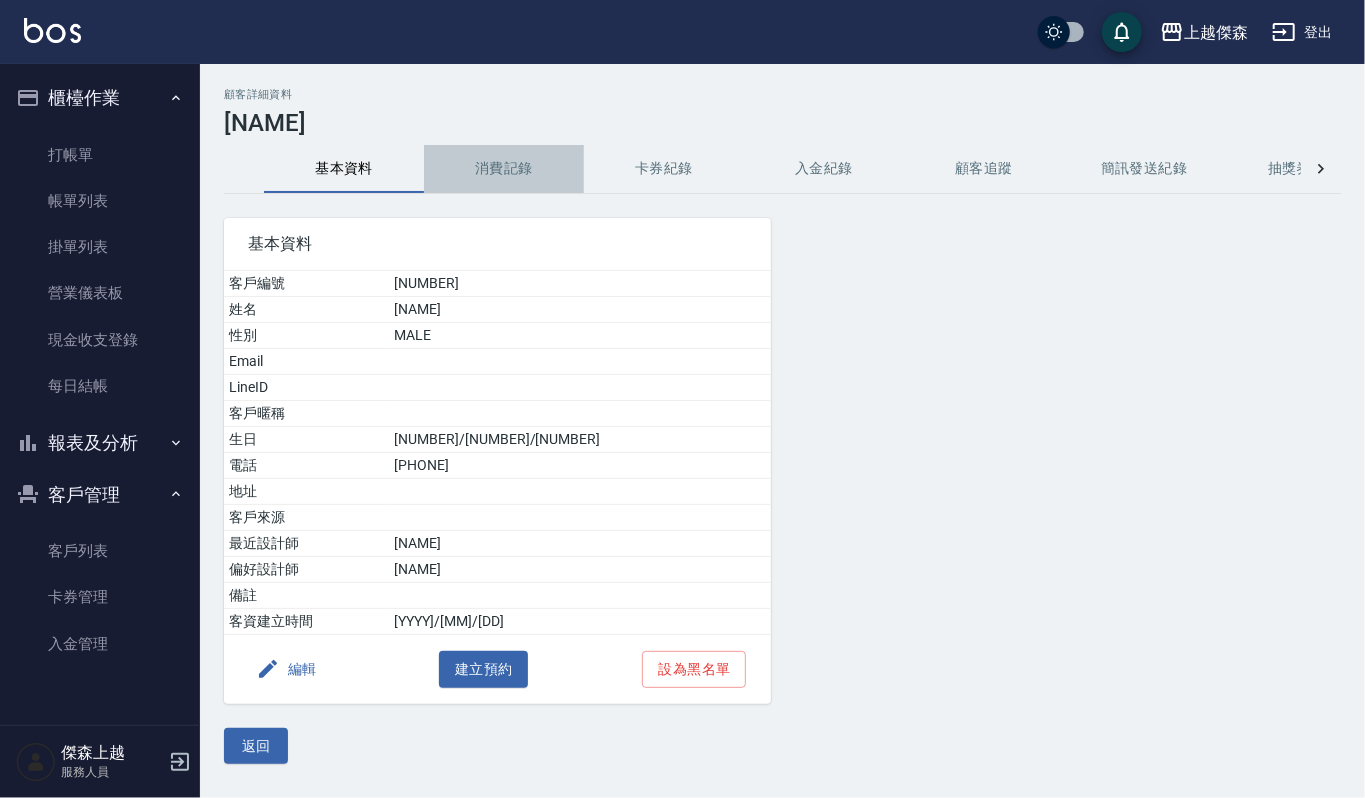 click on "消費記錄" at bounding box center [504, 169] 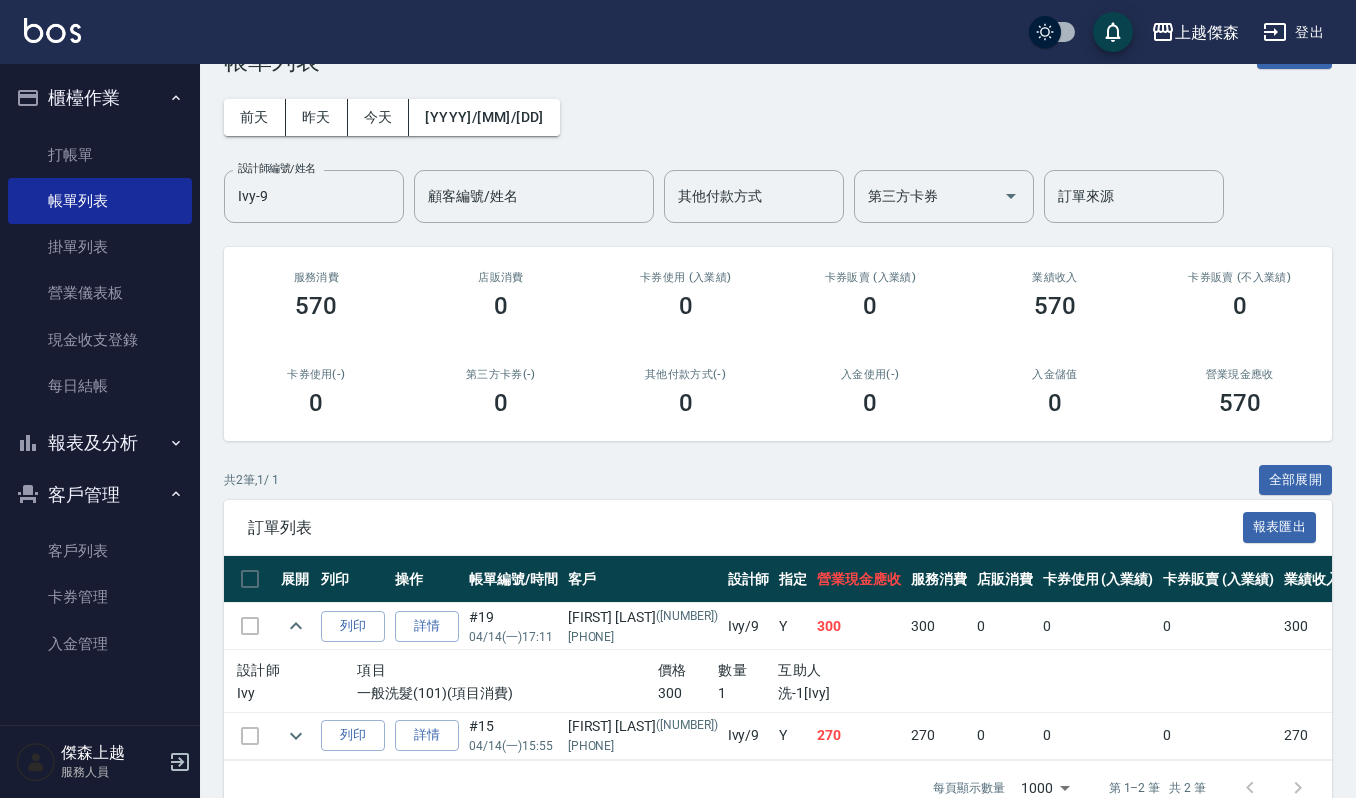 scroll, scrollTop: 0, scrollLeft: 0, axis: both 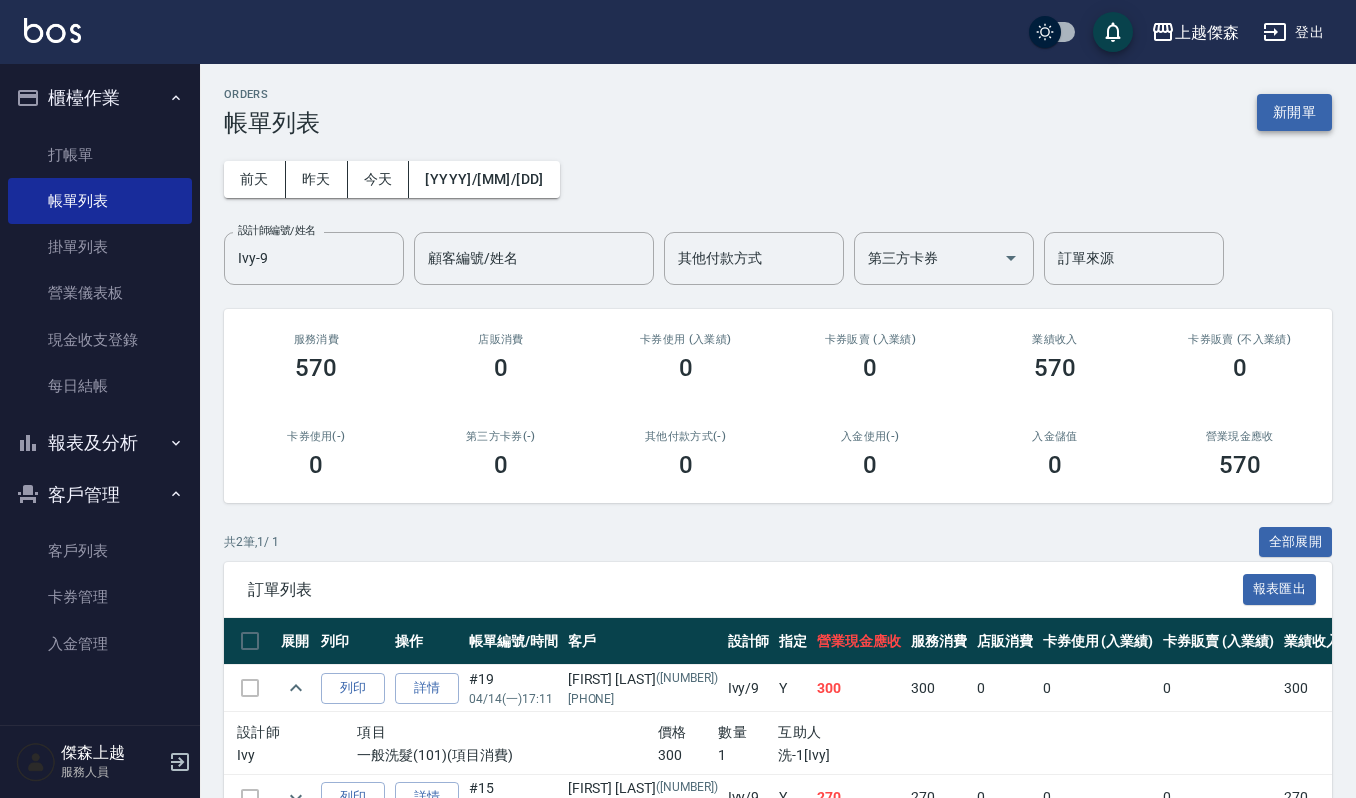 click on "新開單" at bounding box center [1294, 112] 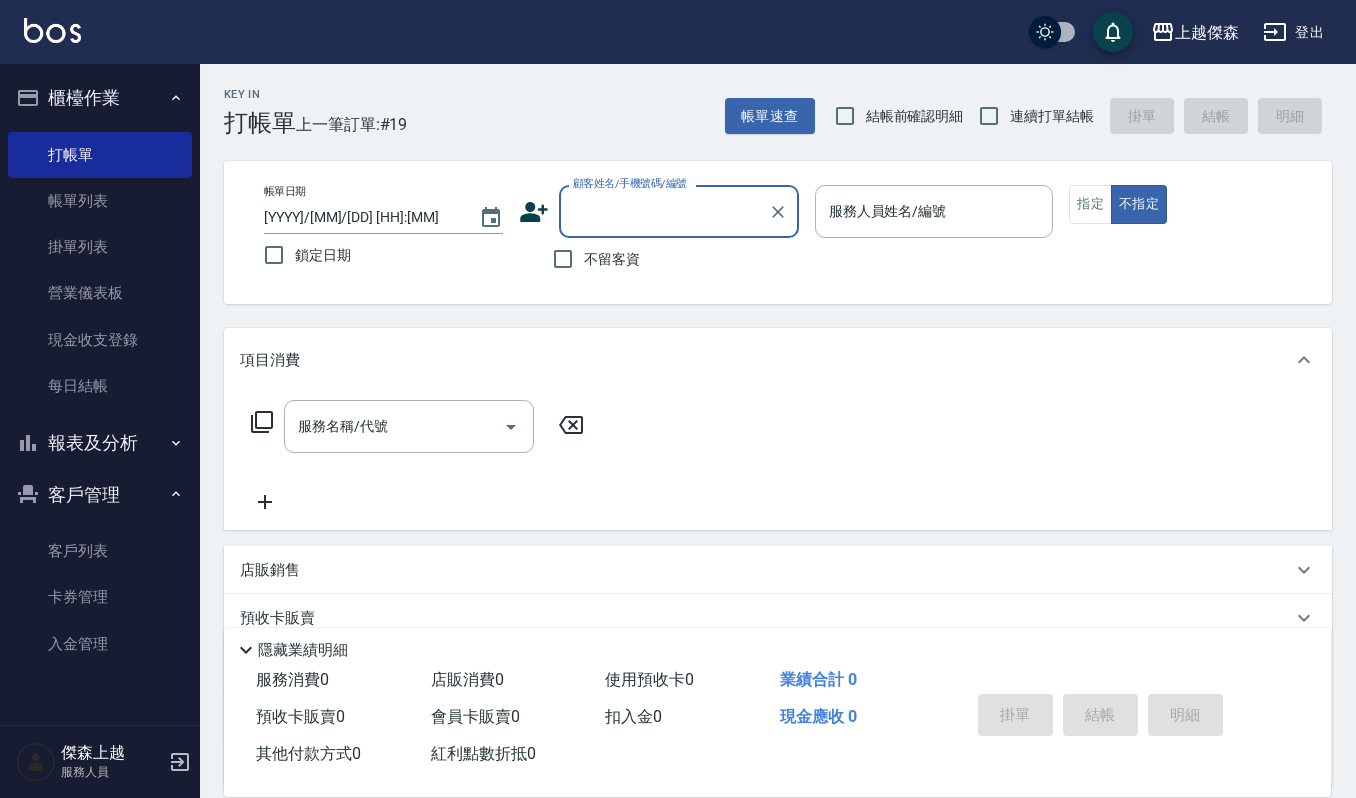 paste on "[PHONE]" 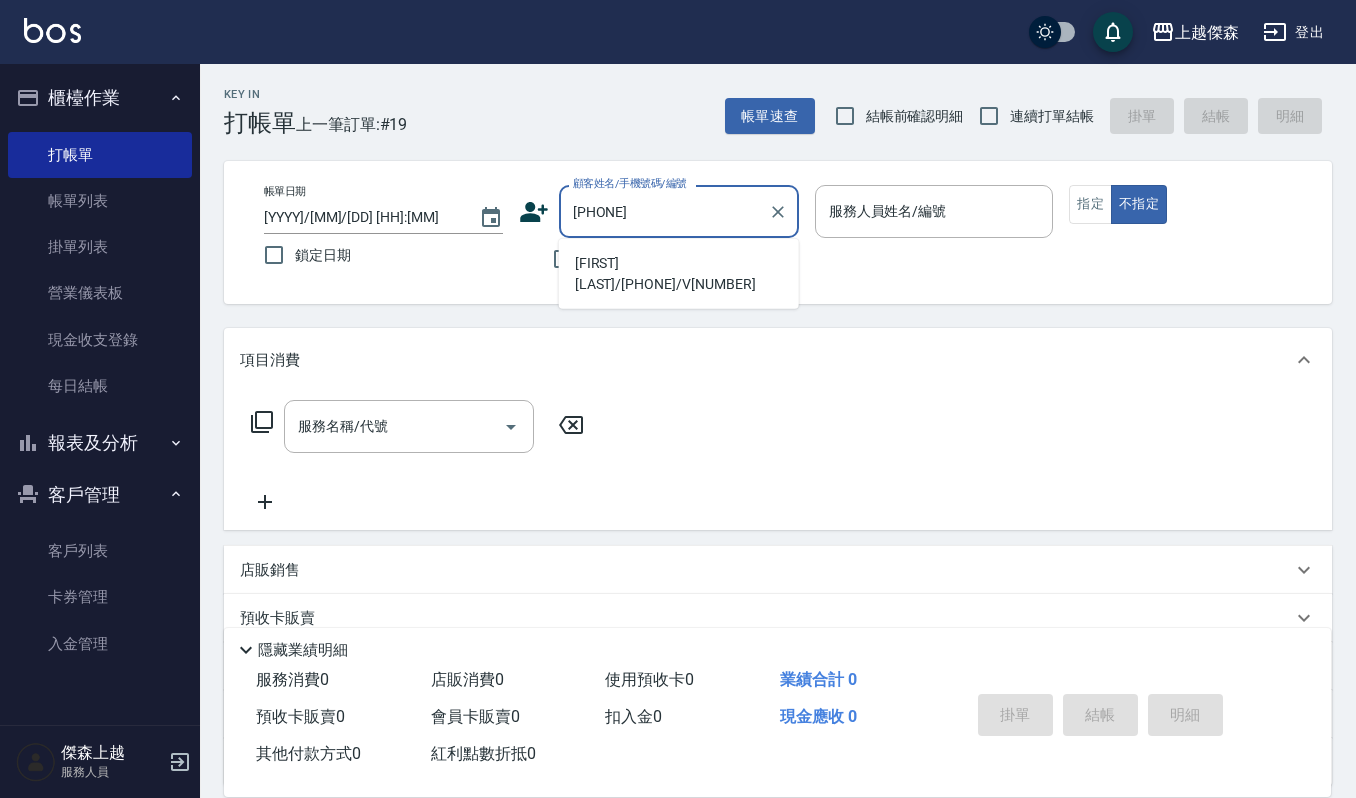 click on "[FIRST] [LAST]/[PHONE]/V[NUMBER]" at bounding box center (679, 274) 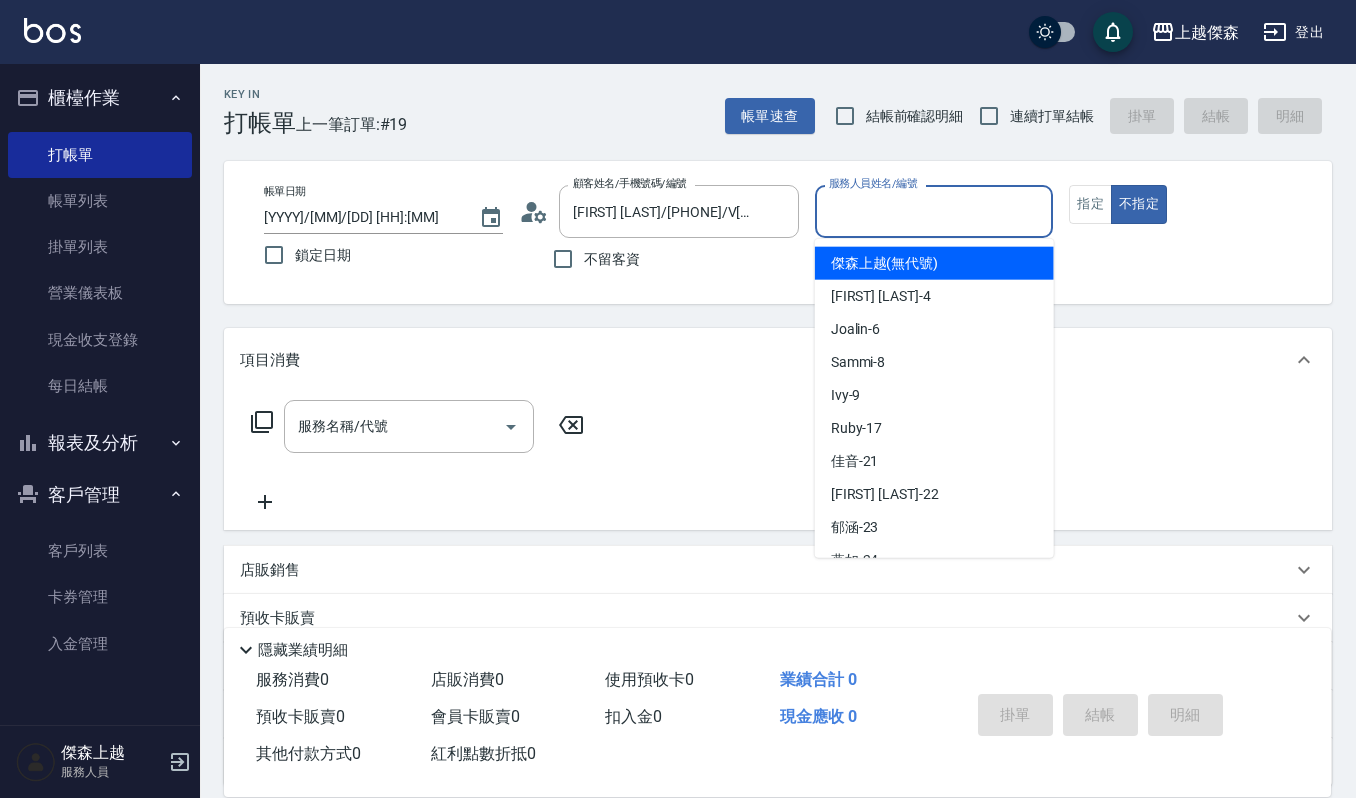 click on "服務人員姓名/編號" at bounding box center [934, 211] 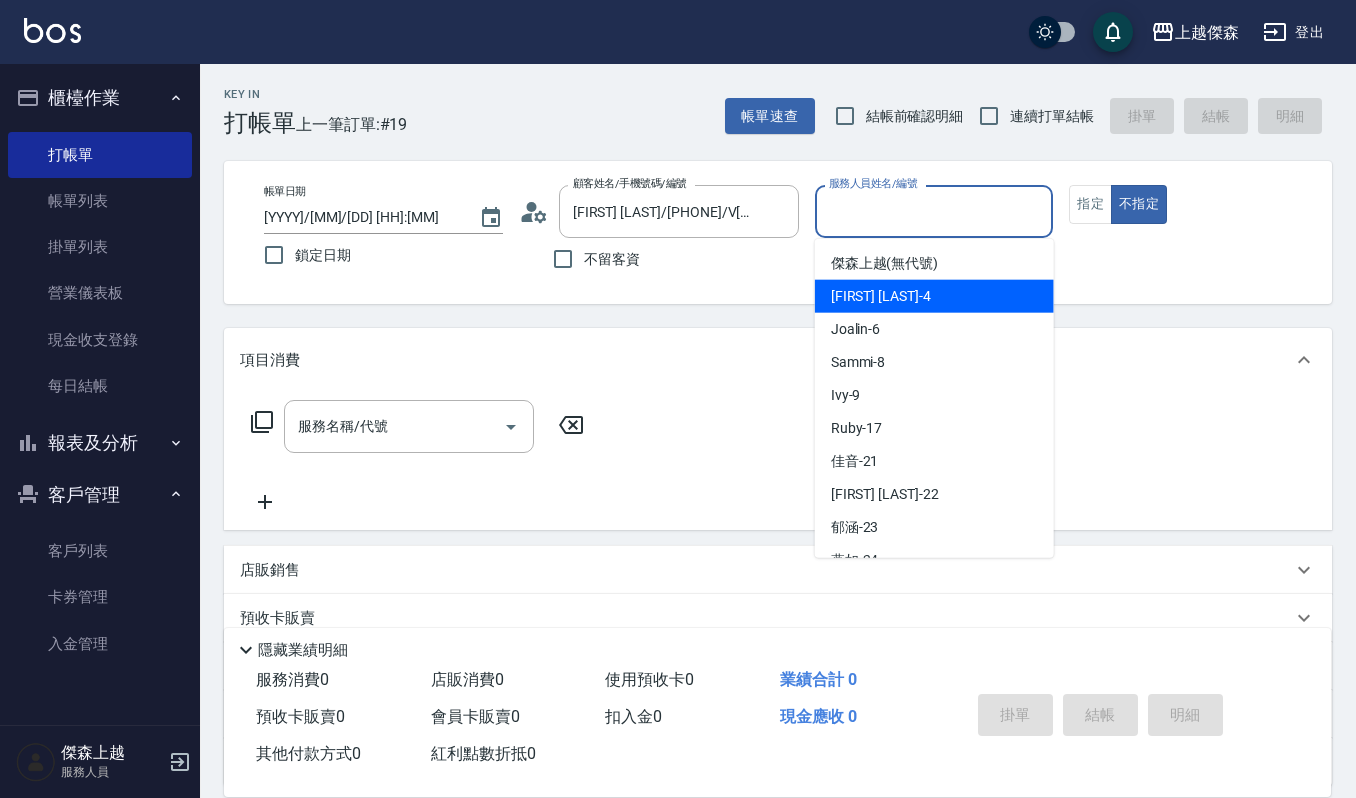 click on "[FIRST] -[NUMBER]" at bounding box center (934, 296) 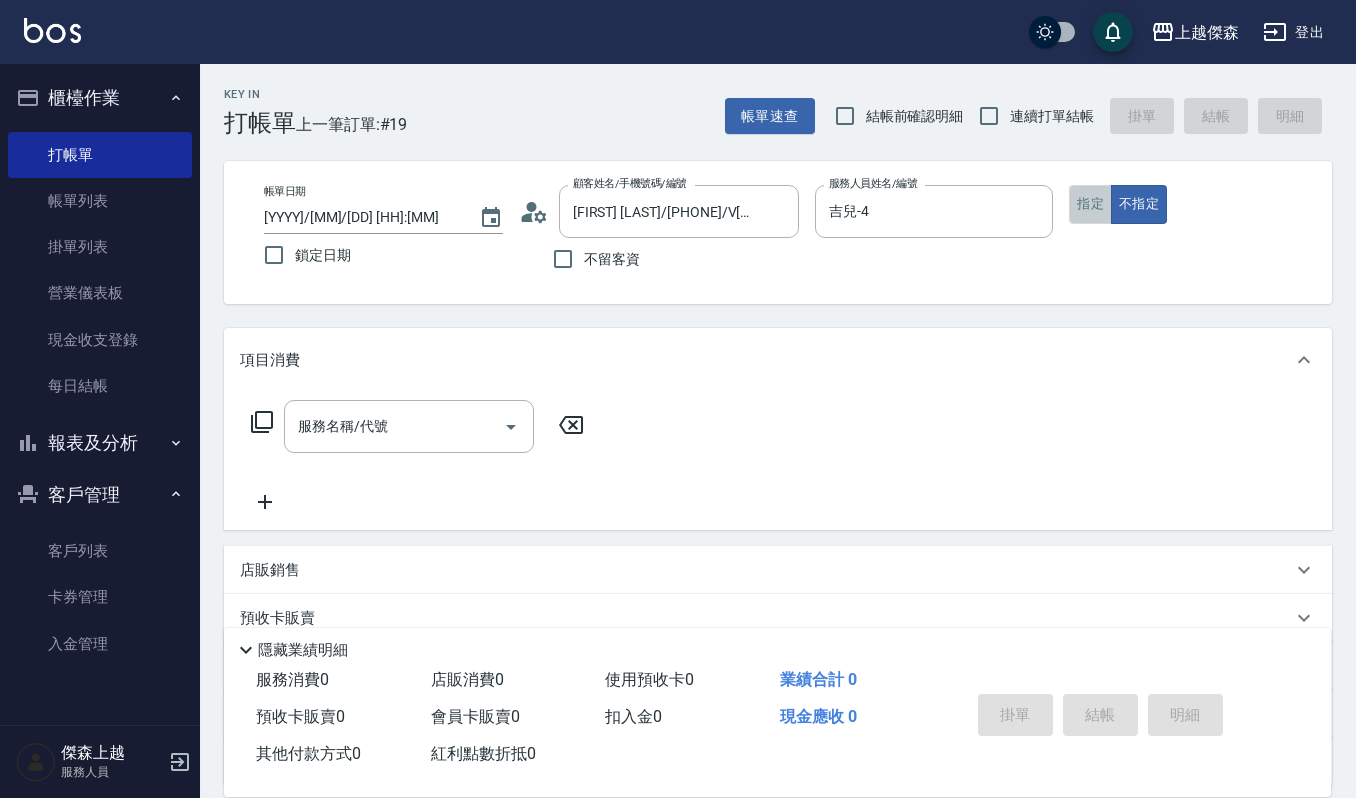 click on "指定" at bounding box center (1090, 204) 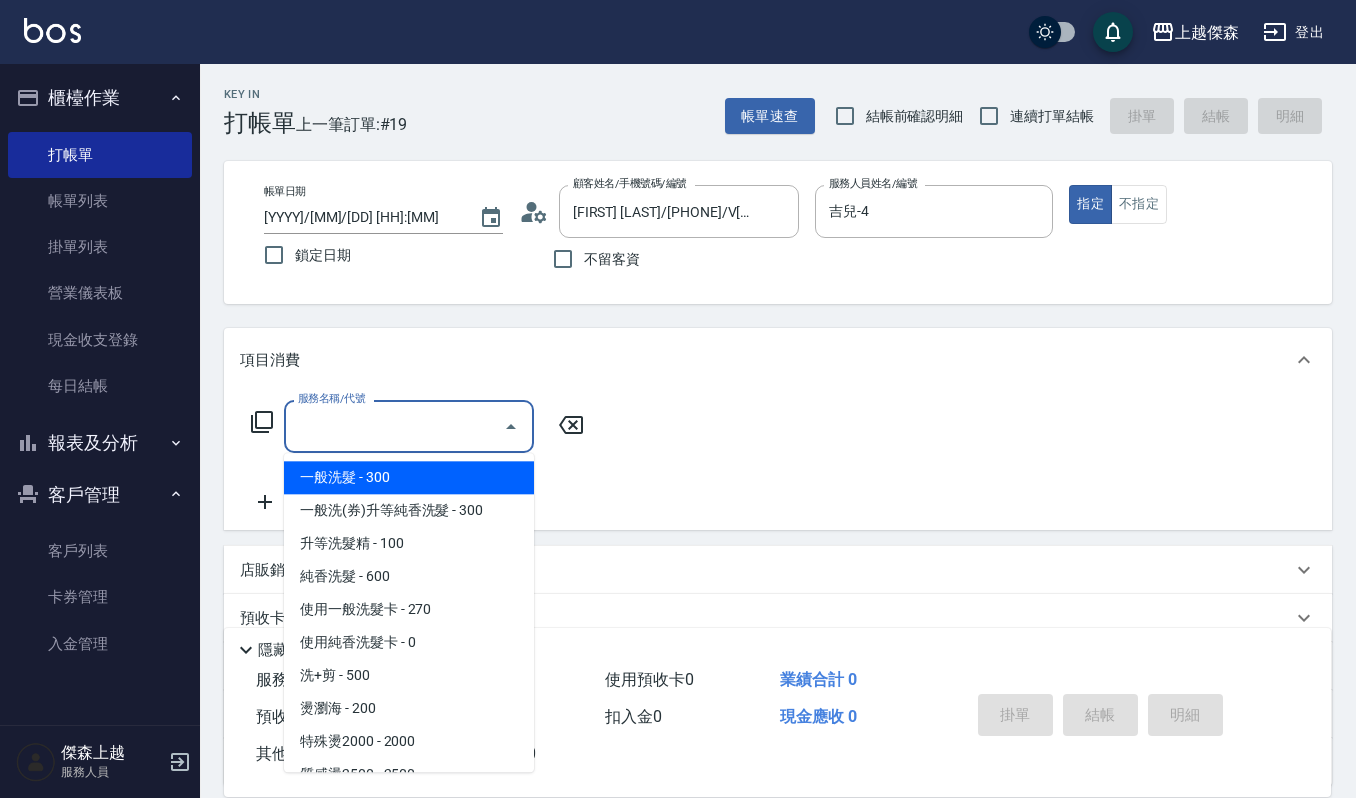 click on "服務名稱/代號 服務名稱/代號" at bounding box center (409, 426) 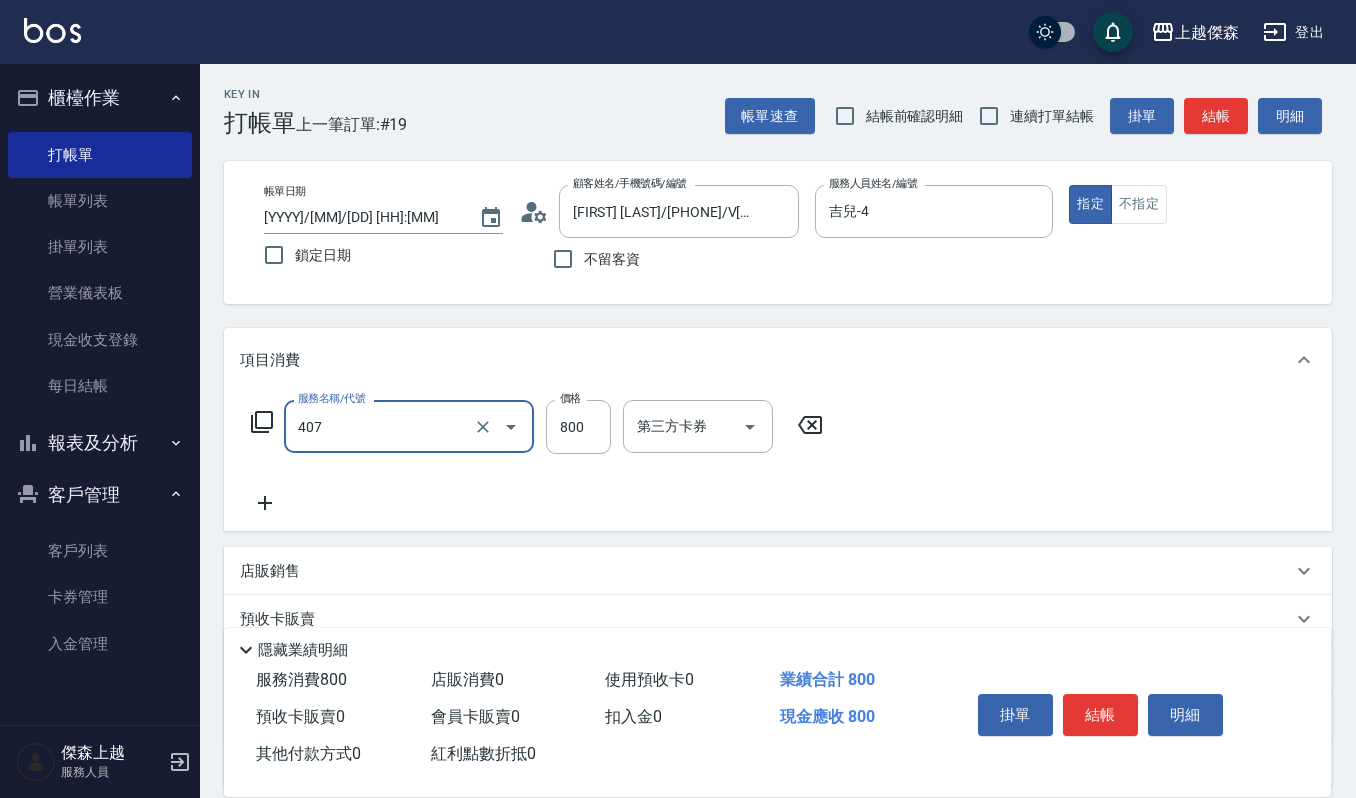 type on "補染(407)" 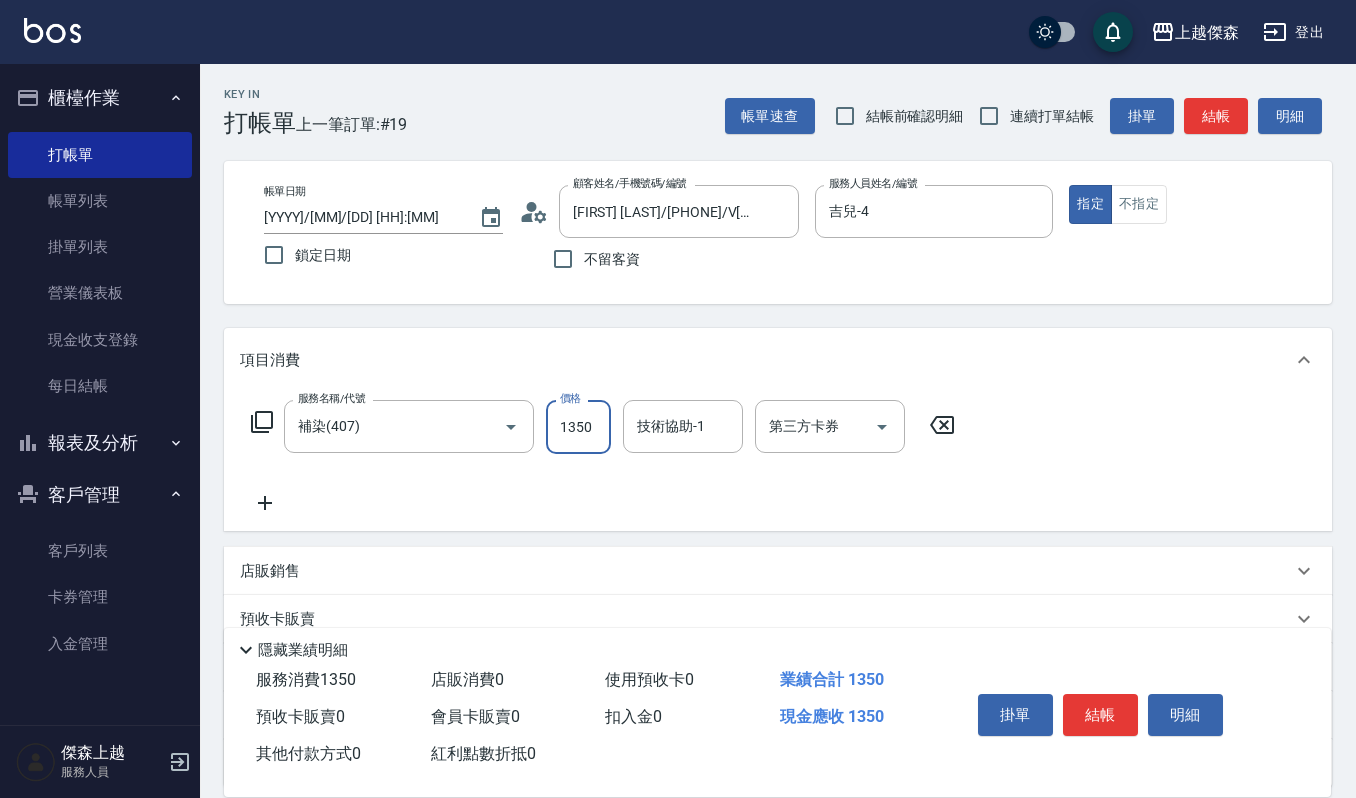 type on "1350" 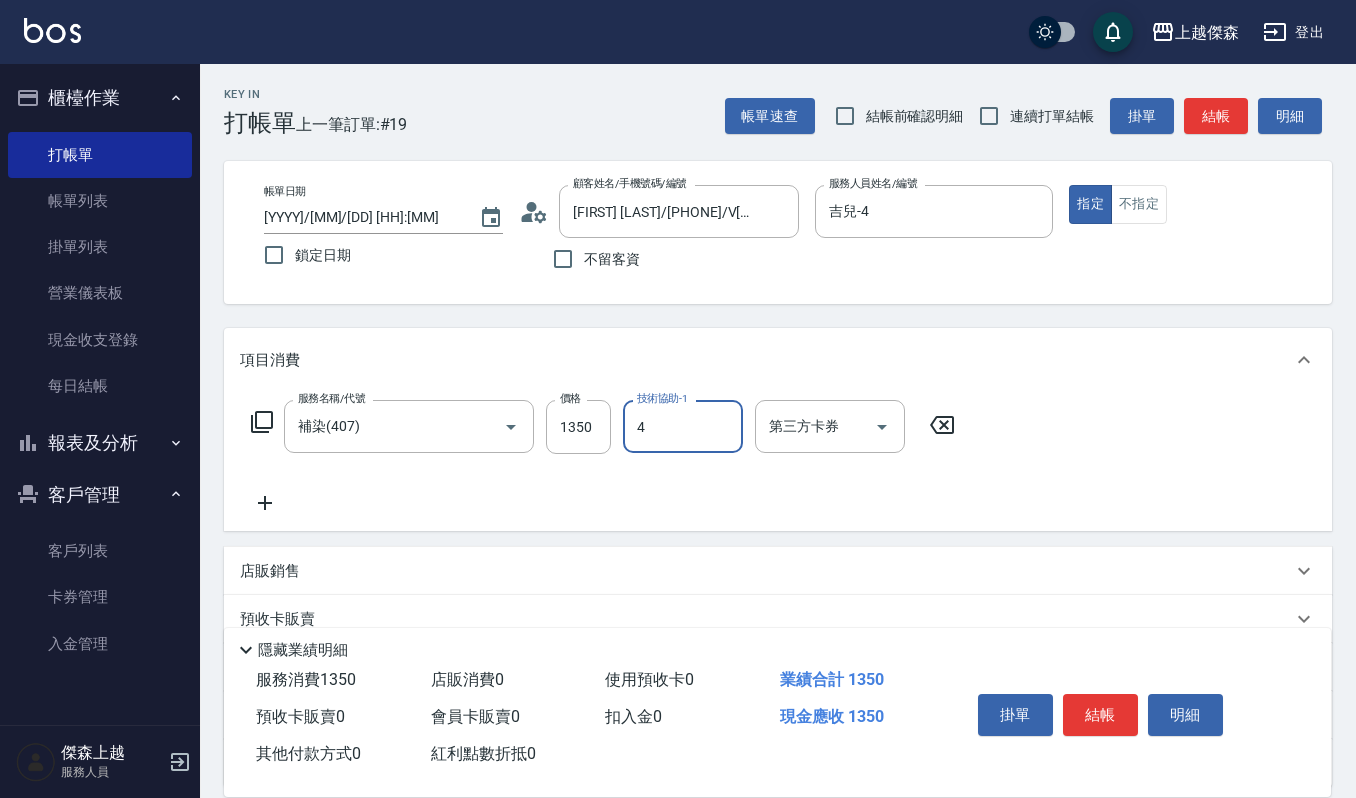 type on "吉兒-4" 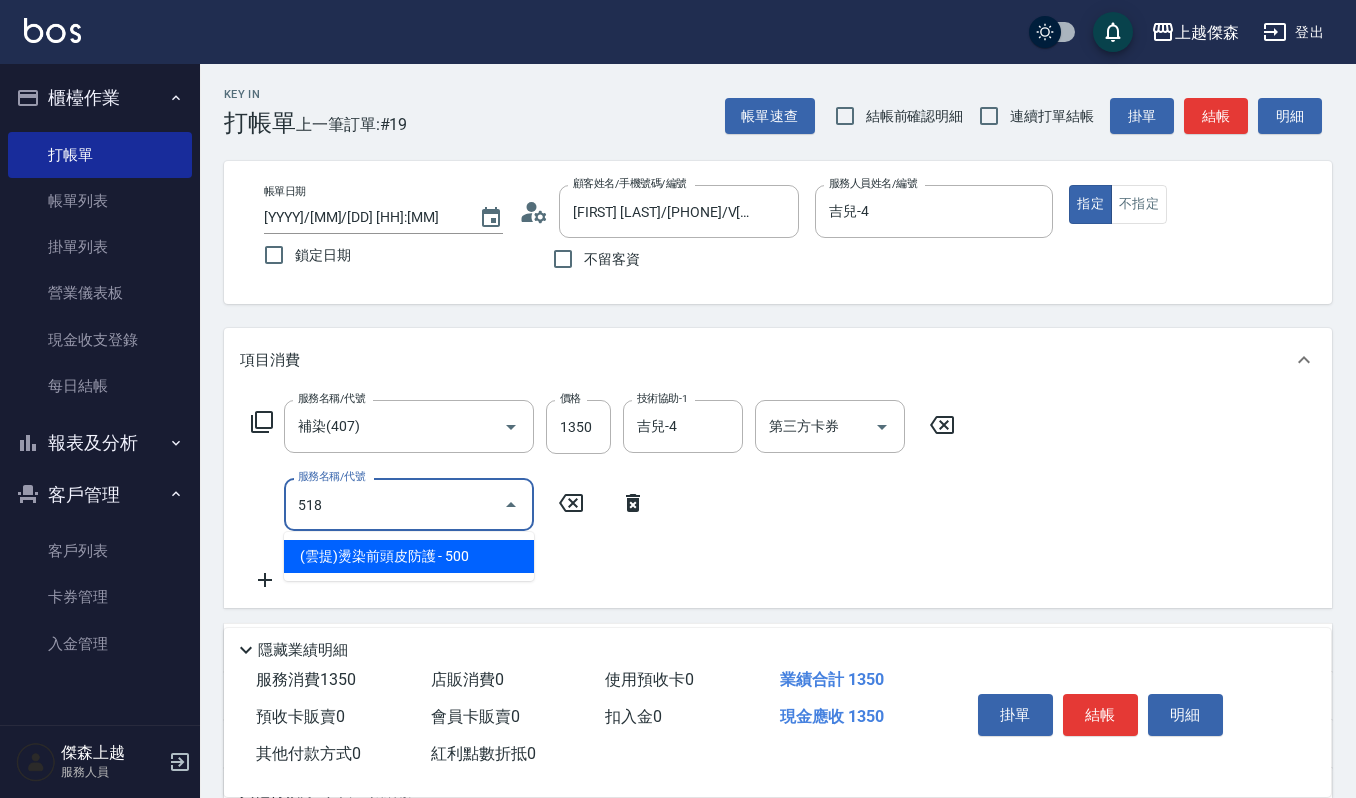 type on "(雲提)燙染前頭皮防護(518)" 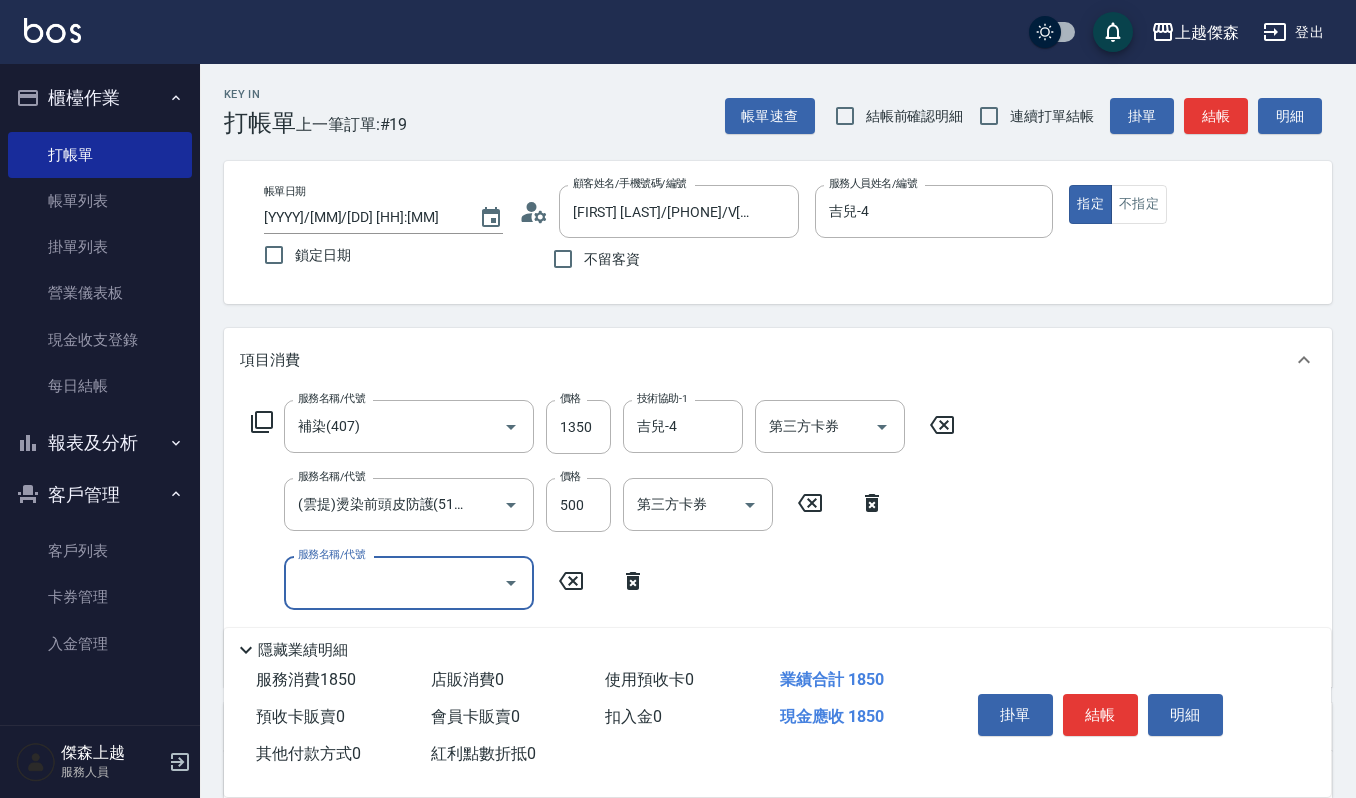 scroll, scrollTop: 0, scrollLeft: 0, axis: both 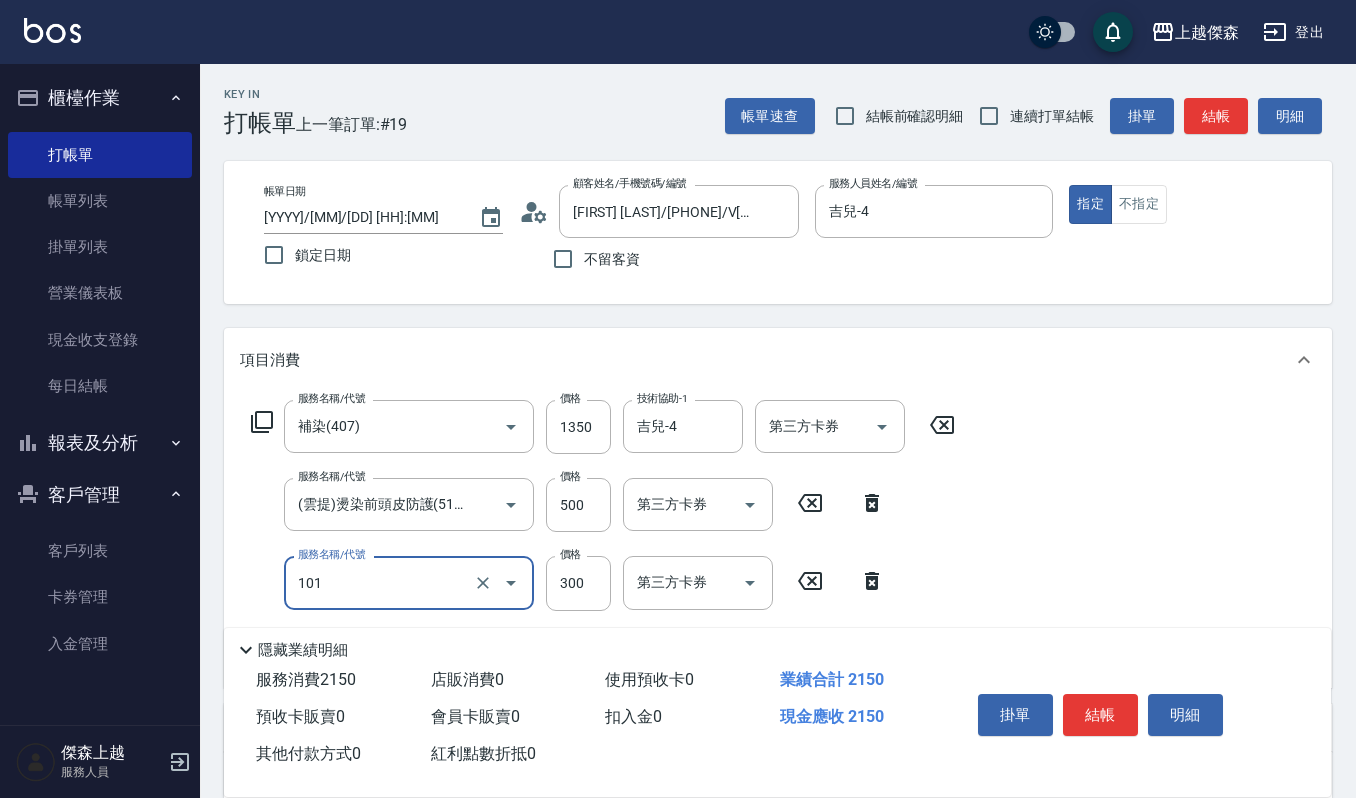 type on "一般洗髮(101)" 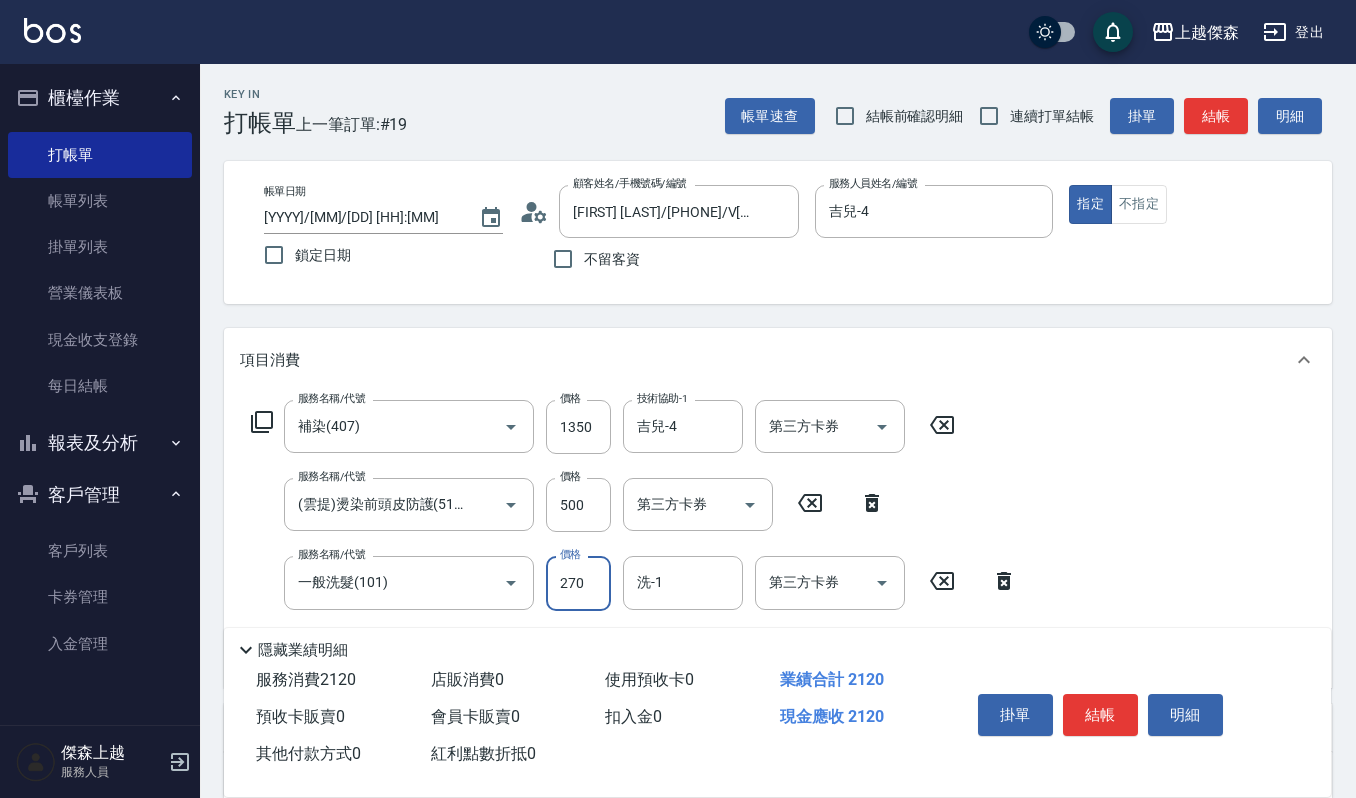 type on "270" 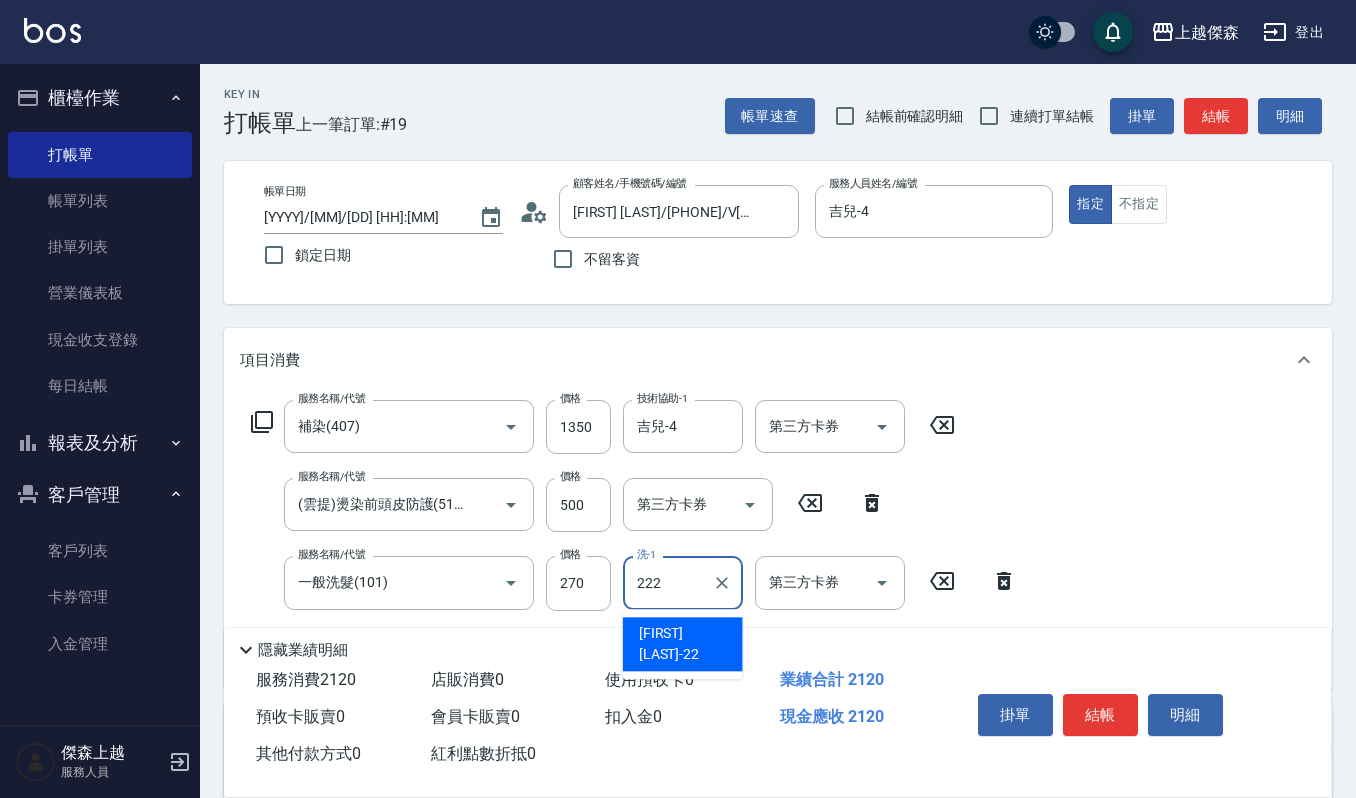 type on "222" 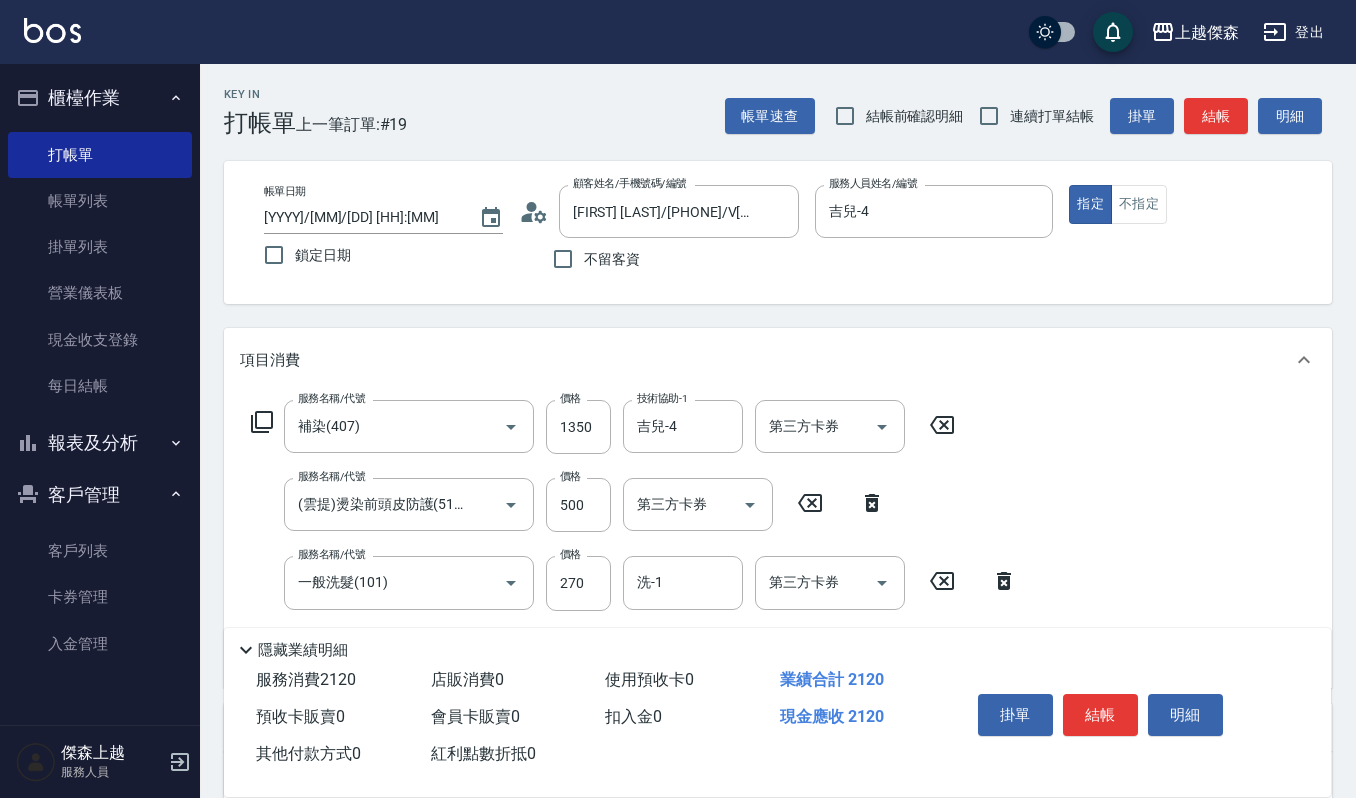 click on "服務名稱/代號 補染([NUMBER]) 服務名稱/代號 價格 [NUMBER] 價格 技術協助-[NUMBER] 吉兒-[NUMBER] 技術協助-[NUMBER] 第三方卡券 第三方卡券 服務名稱/代號 (雲提)燙染前頭皮防護([NUMBER]) 服務名稱/代號 價格 [NUMBER] 價格 第三方卡券 第三方卡券 服務名稱/代號 一般洗髮([NUMBER]) 服務名稱/代號 價格 [NUMBER] 價格 洗-[NUMBER] 洗-[NUMBER] 第三方卡券 第三方卡券" at bounding box center (634, 535) 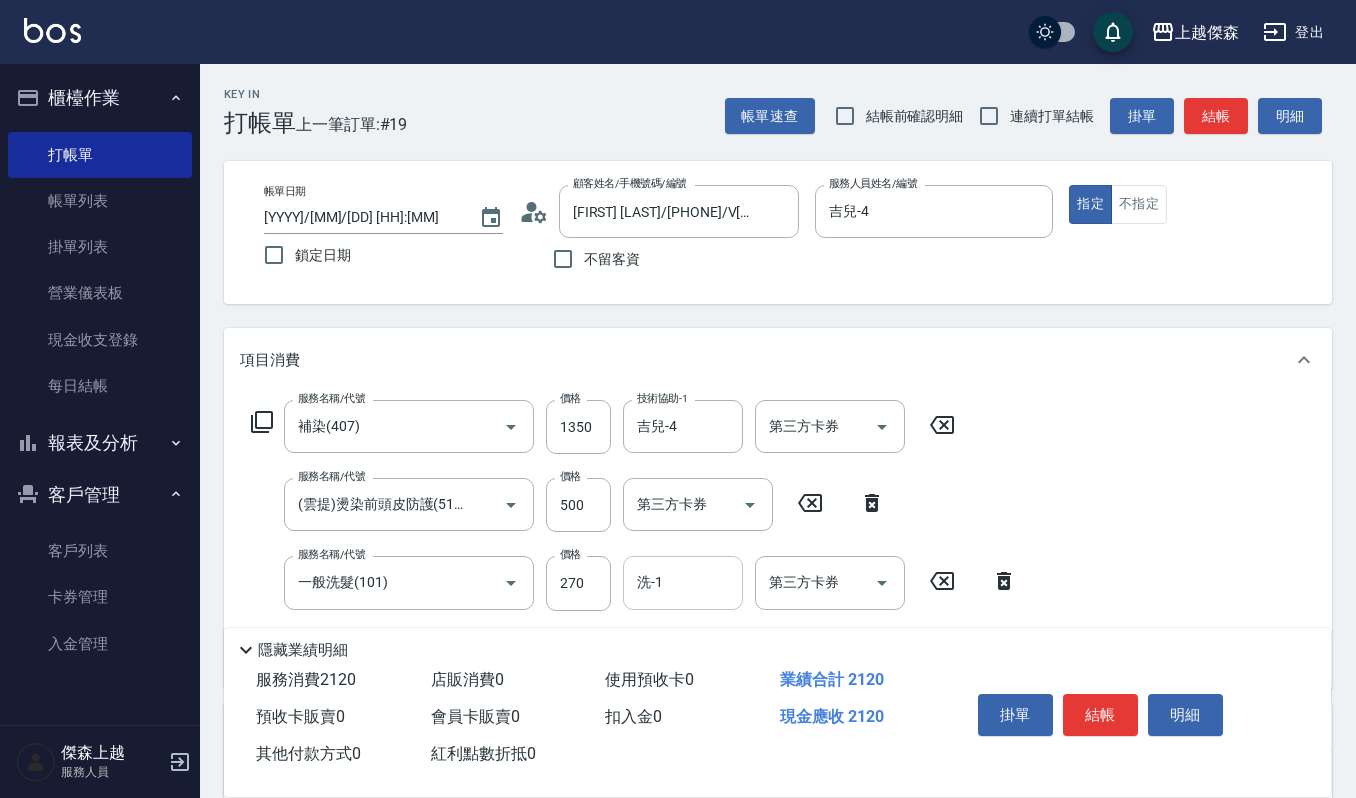 click on "洗-1" at bounding box center [683, 582] 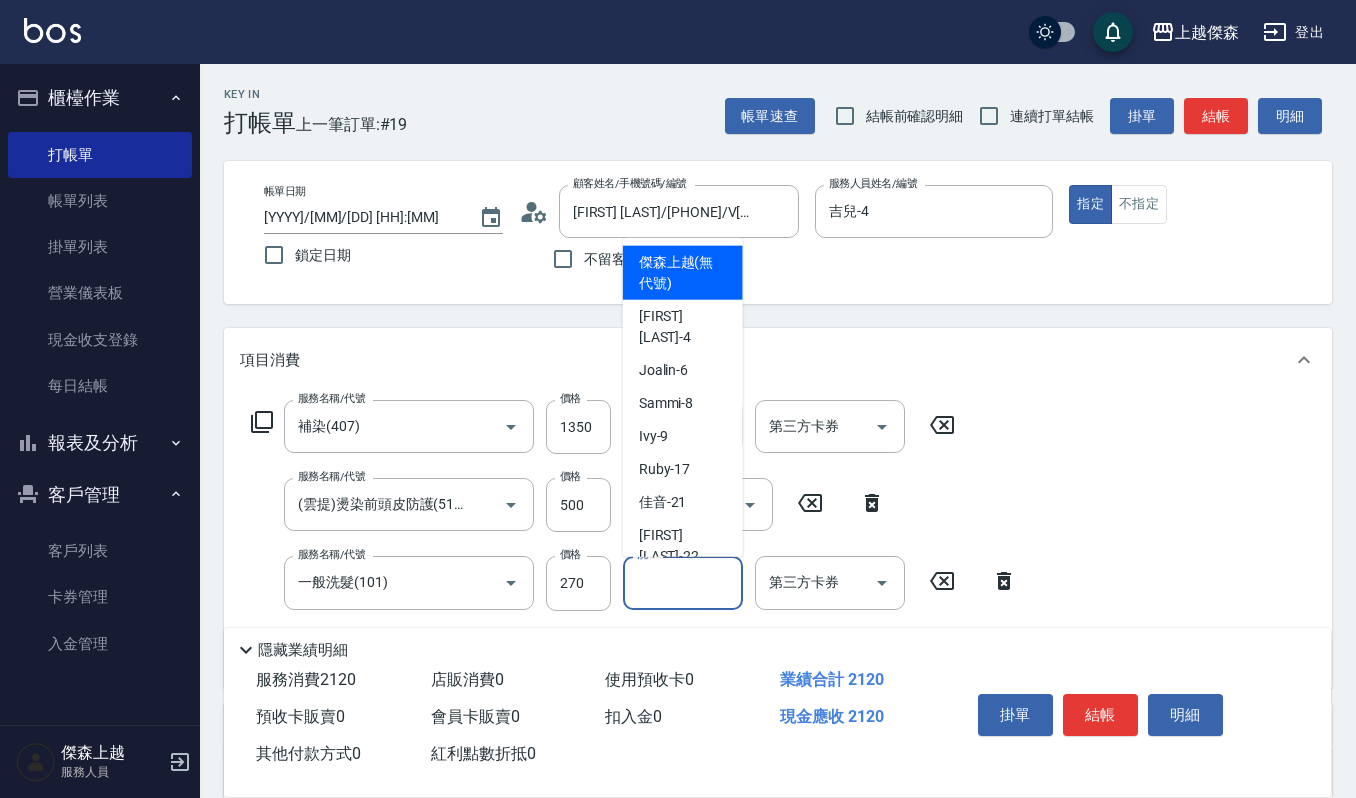 scroll, scrollTop: 133, scrollLeft: 0, axis: vertical 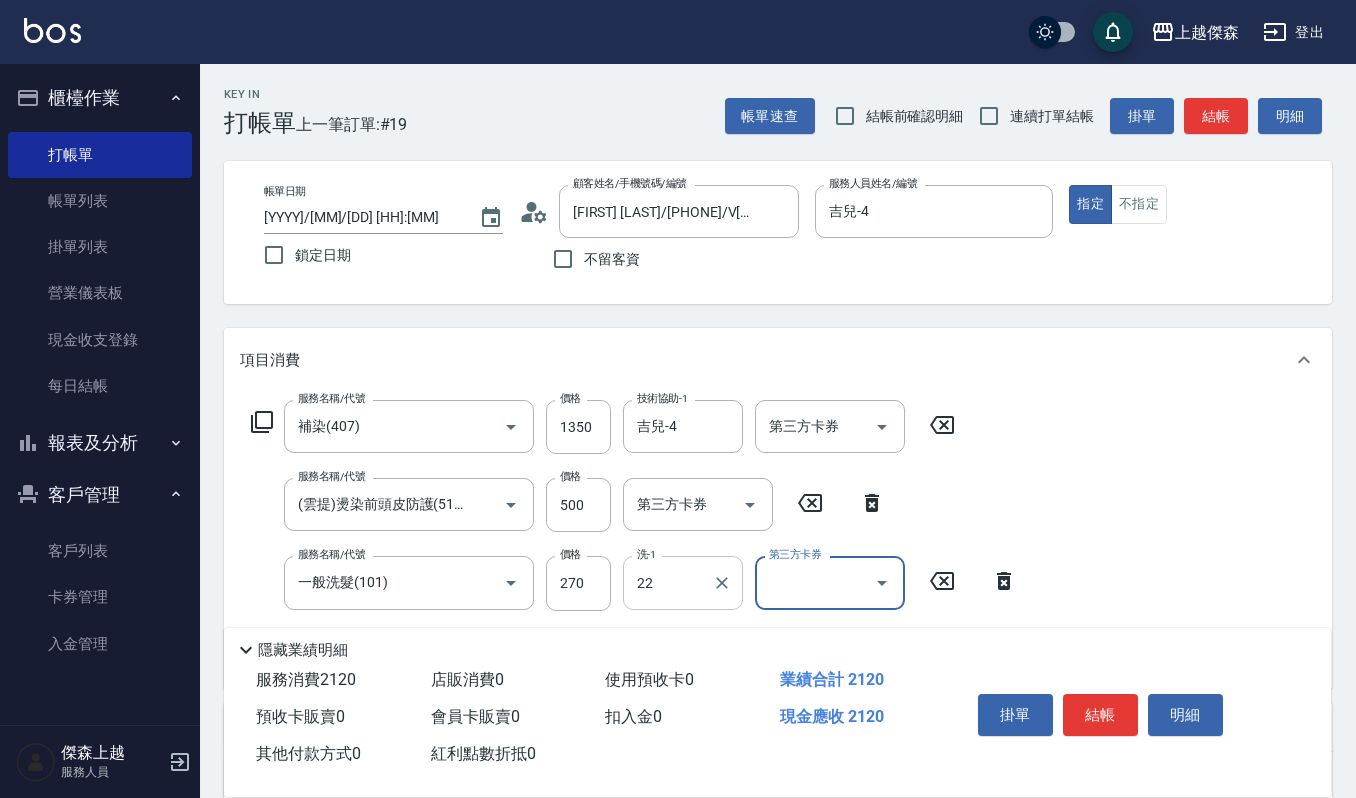 type on "[FIRST] [LAST]-[NUMBER]" 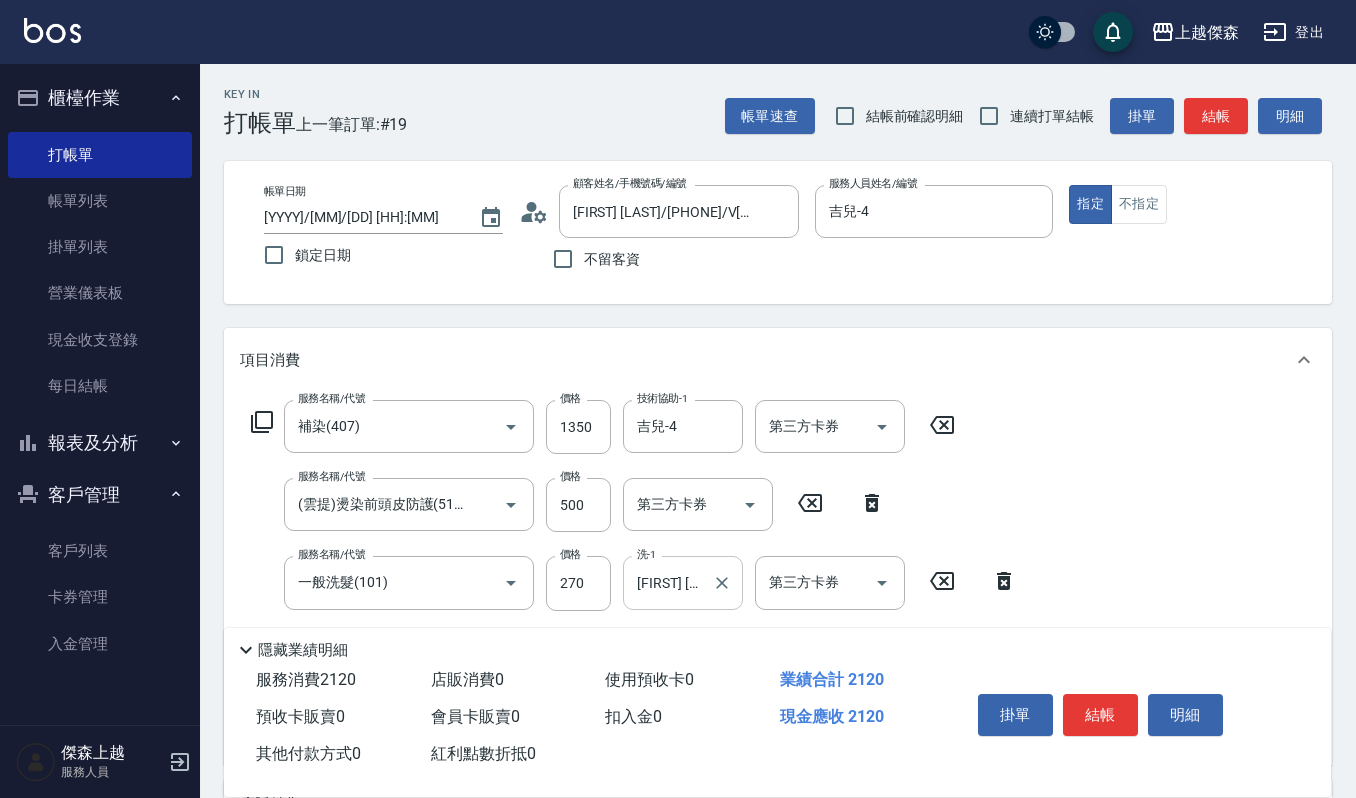 scroll, scrollTop: 0, scrollLeft: 0, axis: both 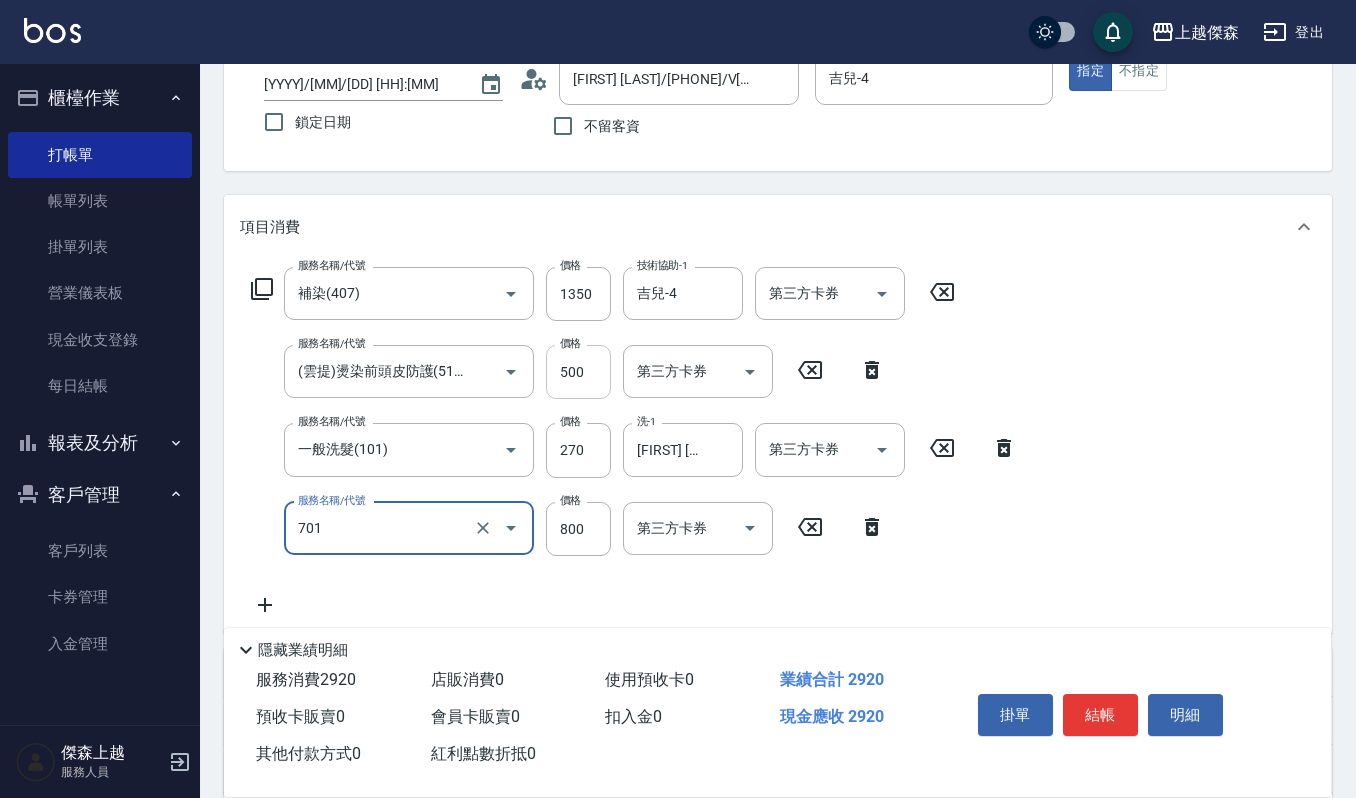 type on "CMC加購護(701)" 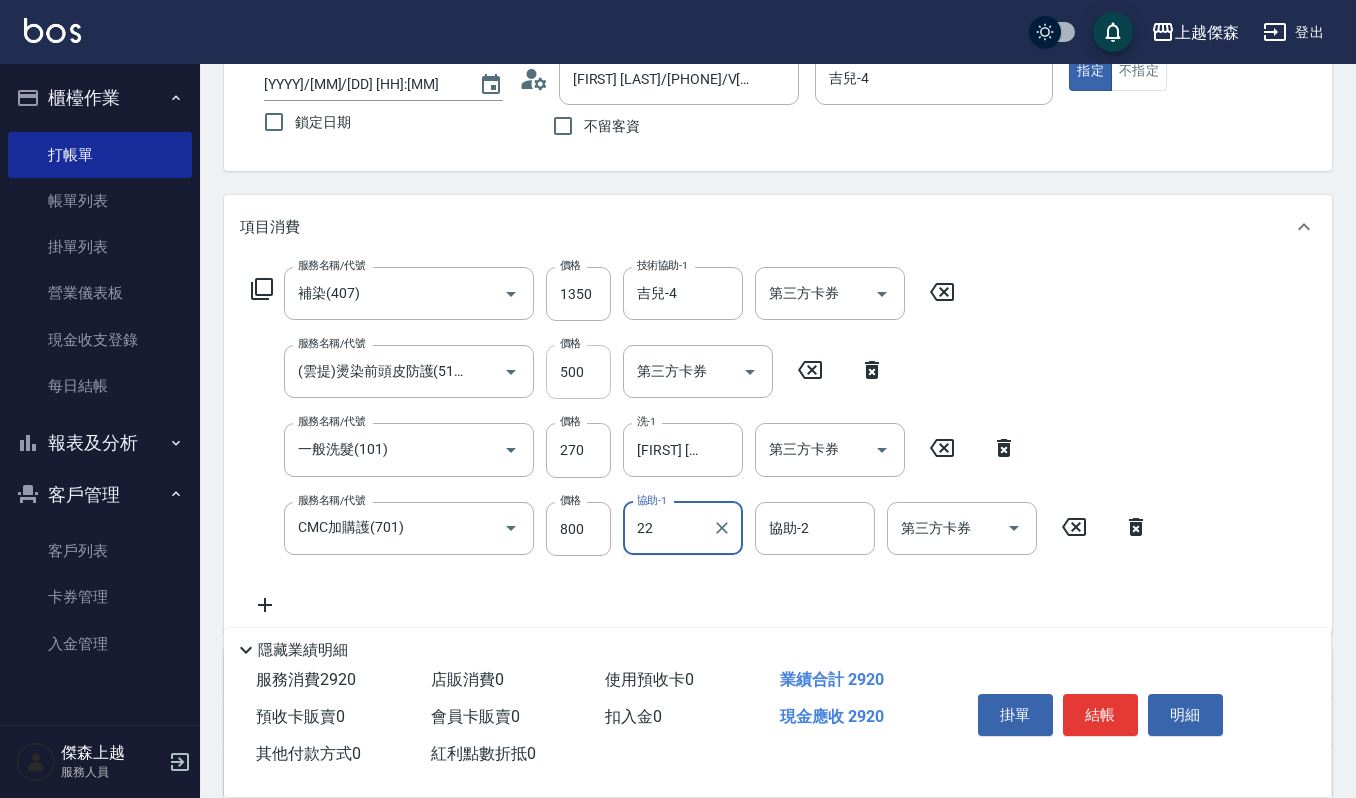 type on "[FIRST] [LAST]-[NUMBER]" 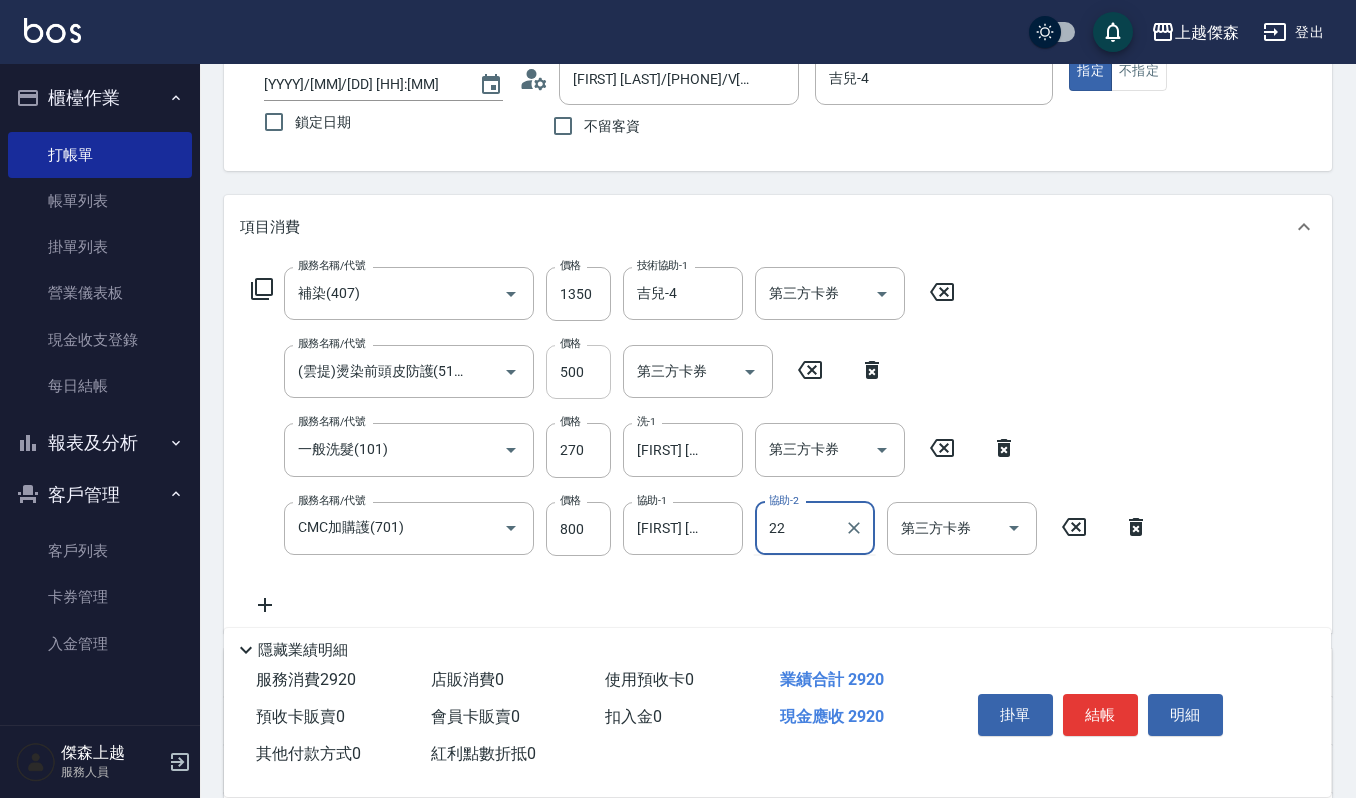type on "[FIRST] [LAST]-[NUMBER]" 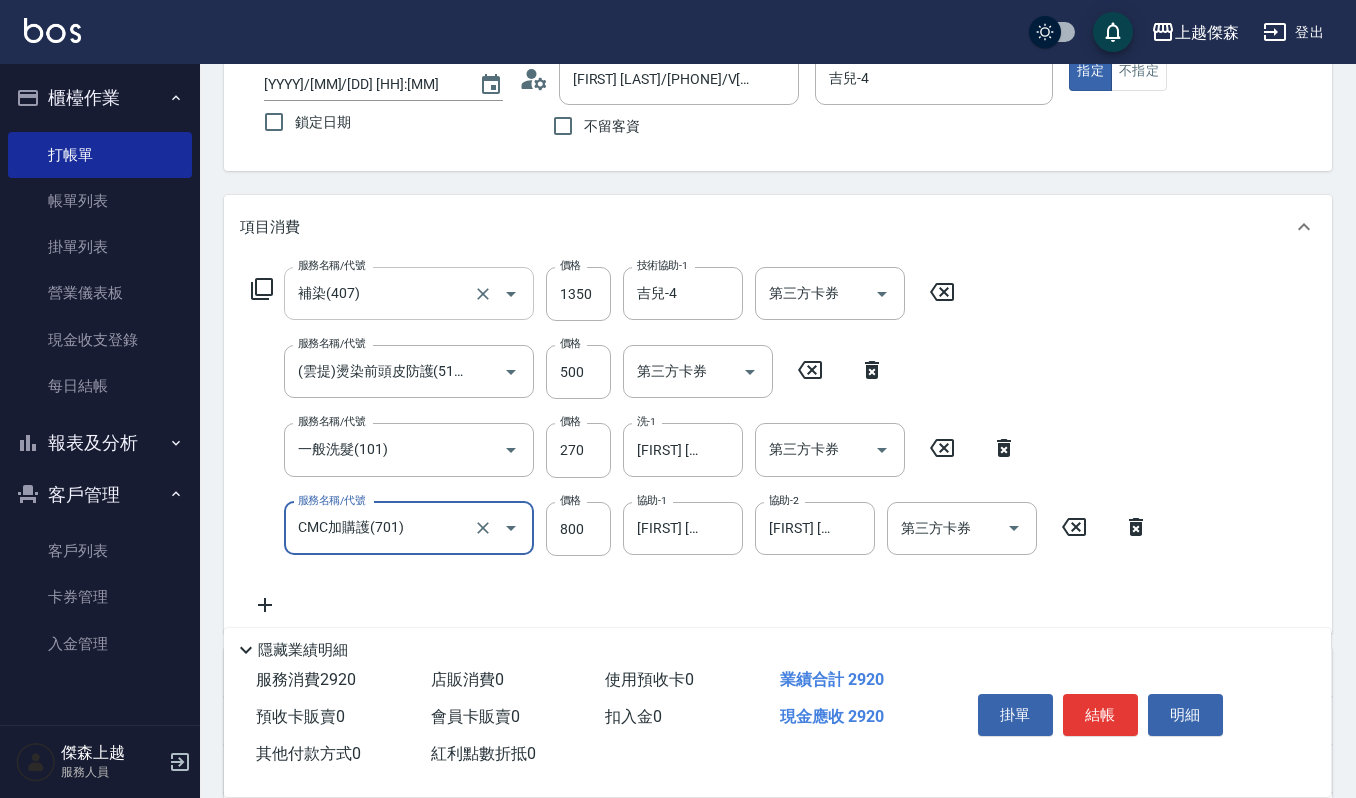 click on "補染(407)" at bounding box center (381, 293) 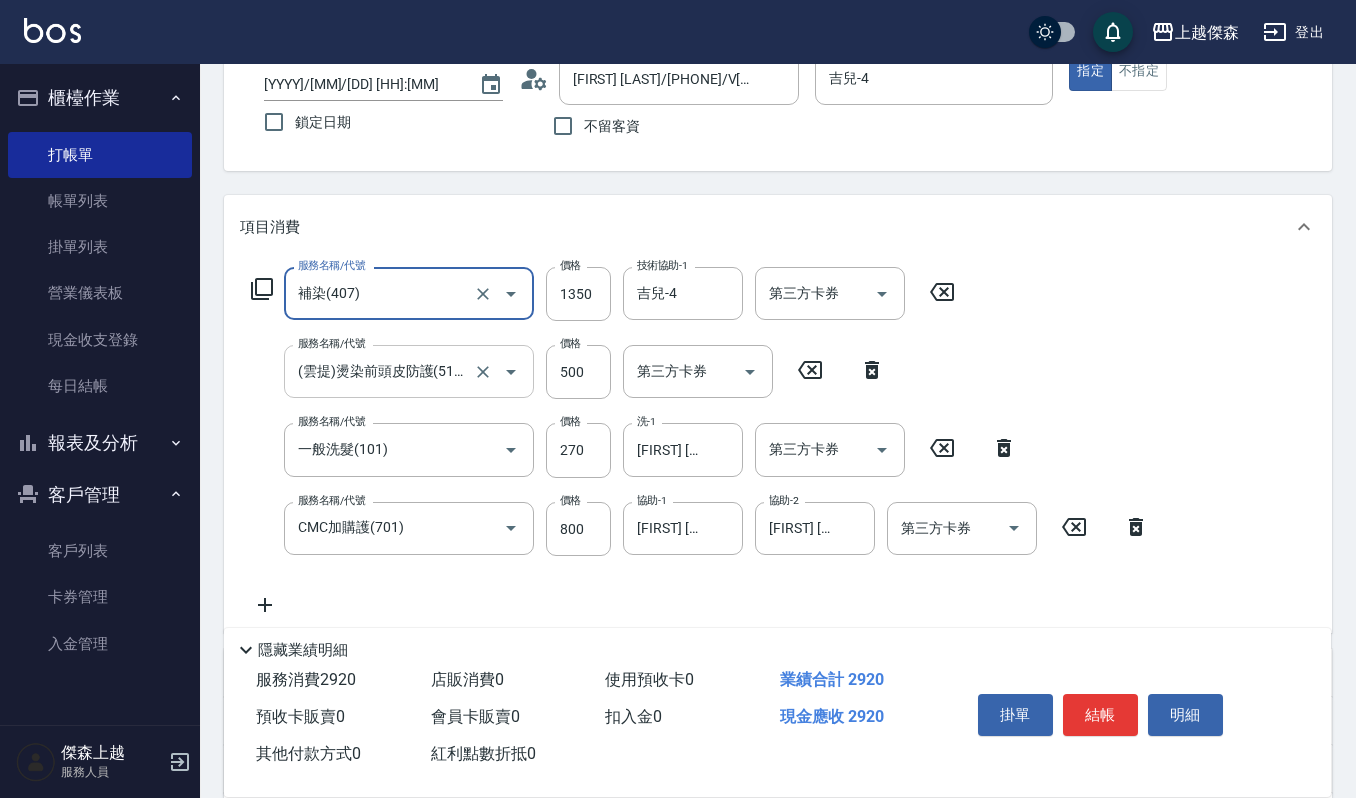 click on "(雲提)燙染前頭皮防護(518)" at bounding box center (381, 371) 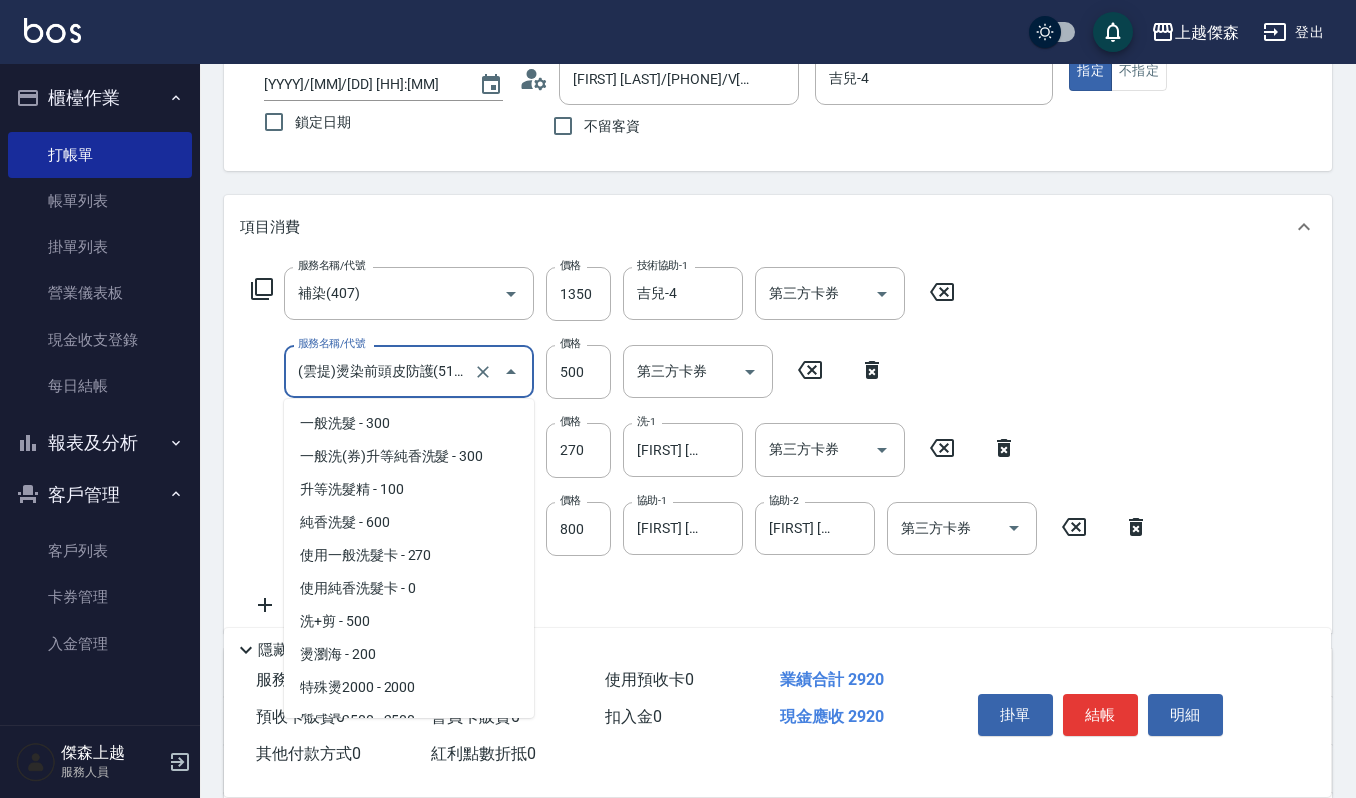 scroll, scrollTop: 1261, scrollLeft: 0, axis: vertical 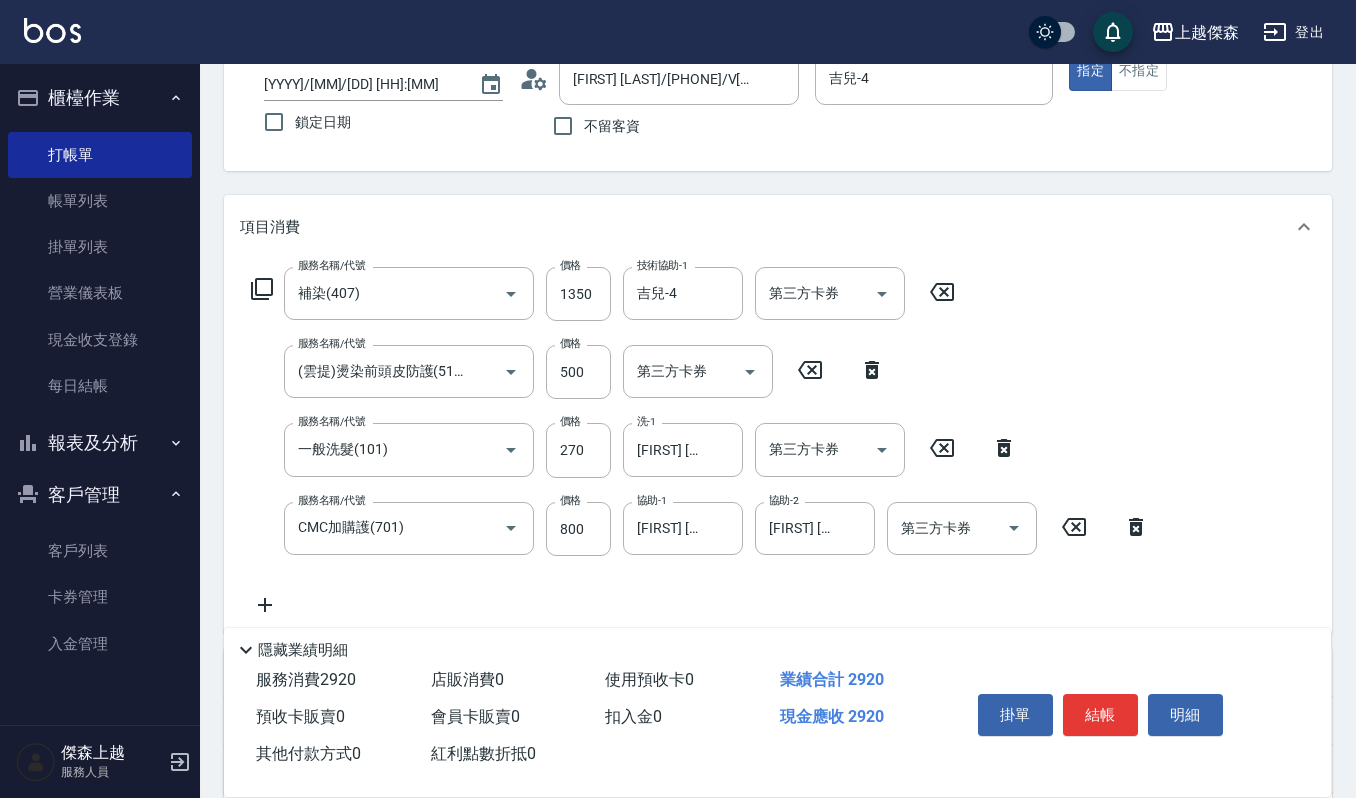 click on "服務名稱/代號 補染([NUMBER]) 服務名稱/代號 價格 [NUMBER] 價格 技術協助-[NUMBER] 吉兒-[NUMBER] 技術協助-[NUMBER] 第三方卡券 第三方卡券 服務名稱/代號 (雲提)燙染前頭皮防護([NUMBER]) 服務名稱/代號 價格 [NUMBER] 價格 第三方卡券 第三方卡券 服務名稱/代號 一般洗髮([NUMBER]) 服務名稱/代號 價格 [NUMBER] 價格 洗-[NUMBER] [FIRST]-[NUMBER] 洗-[NUMBER] 第三方卡券 第三方卡券 服務名稱/代號 CMC加購護([NUMBER]) 服務名稱/代號 價格 [NUMBER] 價格 協助-[NUMBER] [FIRST]-[NUMBER] 協助-[NUMBER] 協助-[NUMBER] [FIRST]-[NUMBER] 協助-[NUMBER] 第三方卡券 第三方卡券" at bounding box center [700, 442] 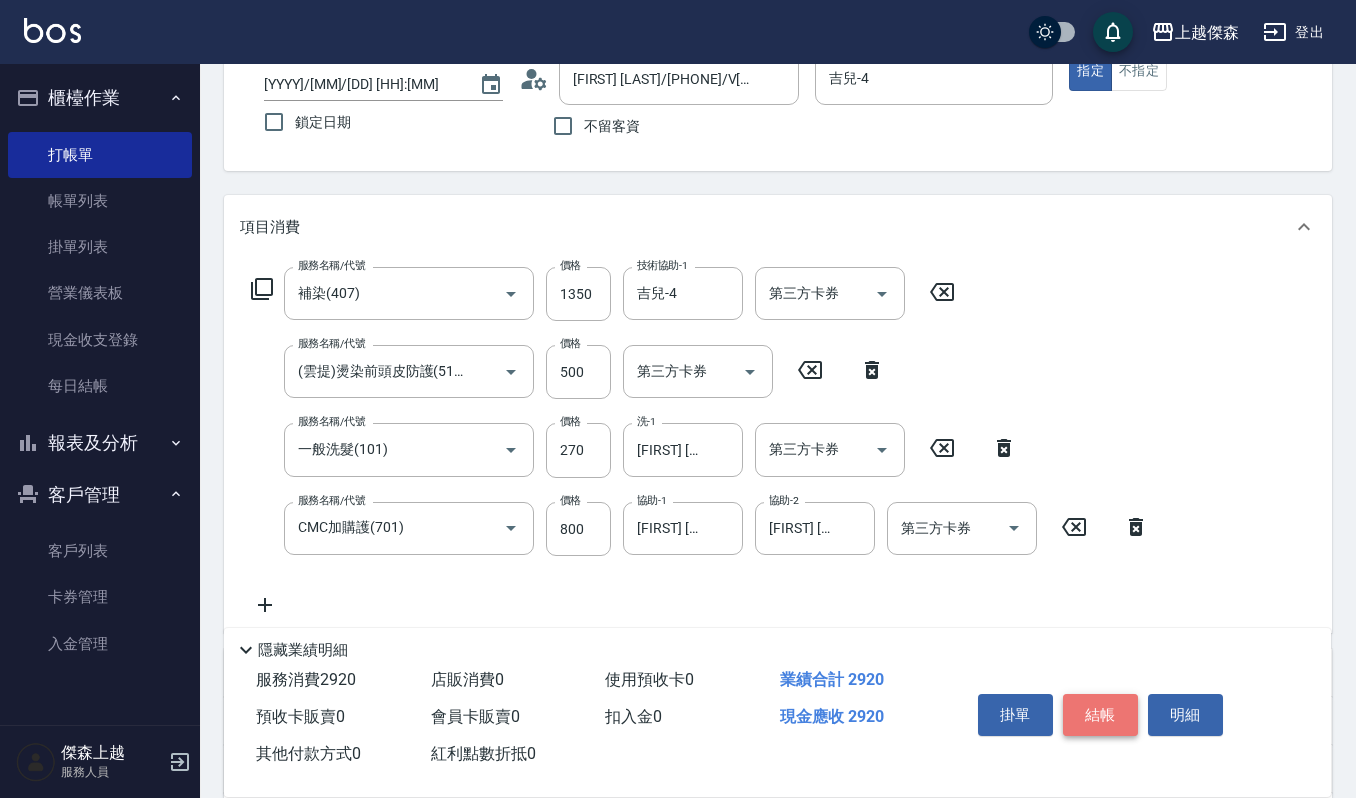 click on "結帳" at bounding box center (1100, 715) 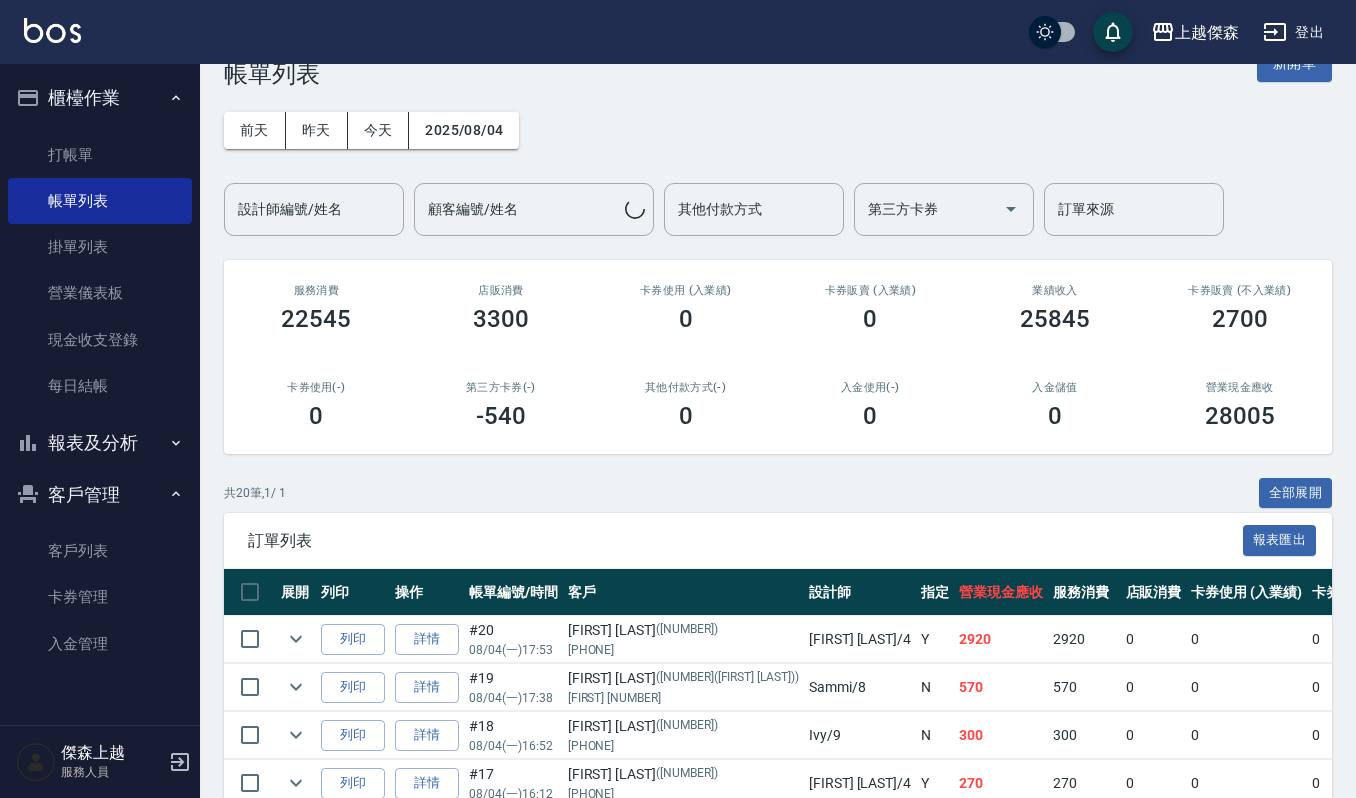 scroll, scrollTop: 133, scrollLeft: 0, axis: vertical 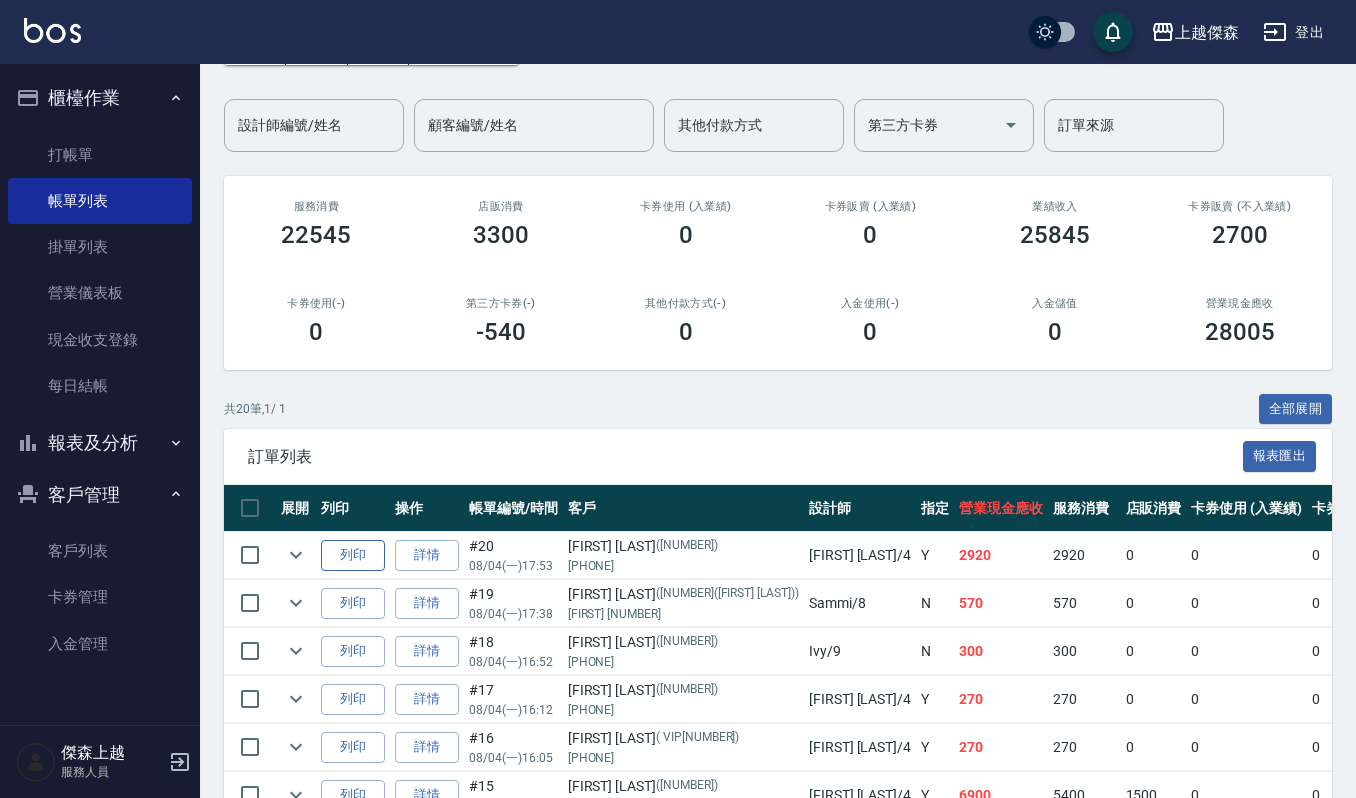 click on "列印" at bounding box center [353, 555] 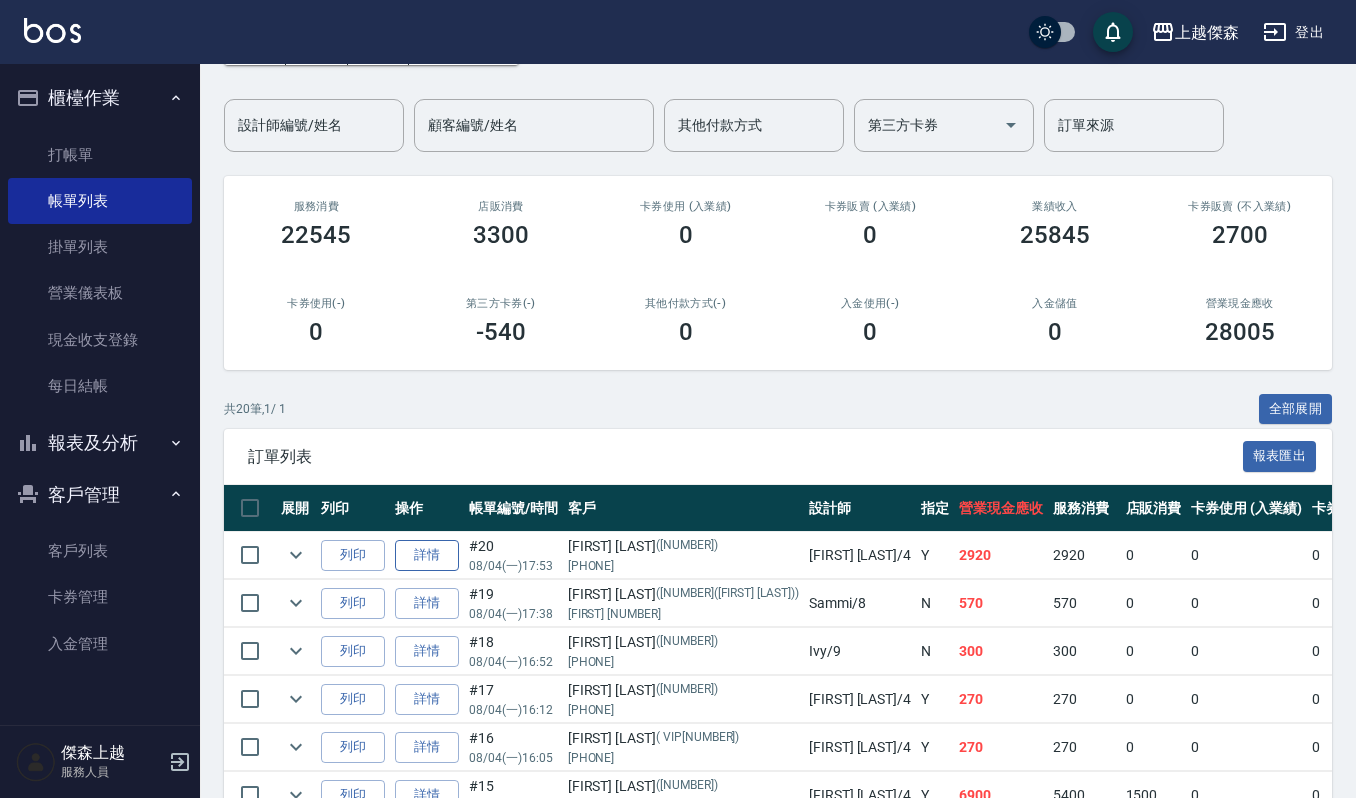 click on "詳情" at bounding box center (427, 555) 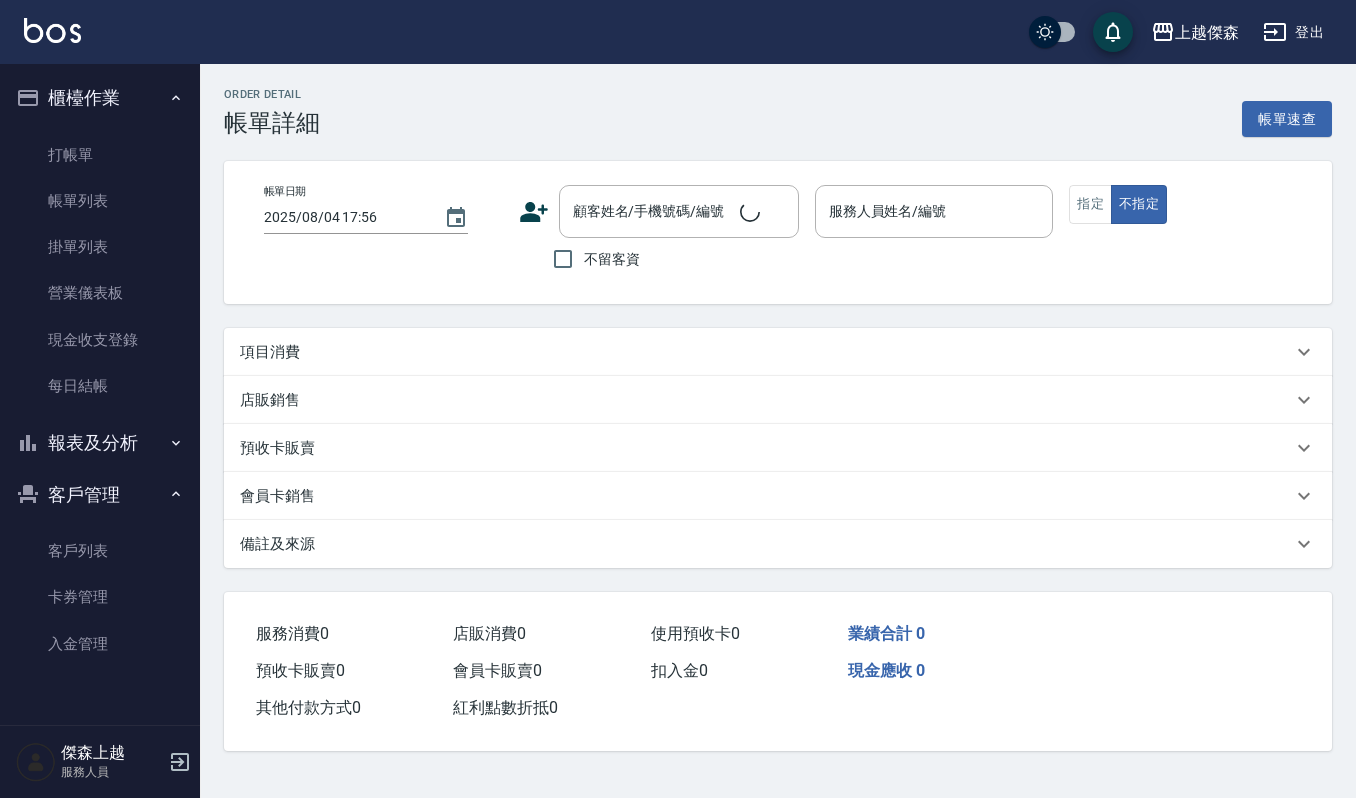scroll, scrollTop: 0, scrollLeft: 0, axis: both 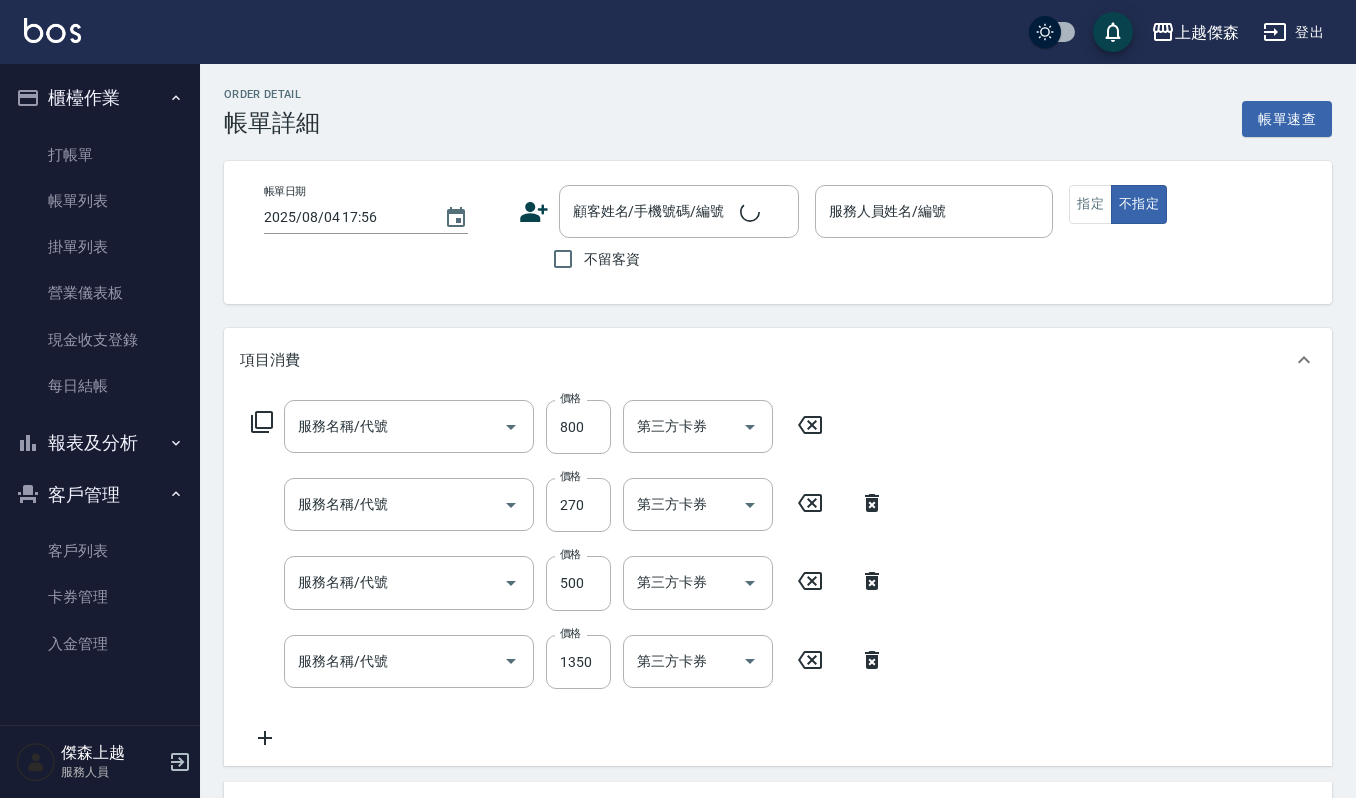 type on "[YYYY]/[MM]/[DD] [HH]:[MM]" 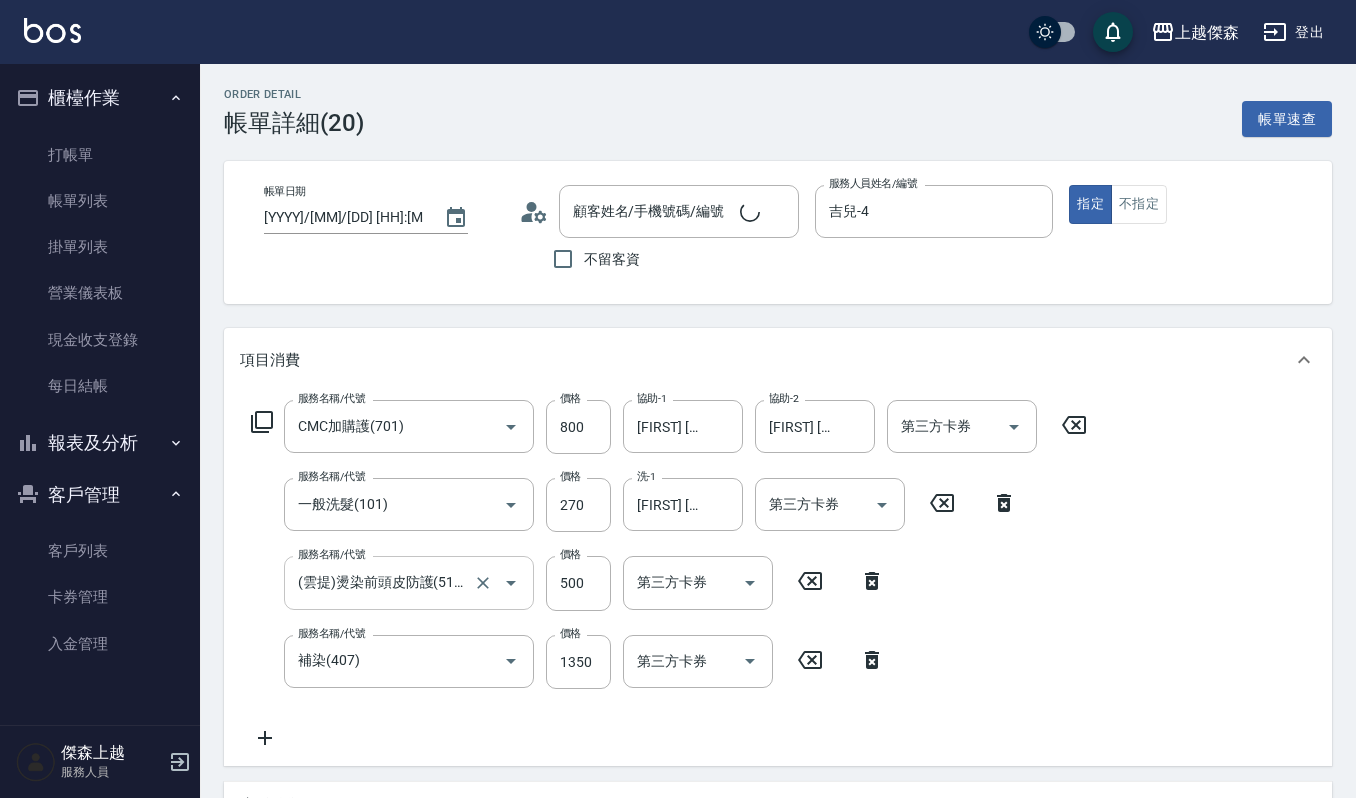 type on "CMC加購護(701)" 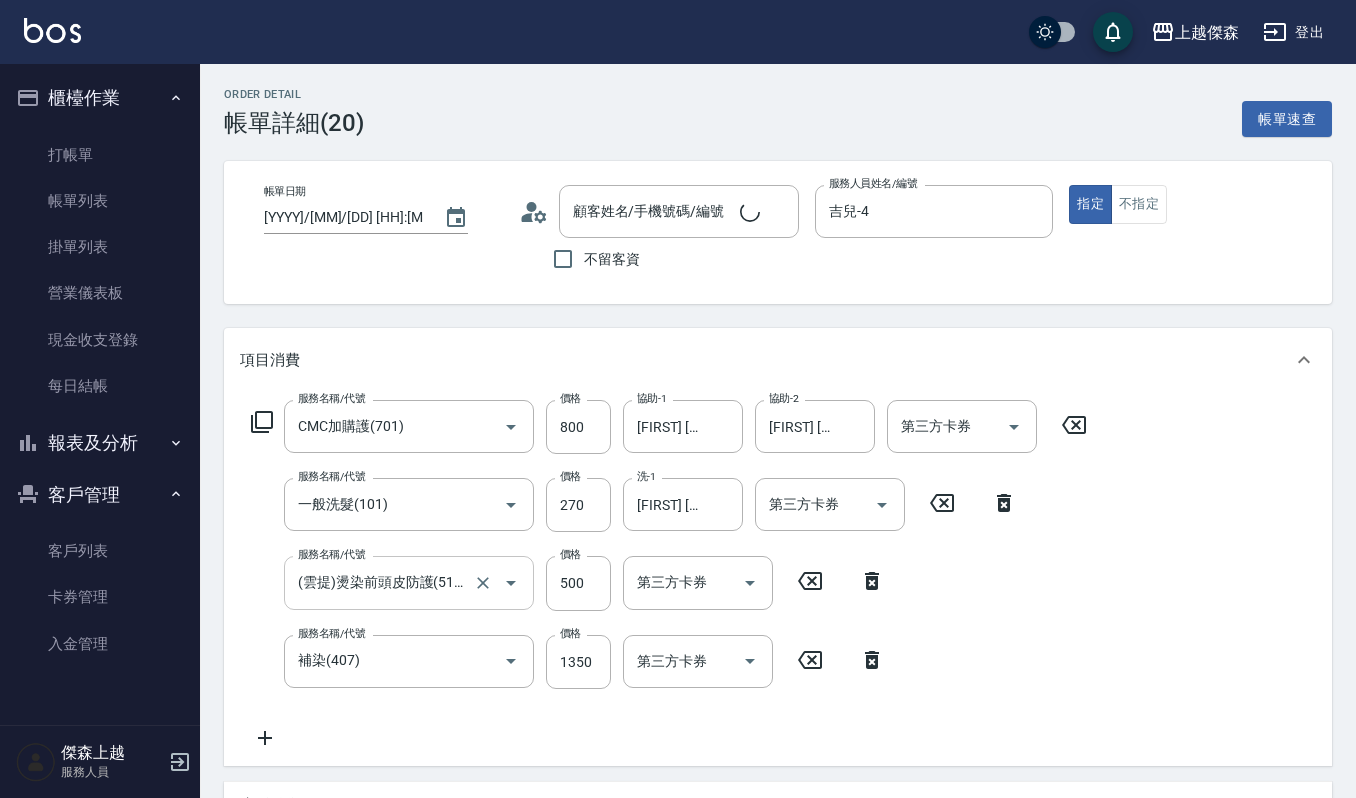 type on "一般洗髮(101)" 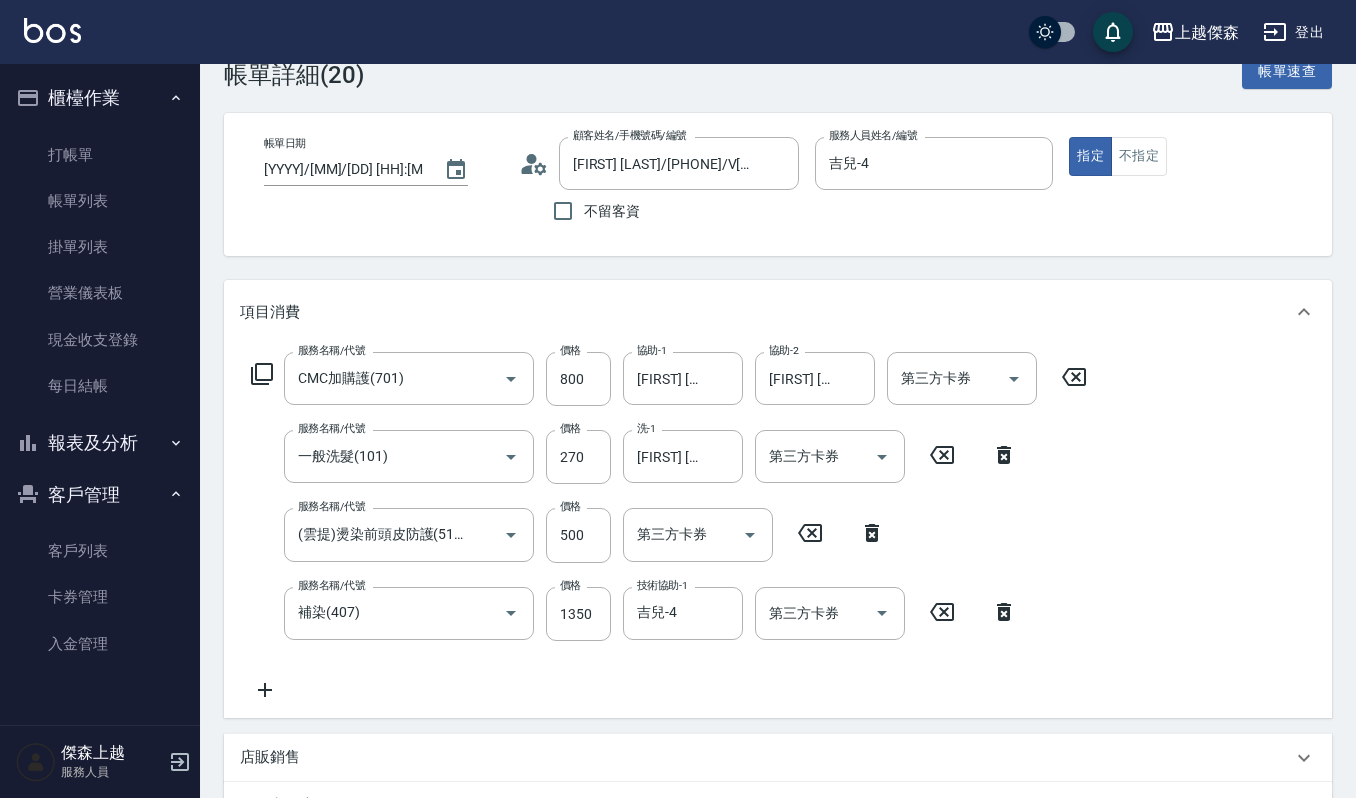 scroll, scrollTop: 133, scrollLeft: 0, axis: vertical 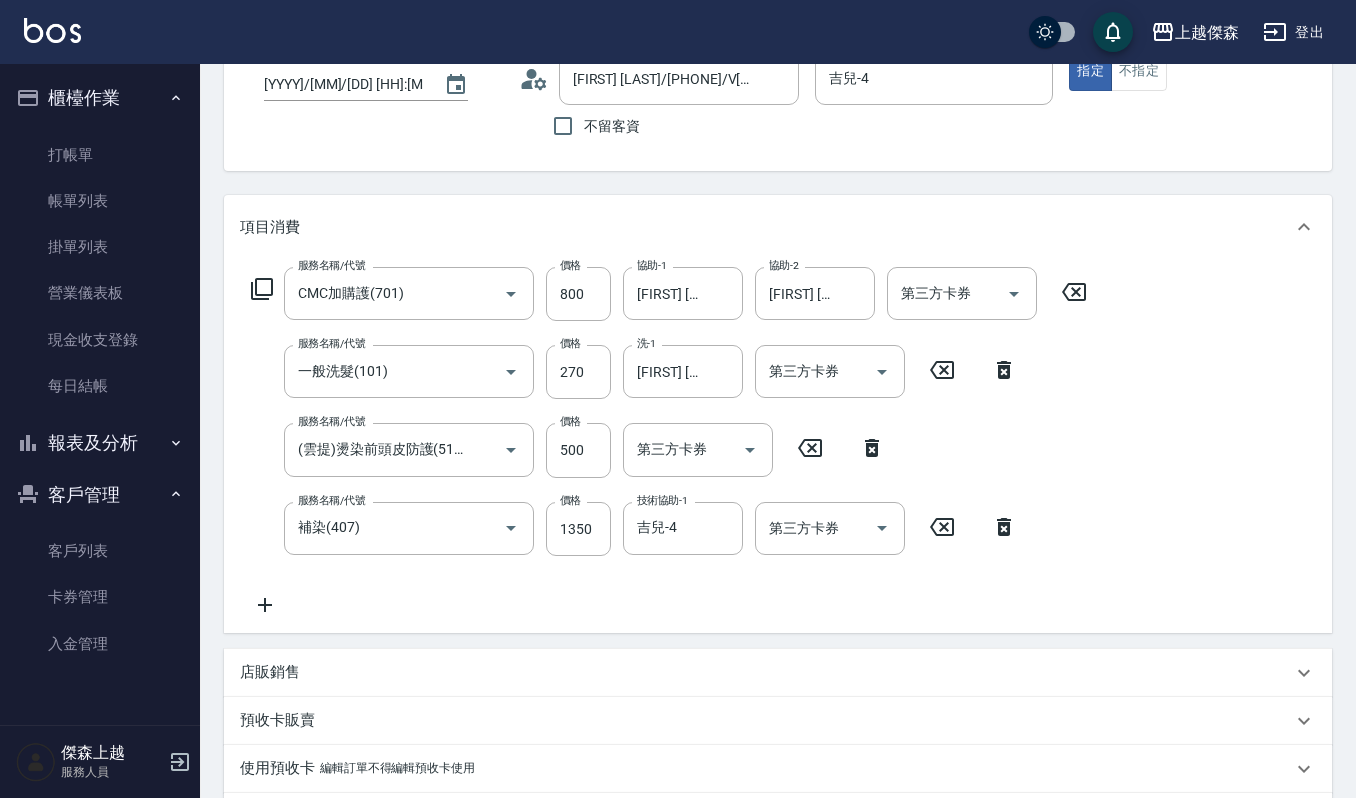click 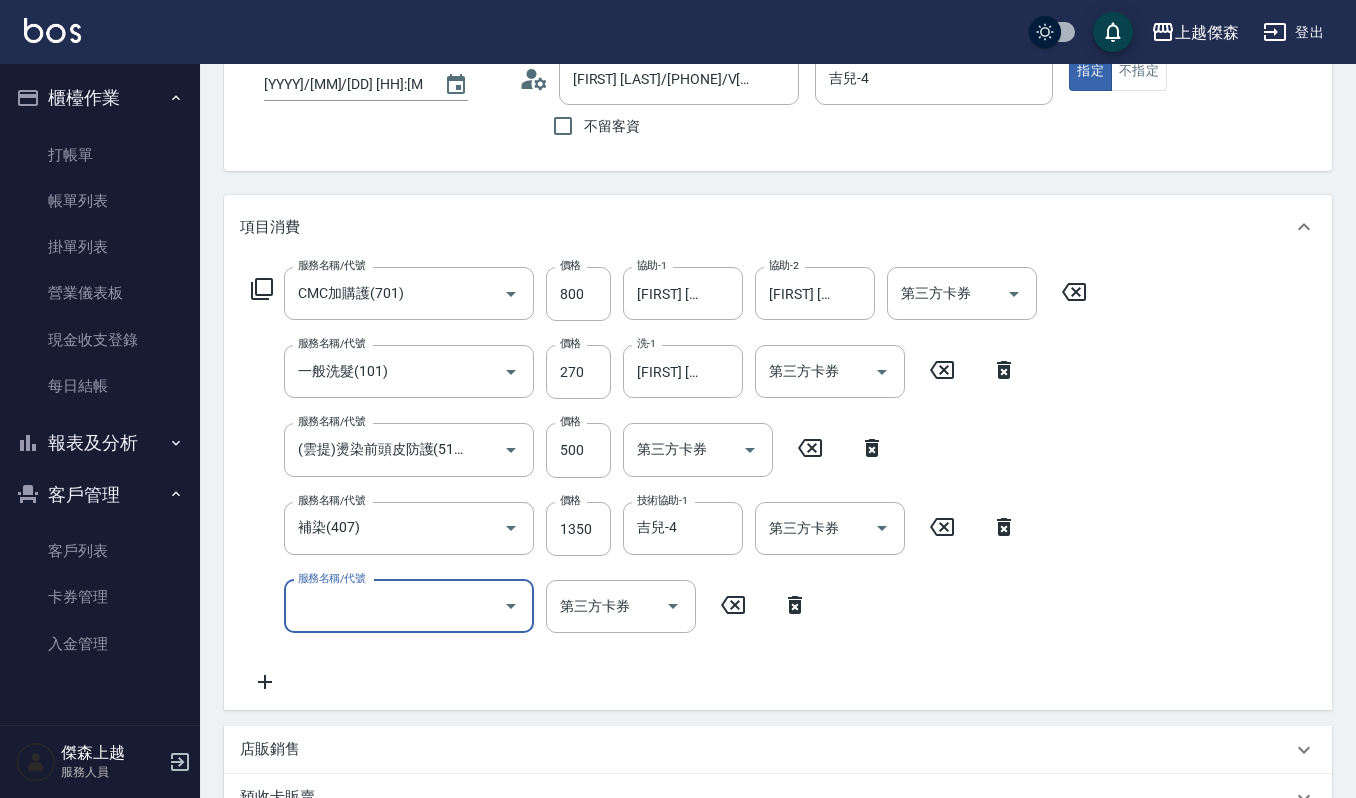 click on "服務名稱/代號" at bounding box center (394, 606) 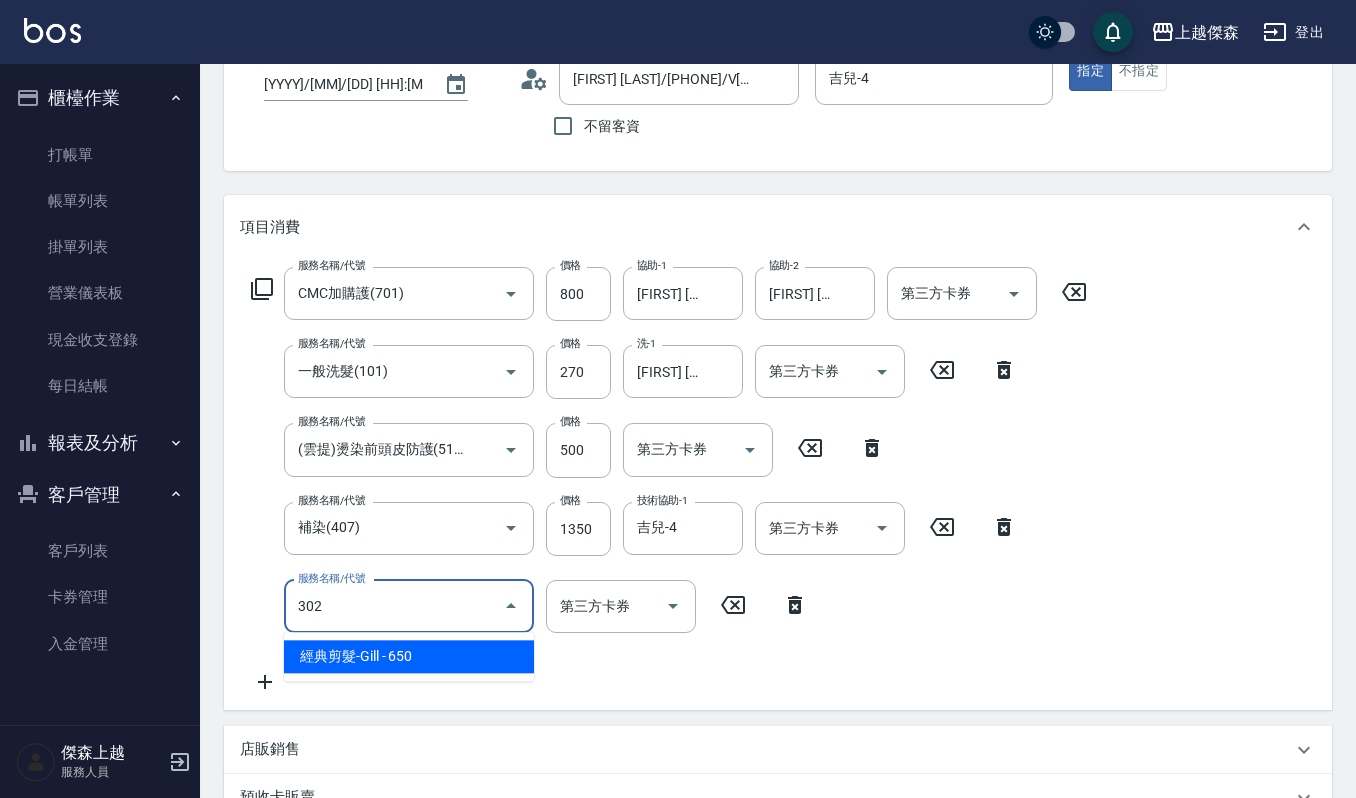 type on "經典剪髮-Gill(302)" 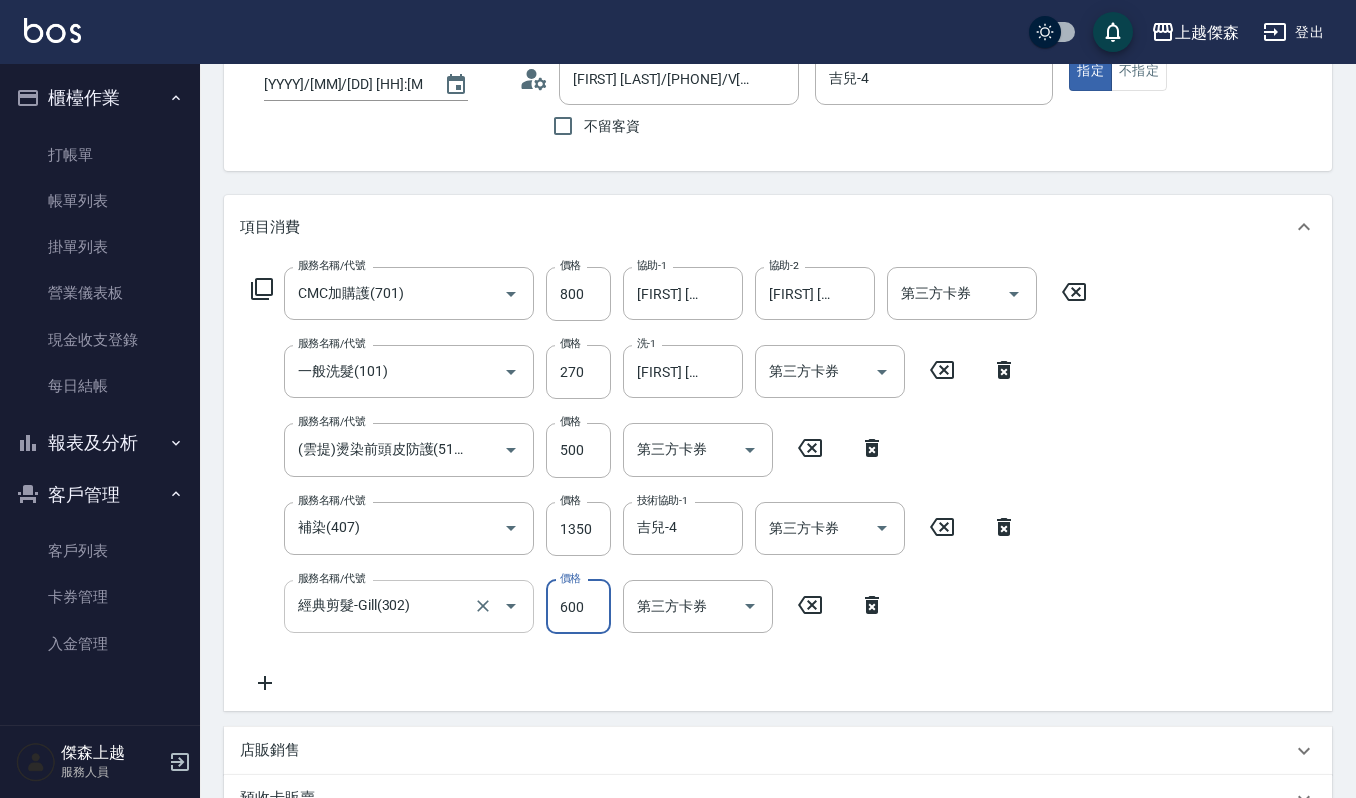 type on "600" 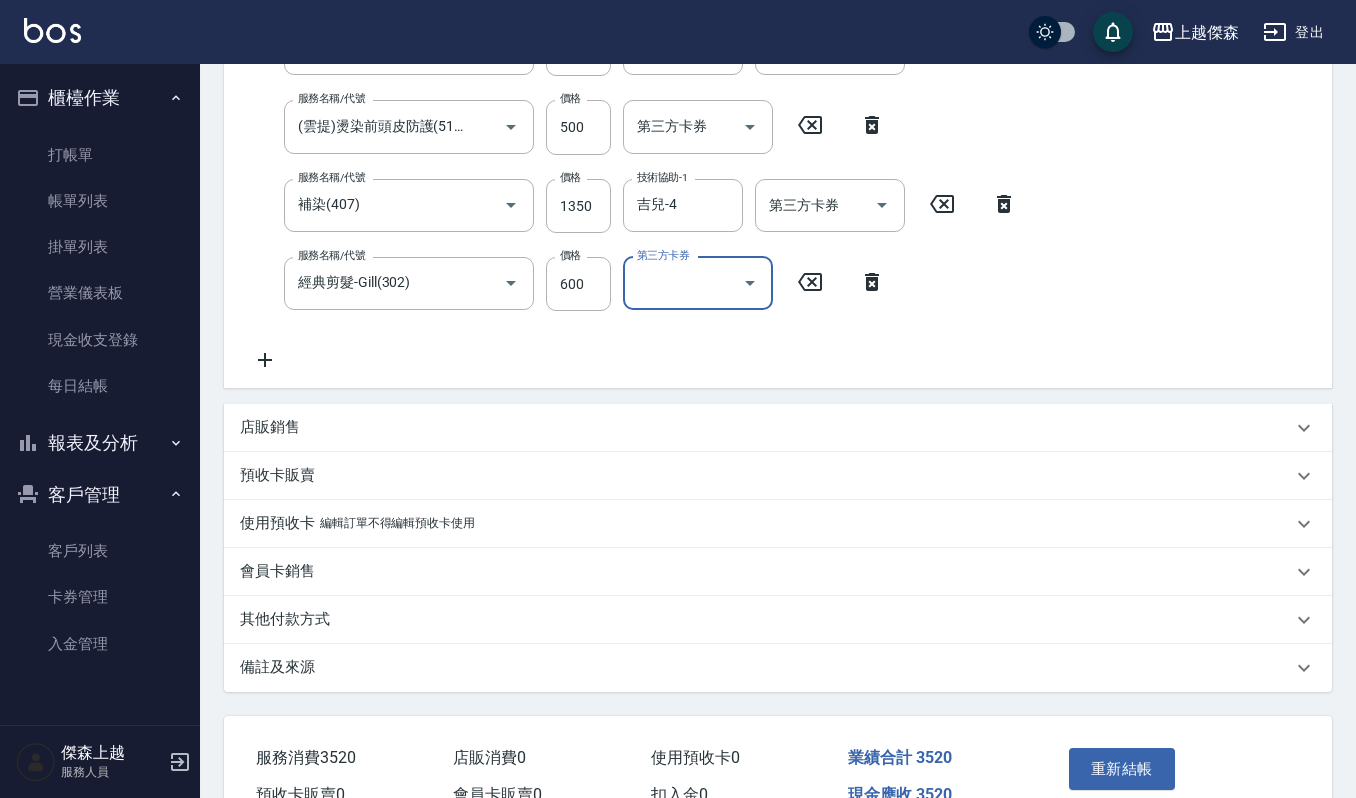 scroll, scrollTop: 533, scrollLeft: 0, axis: vertical 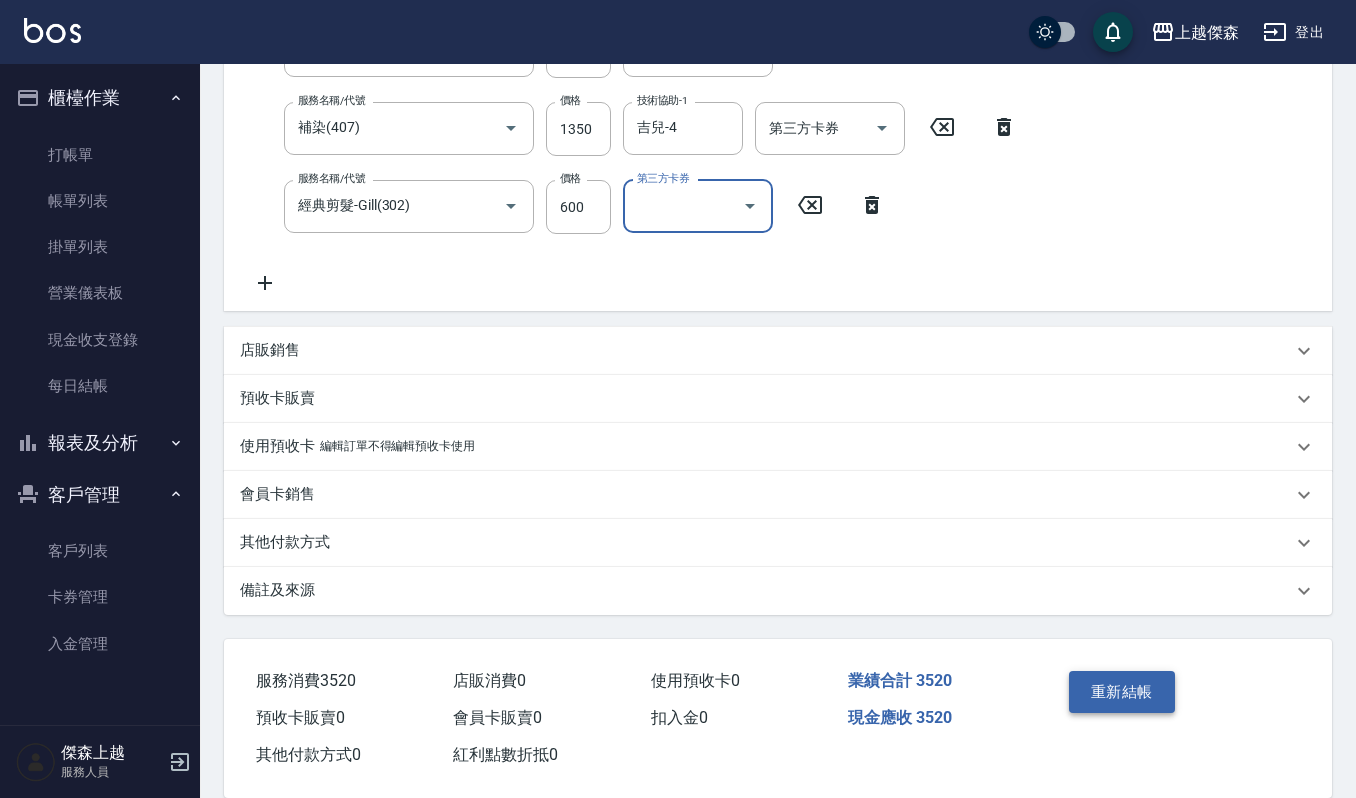 click on "重新結帳" at bounding box center [1122, 692] 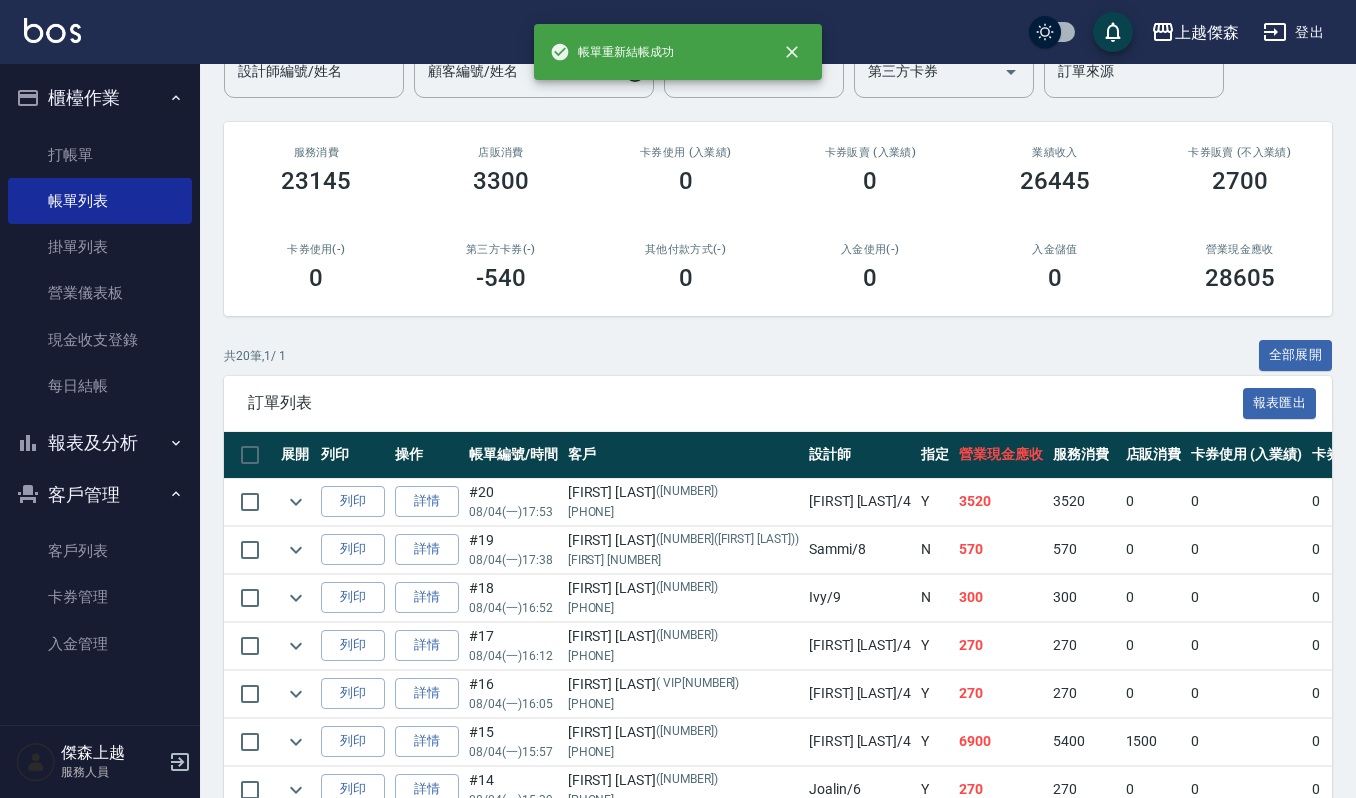 scroll, scrollTop: 133, scrollLeft: 0, axis: vertical 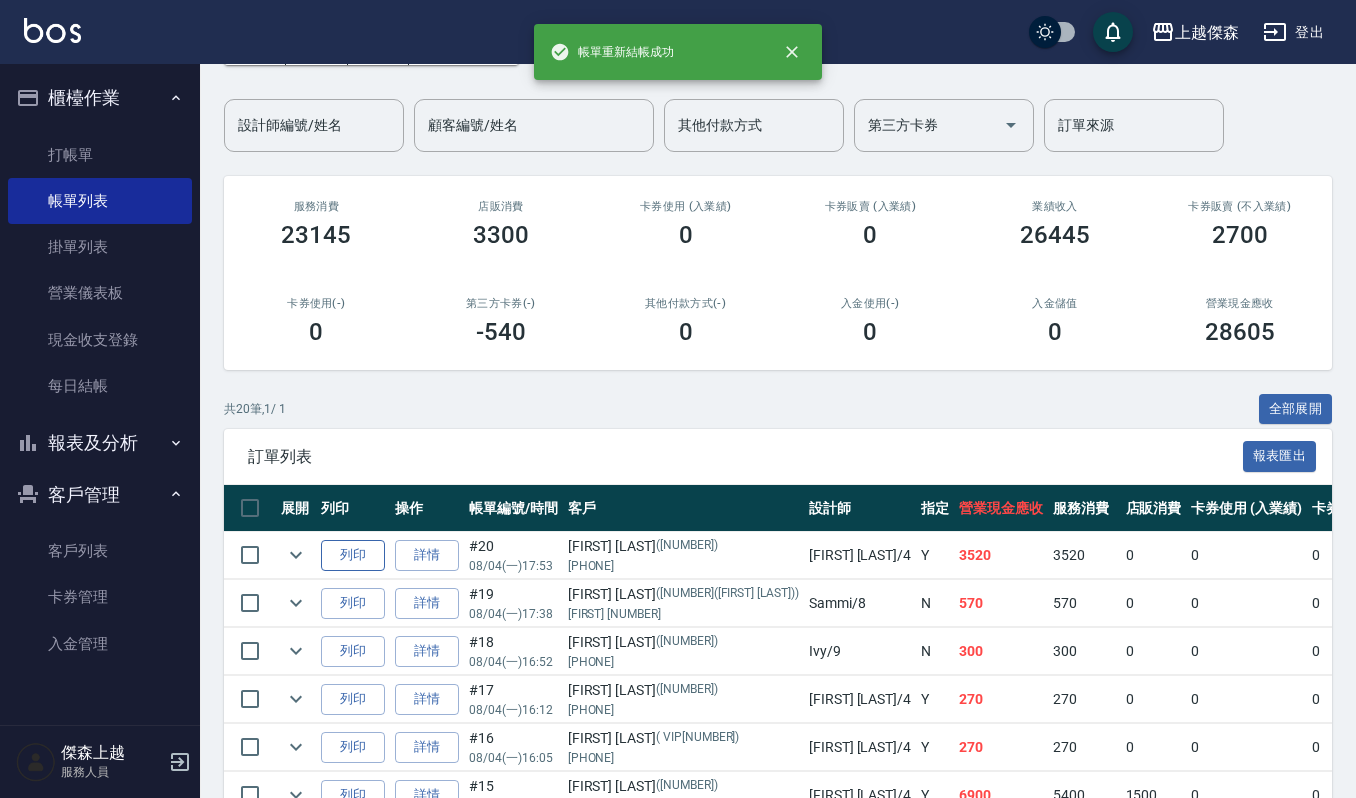 click on "列印" at bounding box center [353, 555] 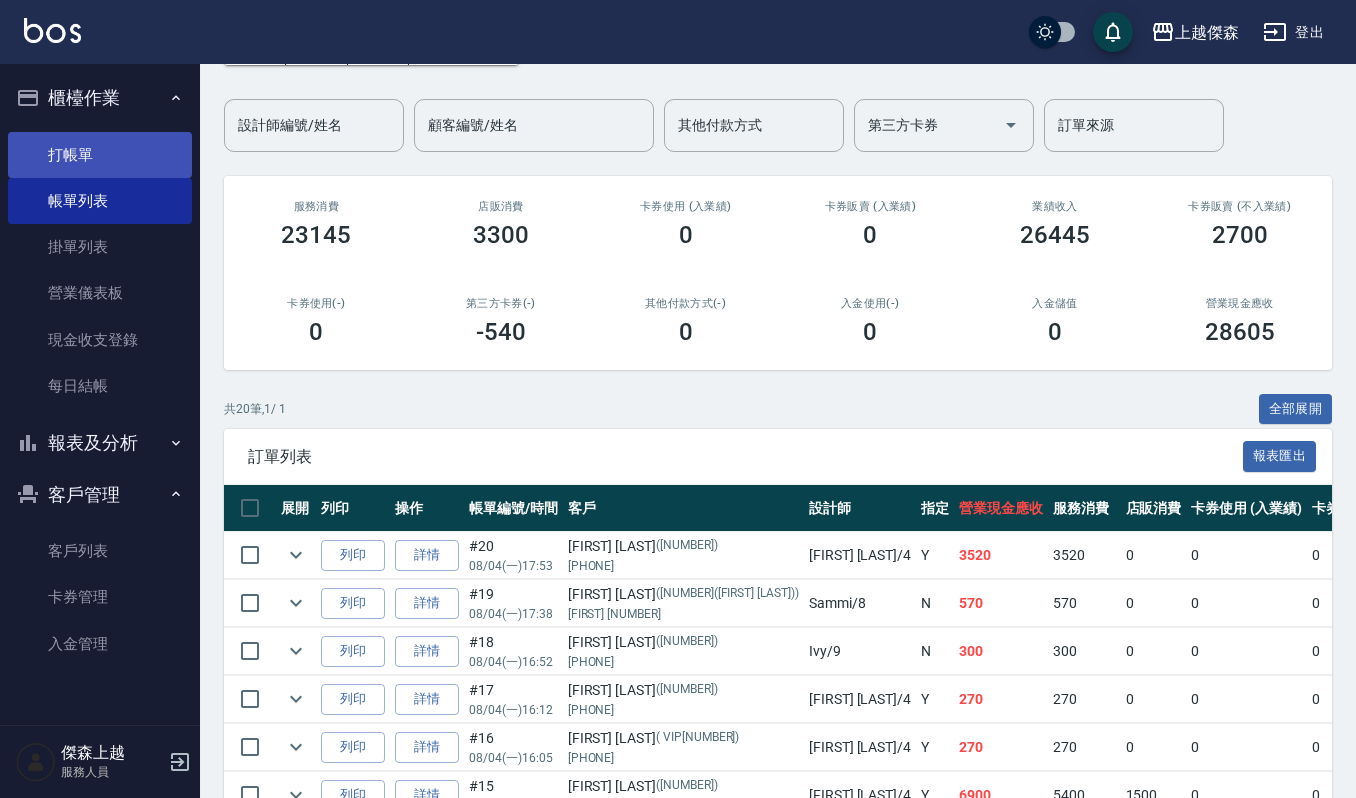 click on "打帳單" at bounding box center (100, 155) 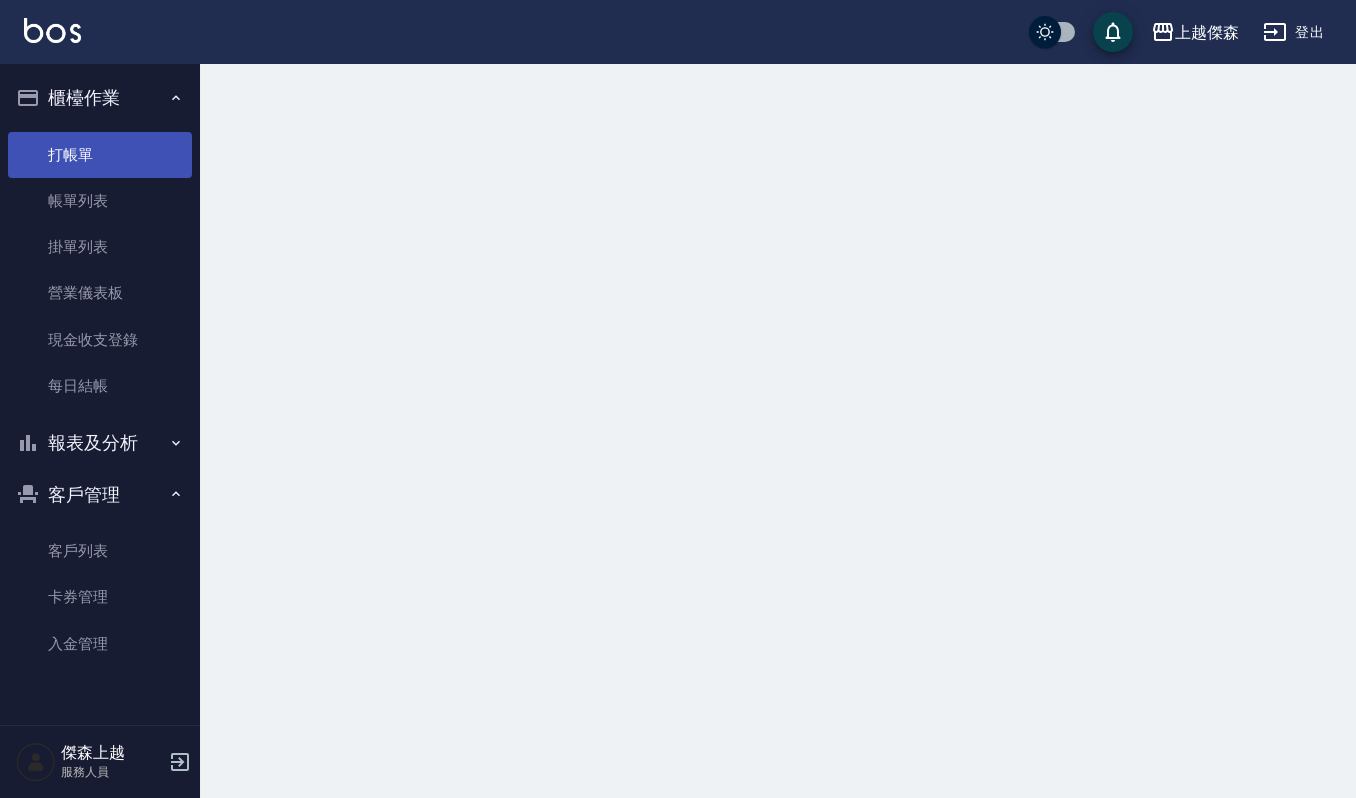 scroll, scrollTop: 0, scrollLeft: 0, axis: both 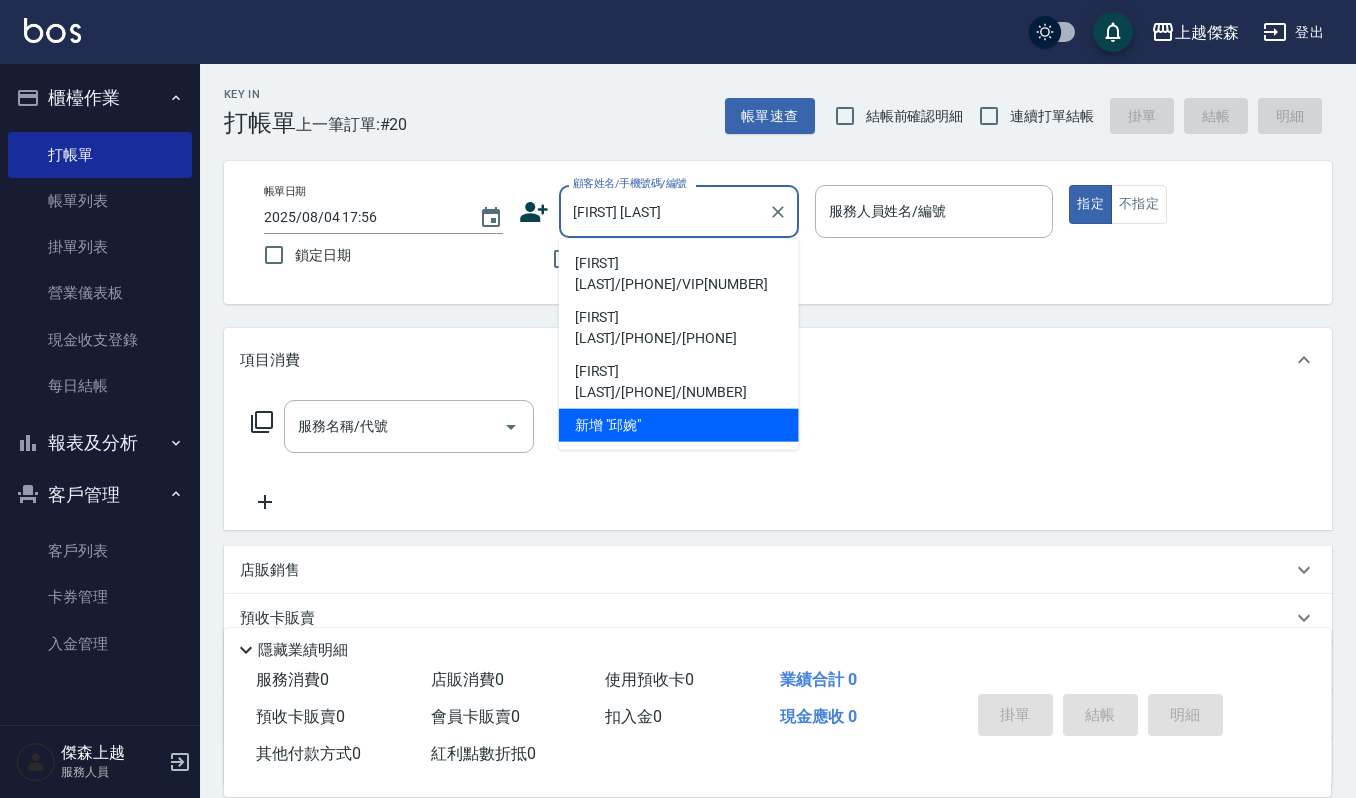 click on "[FIRST] [LAST]/[PHONE]/VIP[NUMBER]" at bounding box center (679, 274) 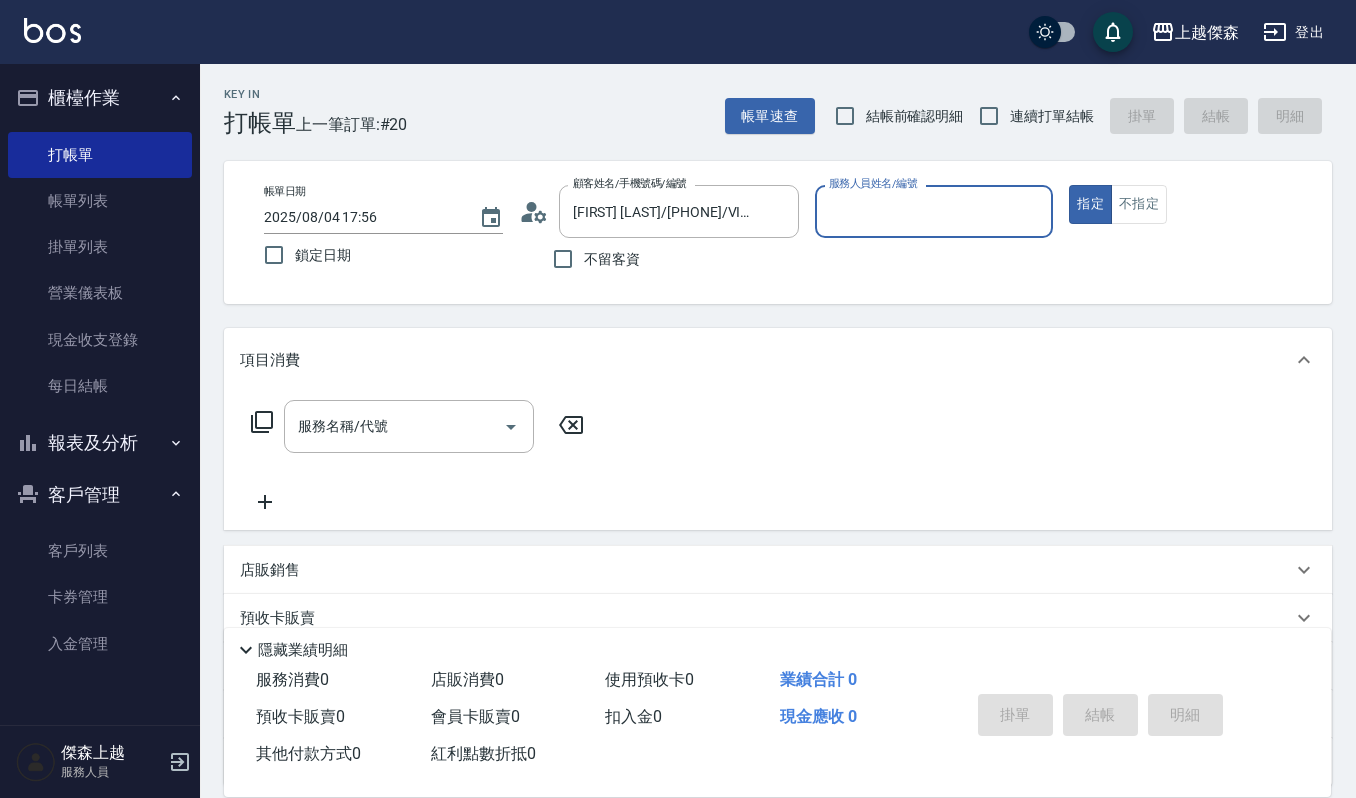 type on "吉兒-4" 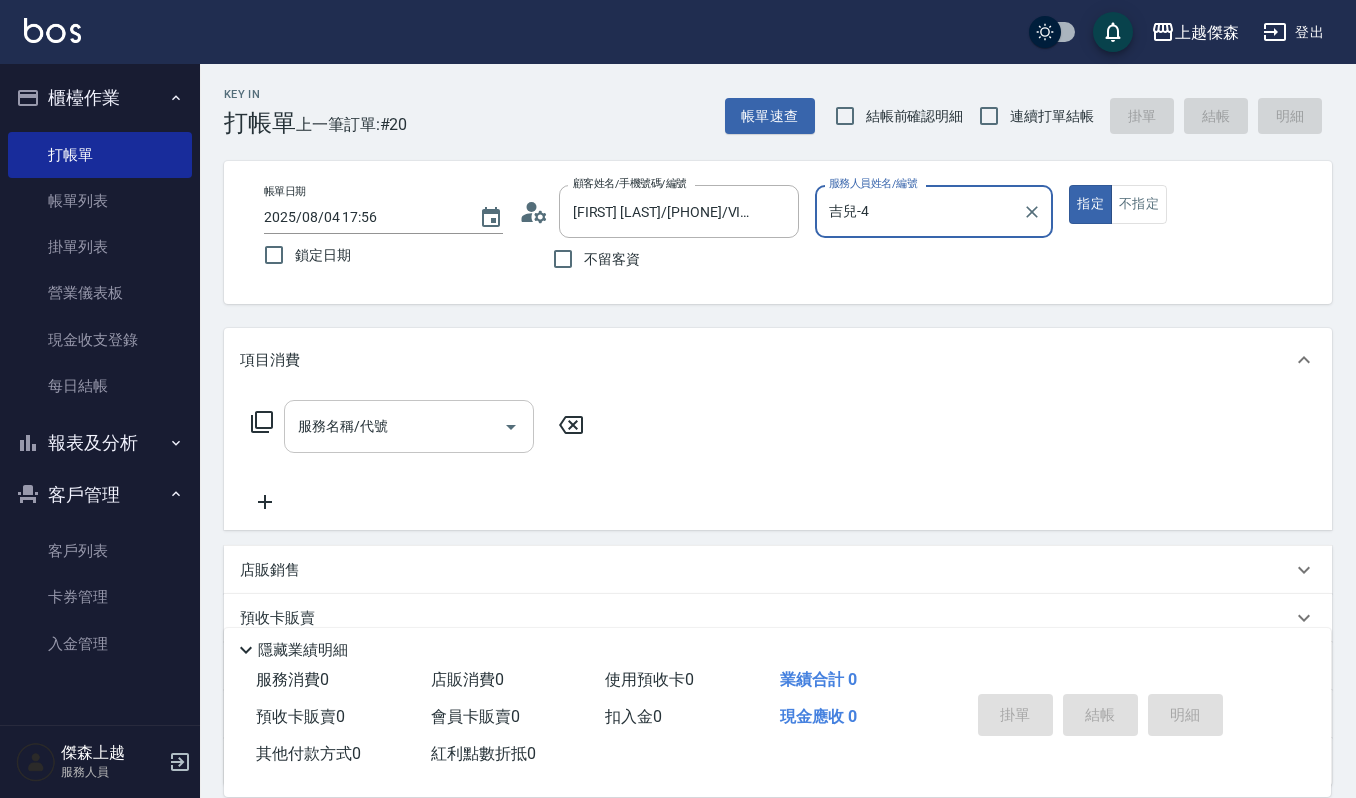 click on "服務名稱/代號" at bounding box center (409, 426) 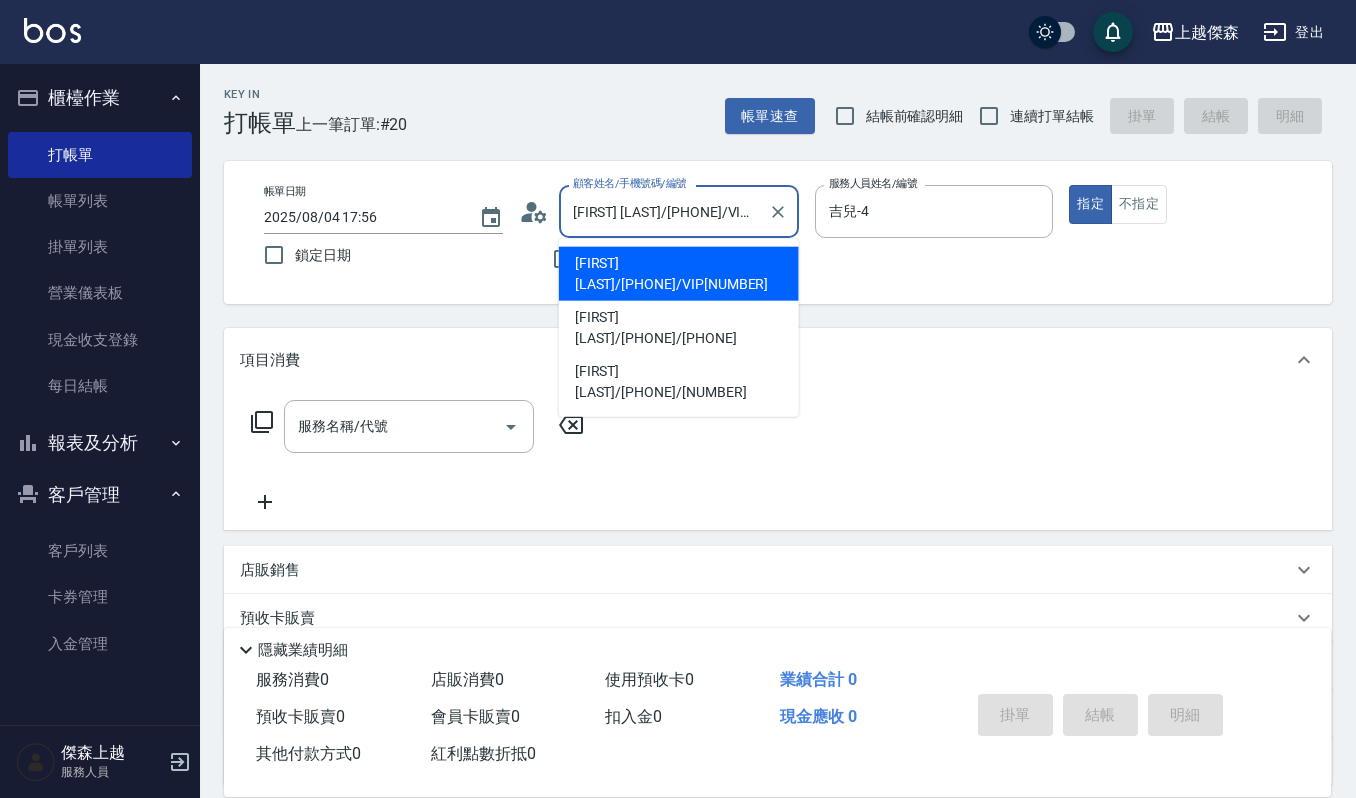 click on "[FIRST] [LAST]/[PHONE]/VIP[NUMBER]" at bounding box center [664, 211] 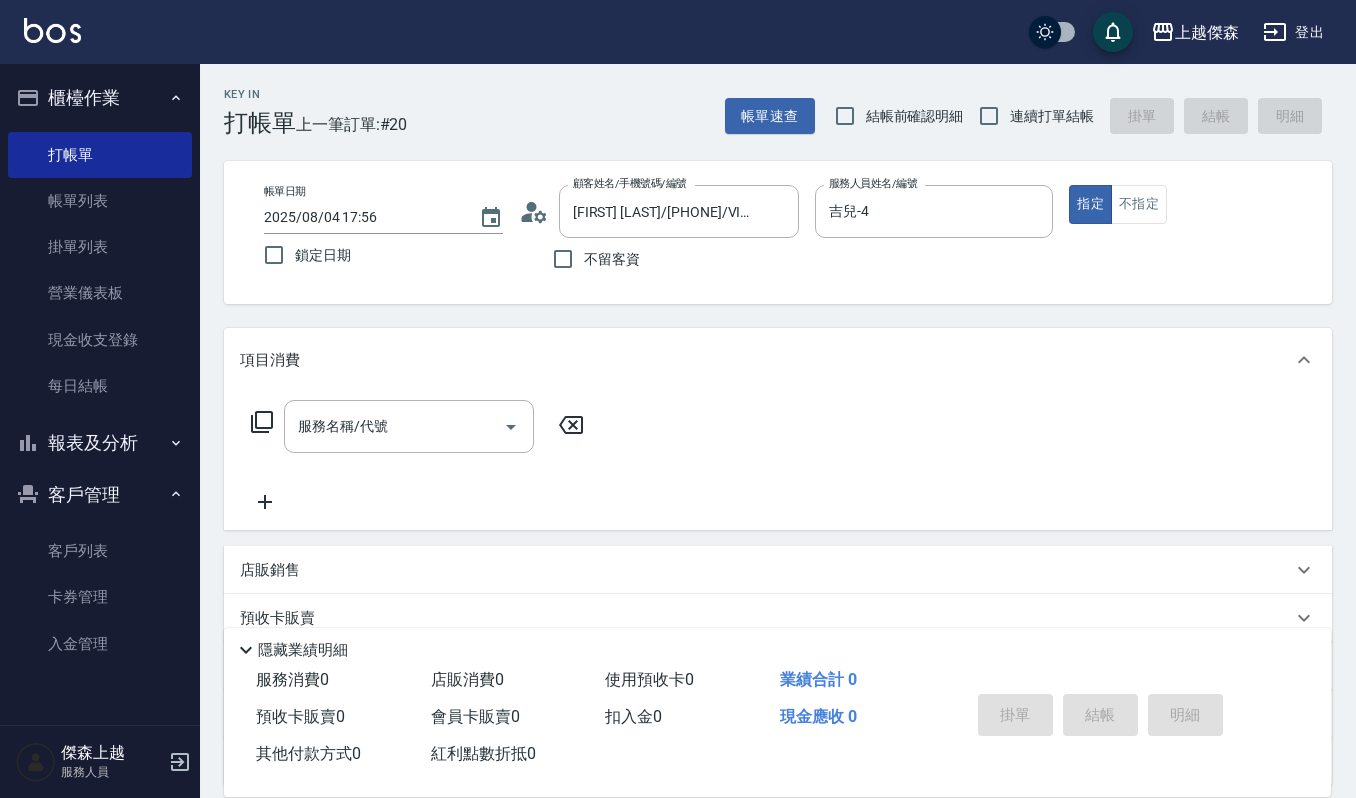 click on "服務名稱/代號 服務名稱/代號" at bounding box center [778, 461] 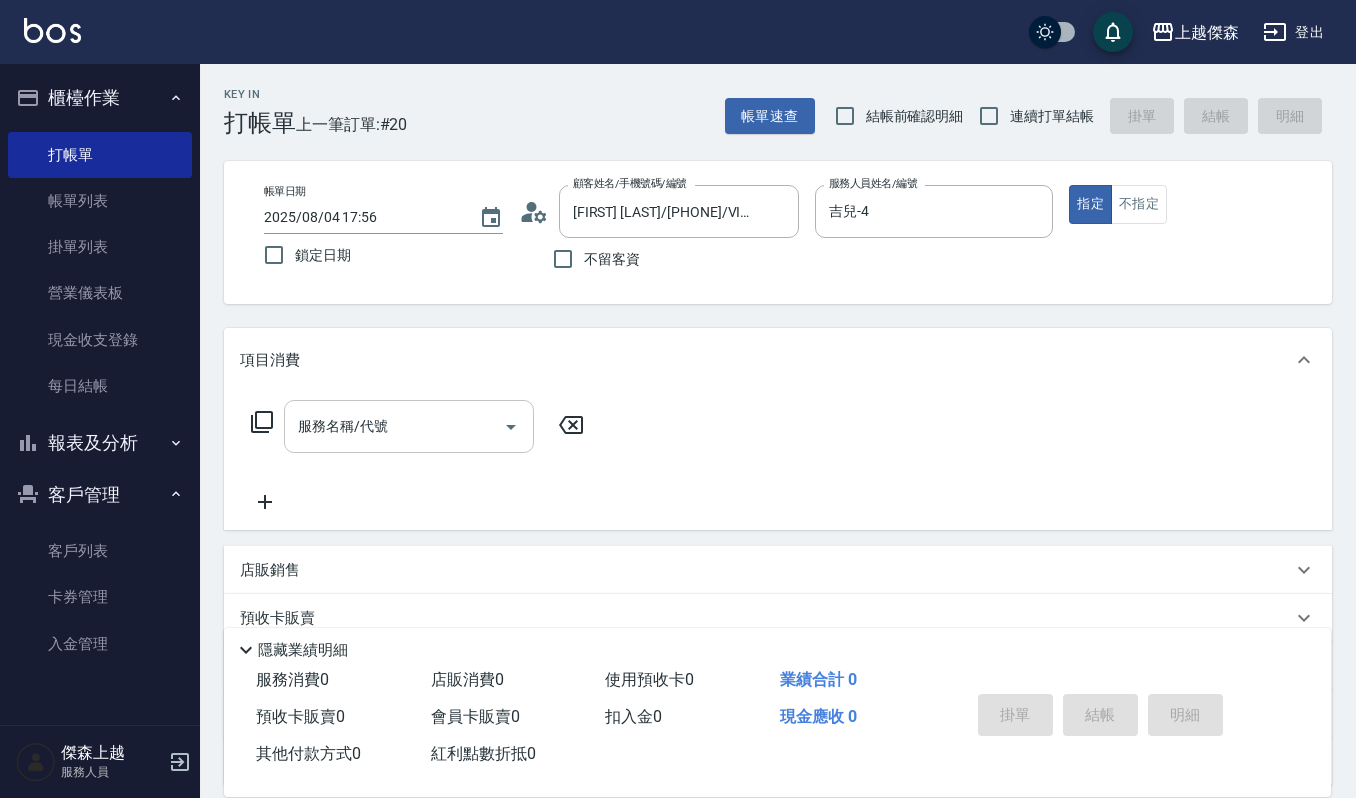 click on "服務名稱/代號" at bounding box center (409, 426) 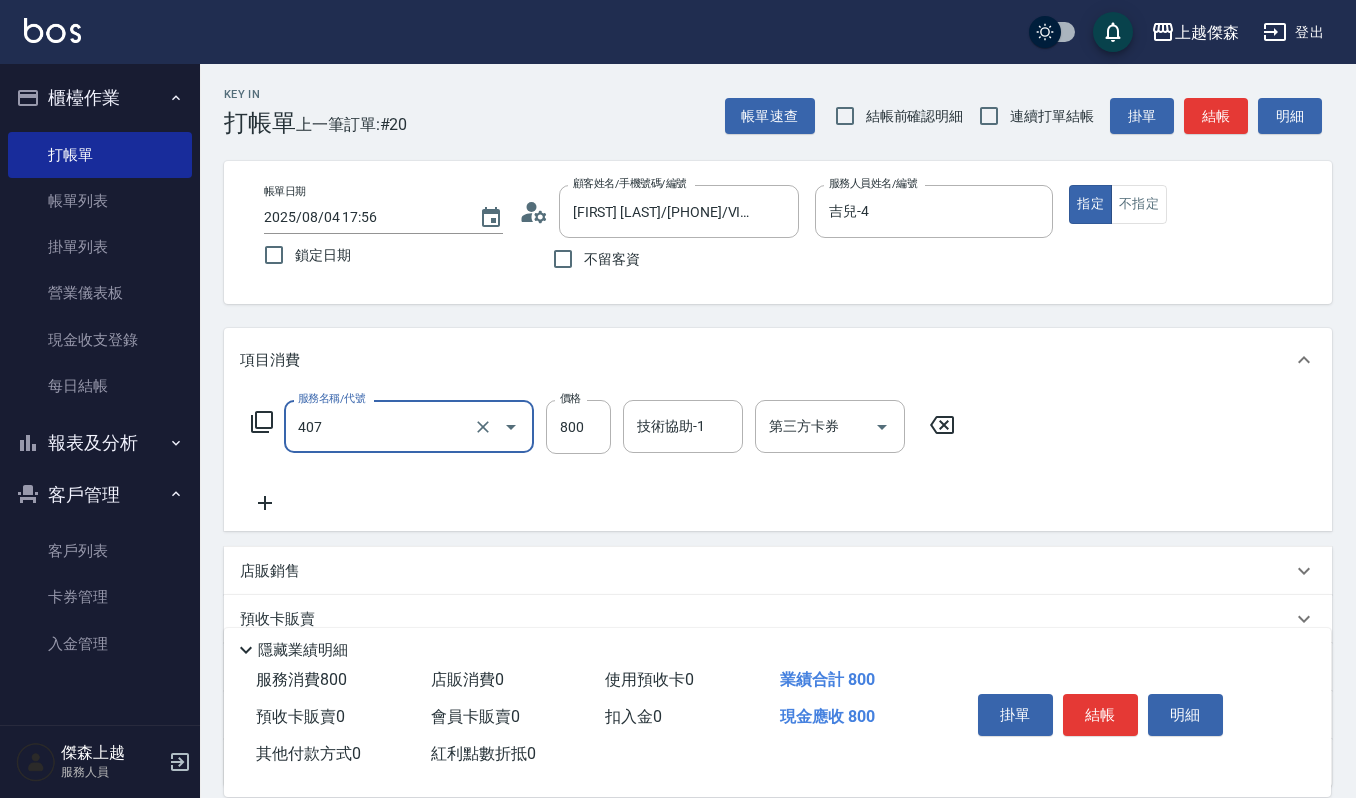 type on "補染(407)" 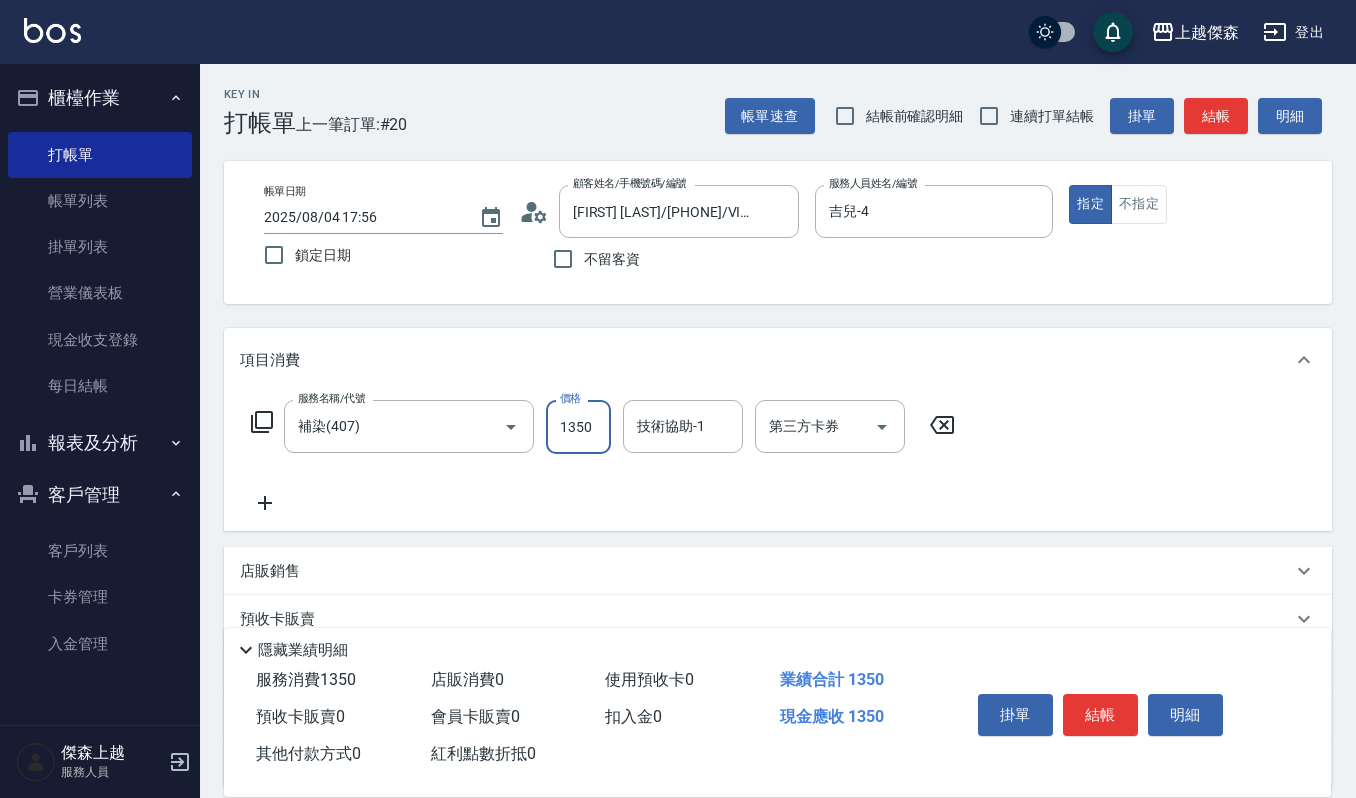 type on "1350" 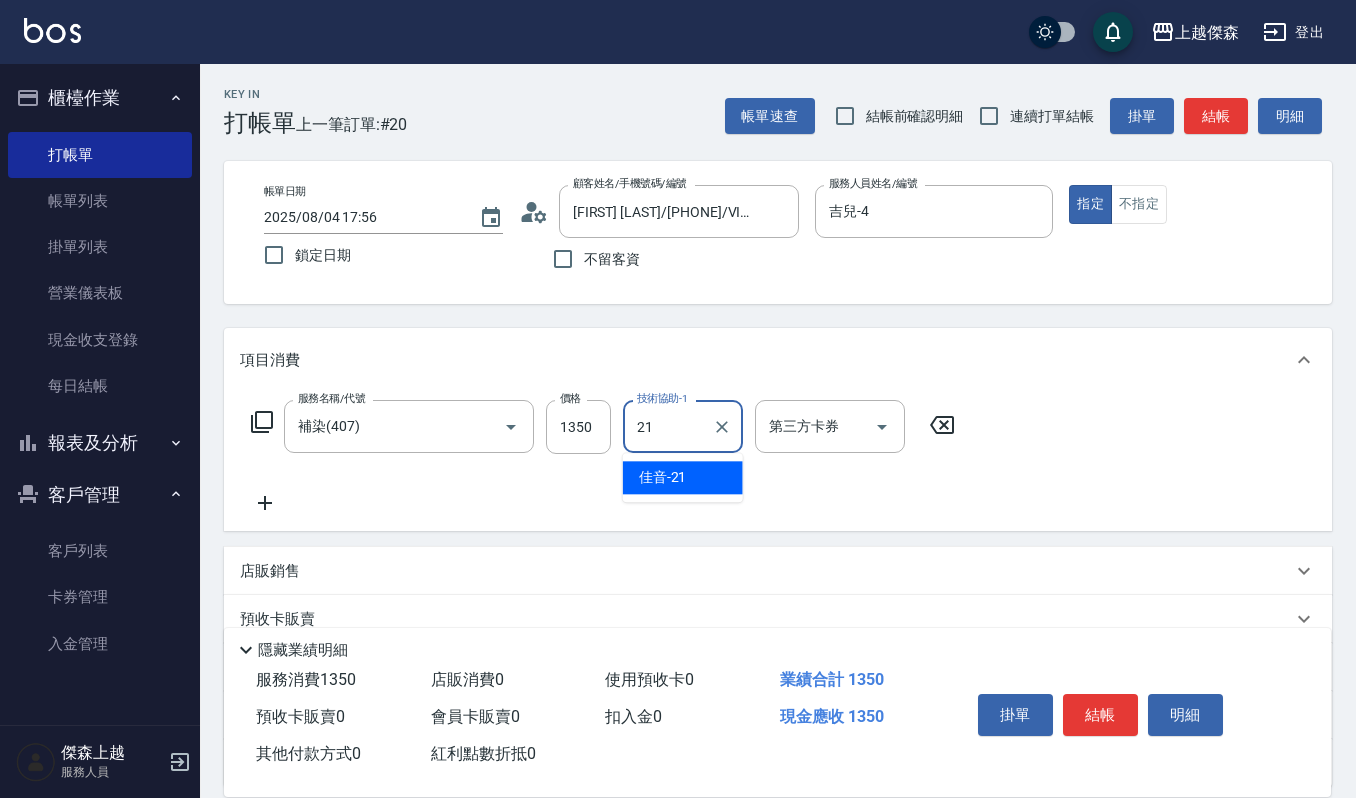 type on "佳音-21" 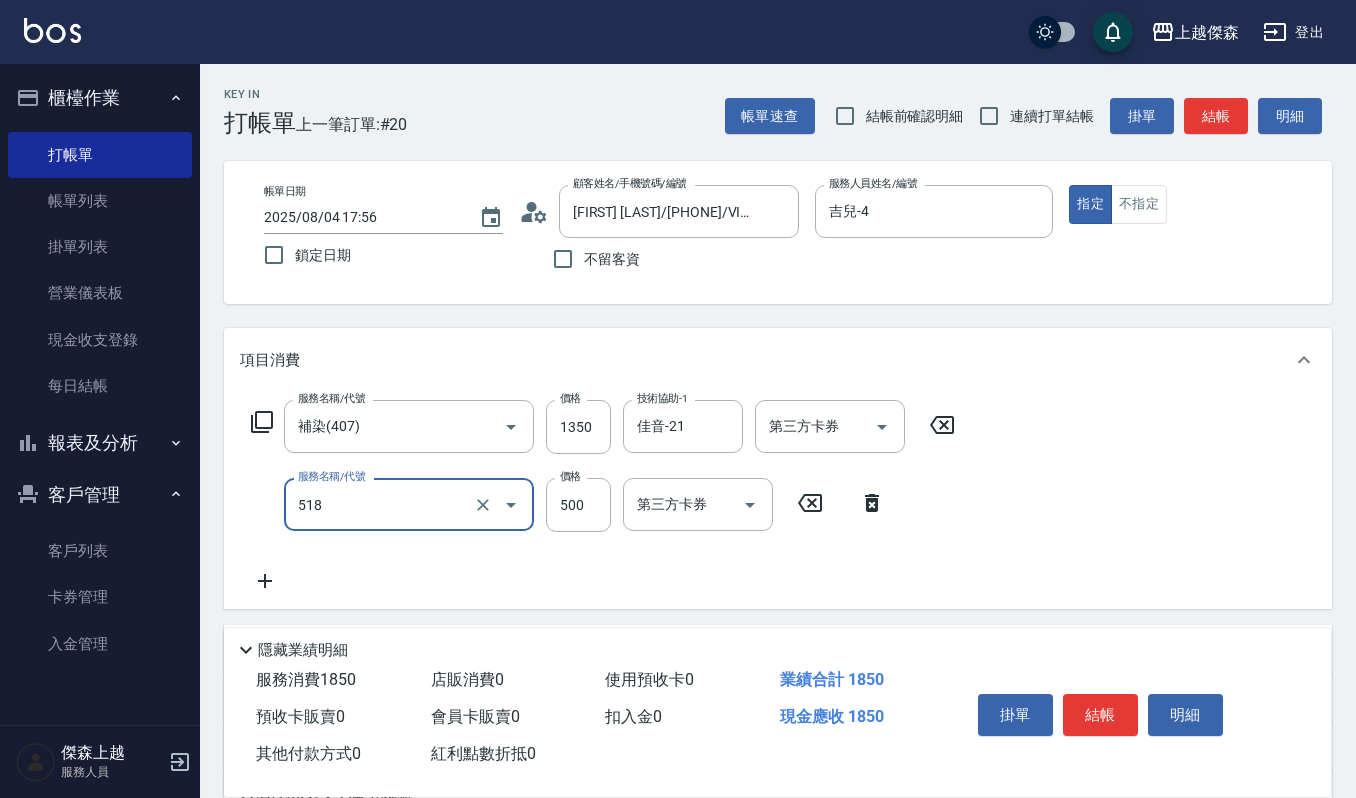 type on "(雲提)燙染前頭皮防護(518)" 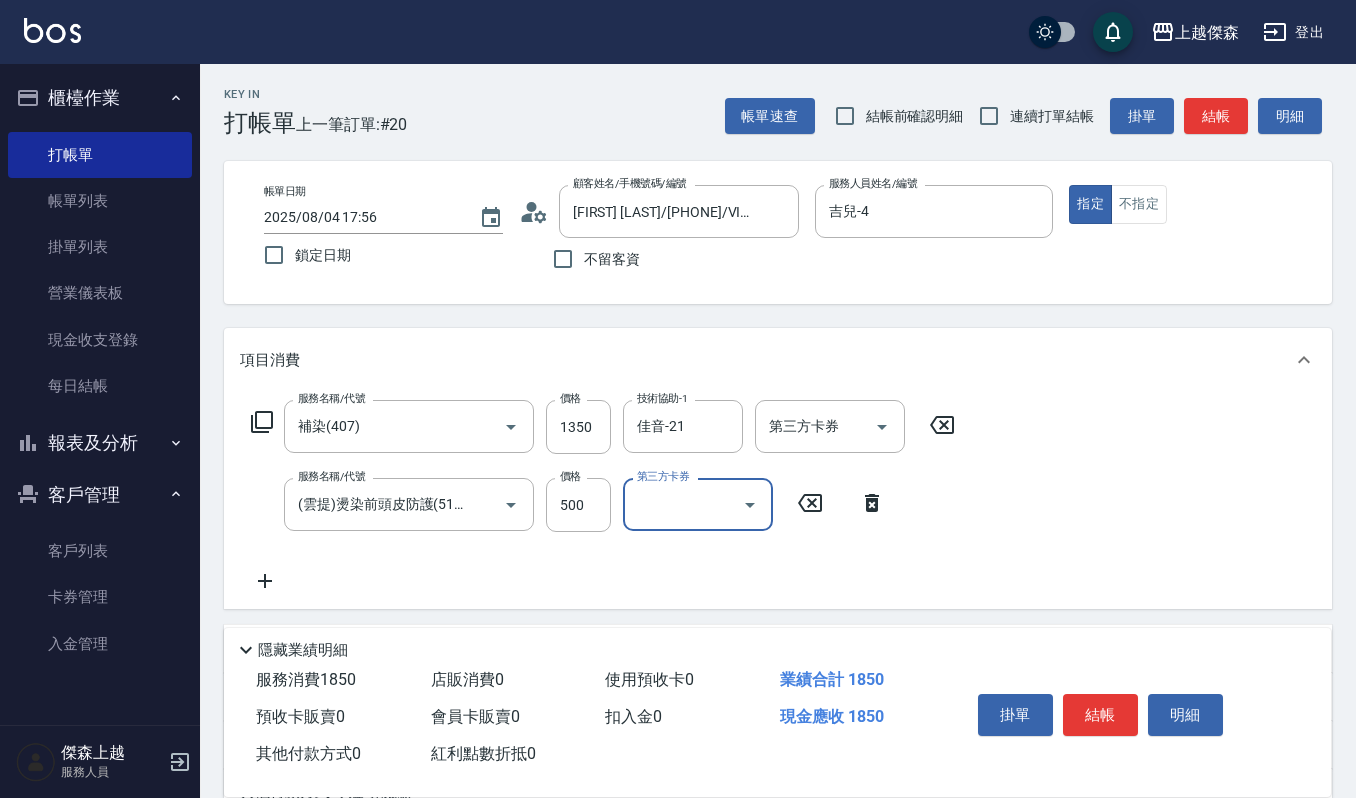 scroll, scrollTop: 0, scrollLeft: 0, axis: both 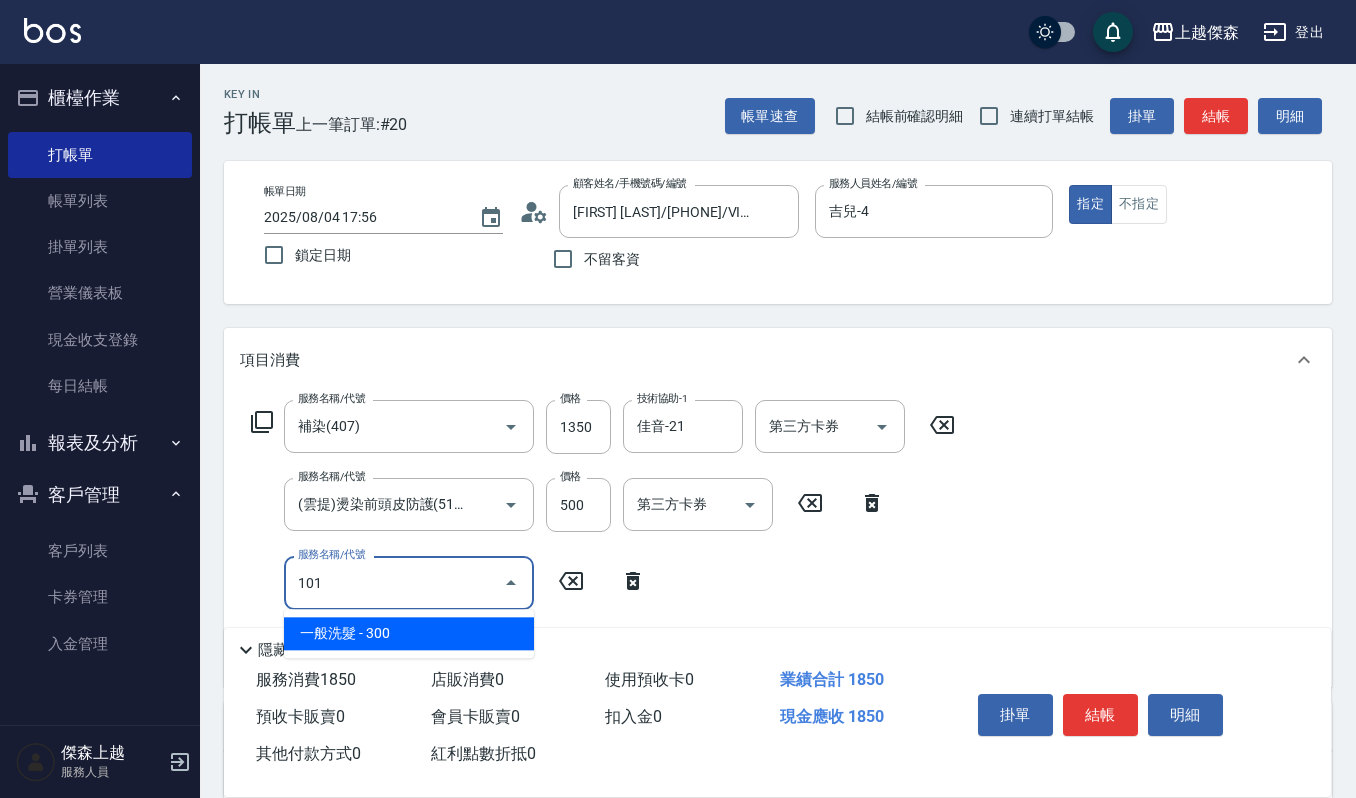 type on "一般洗髮(101)" 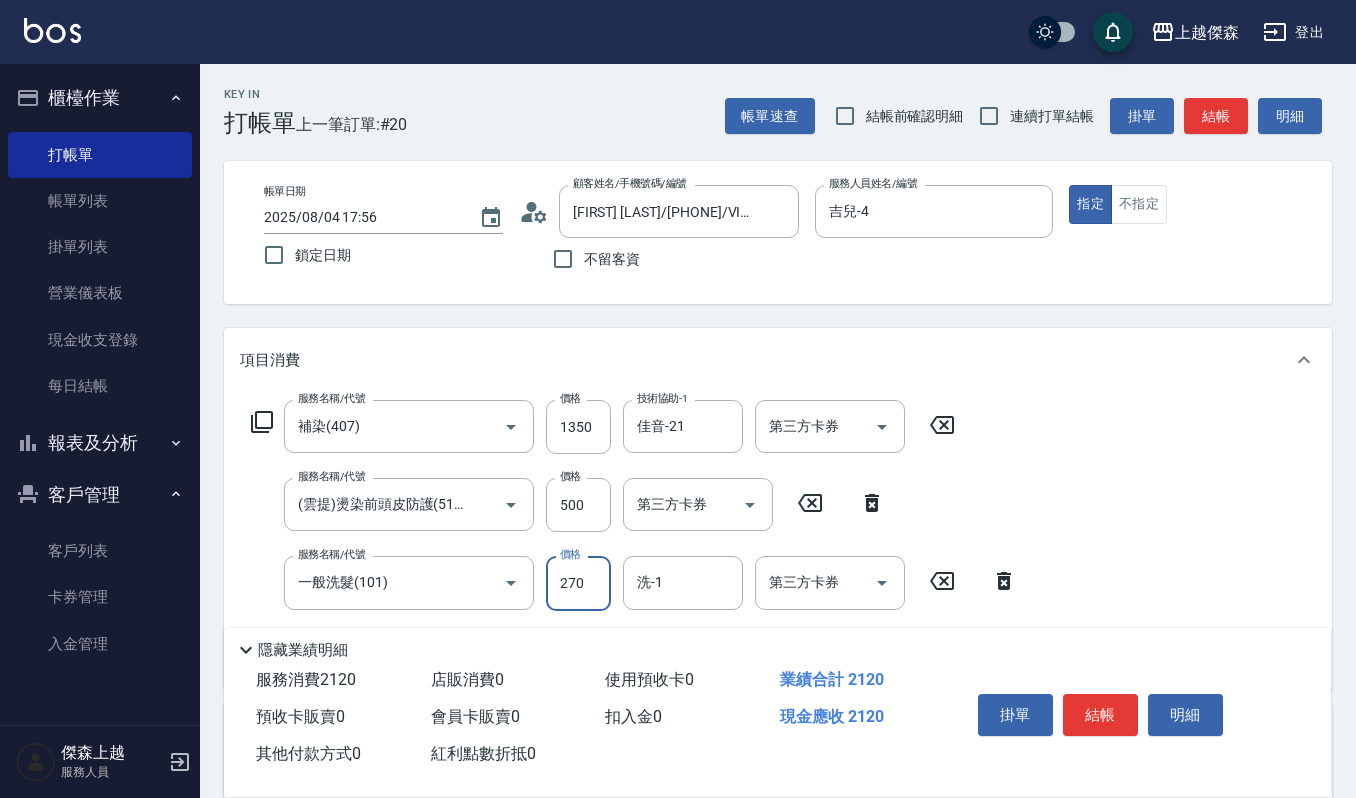 type on "270" 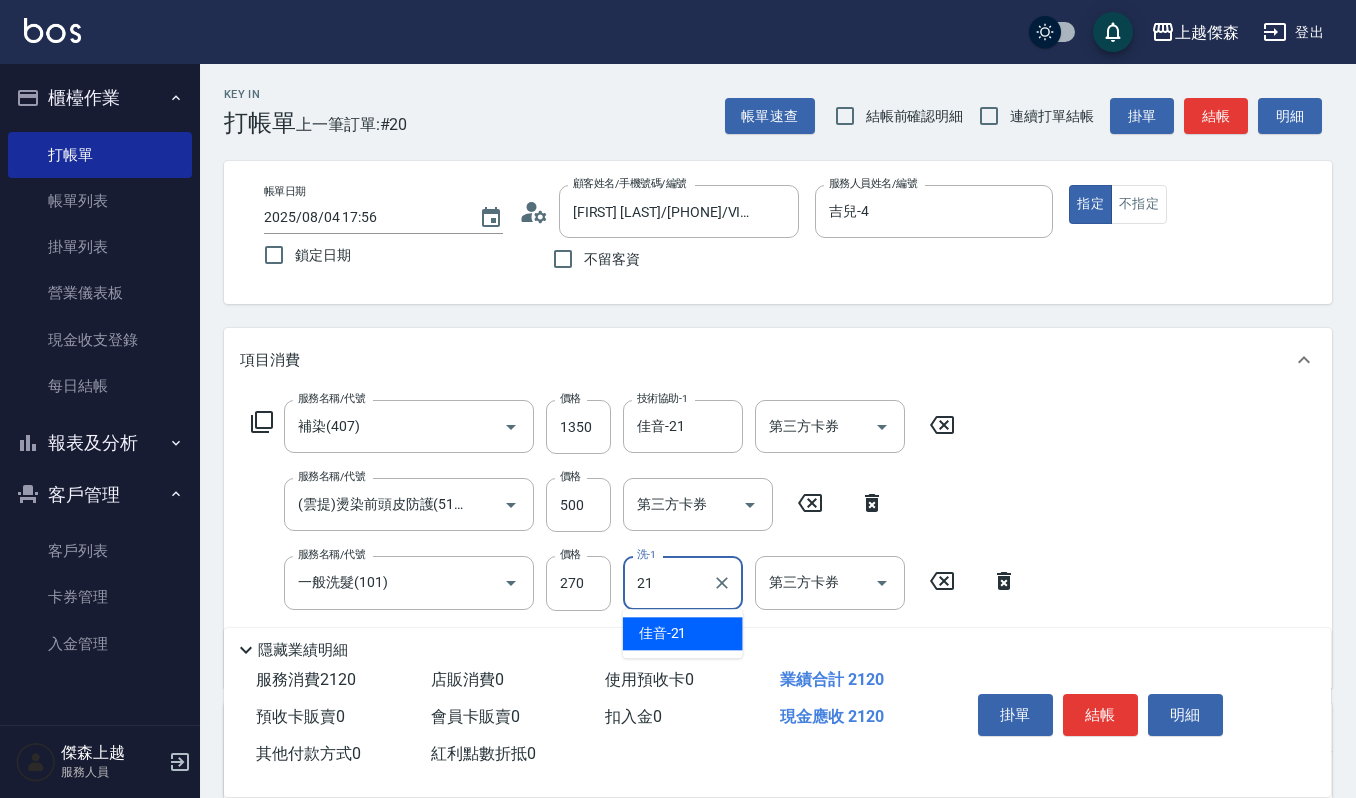 type on "佳音-21" 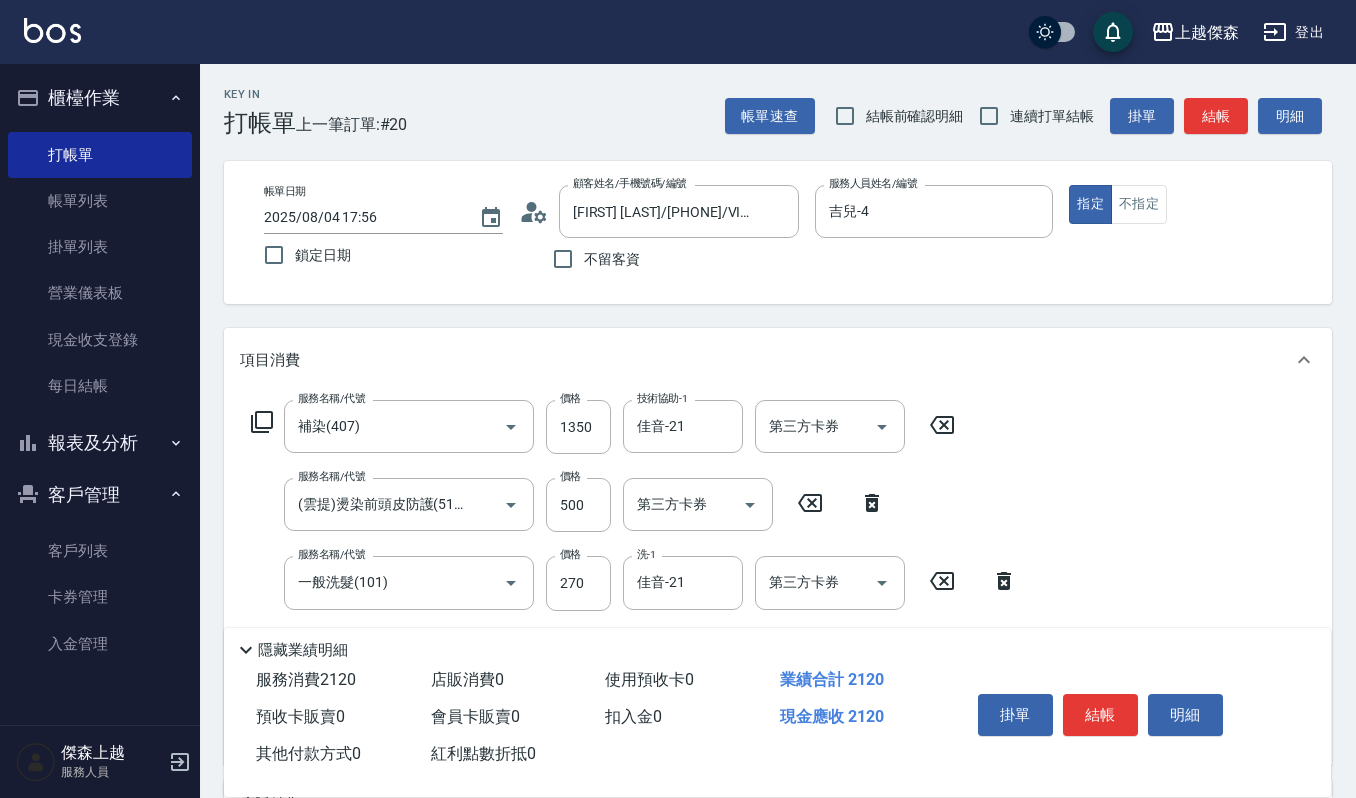 scroll, scrollTop: 0, scrollLeft: 0, axis: both 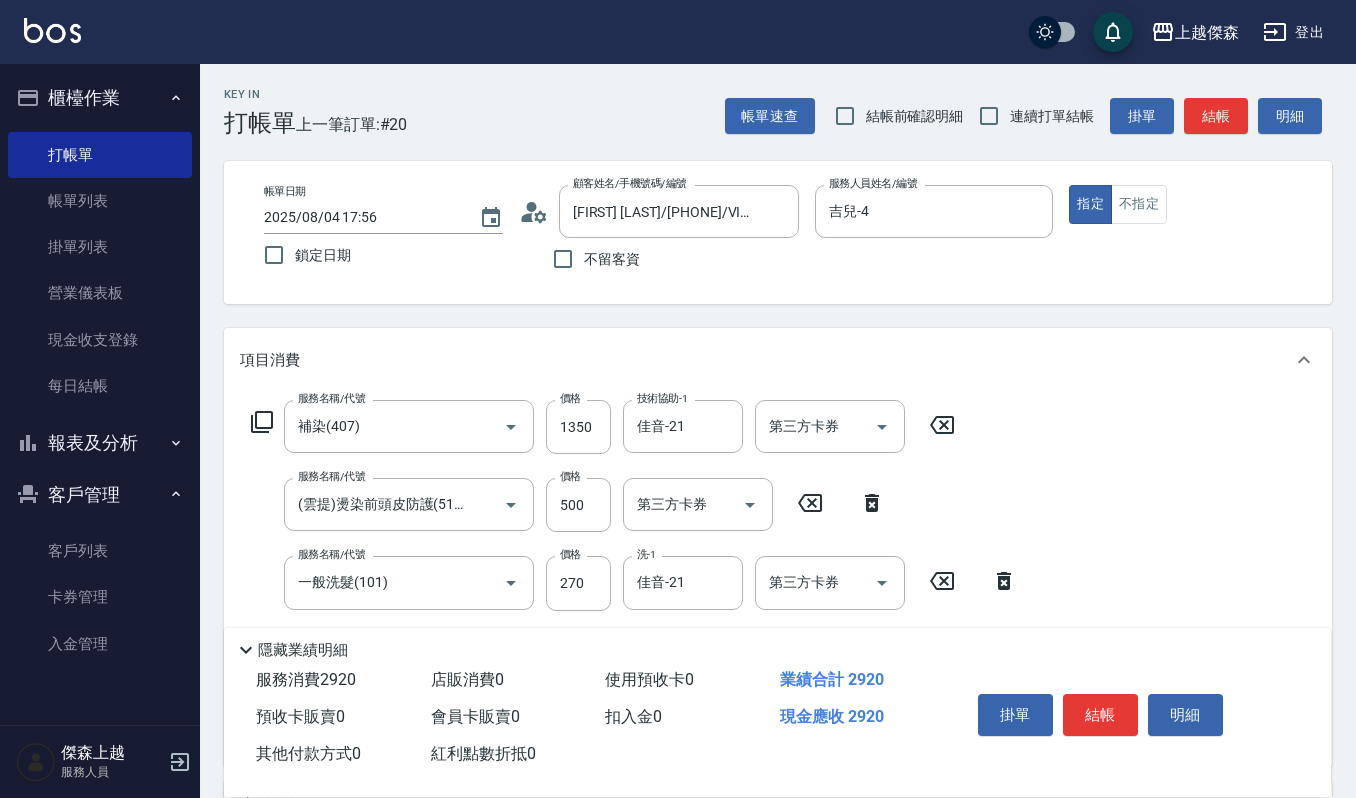 type on "CMC加購護(701)" 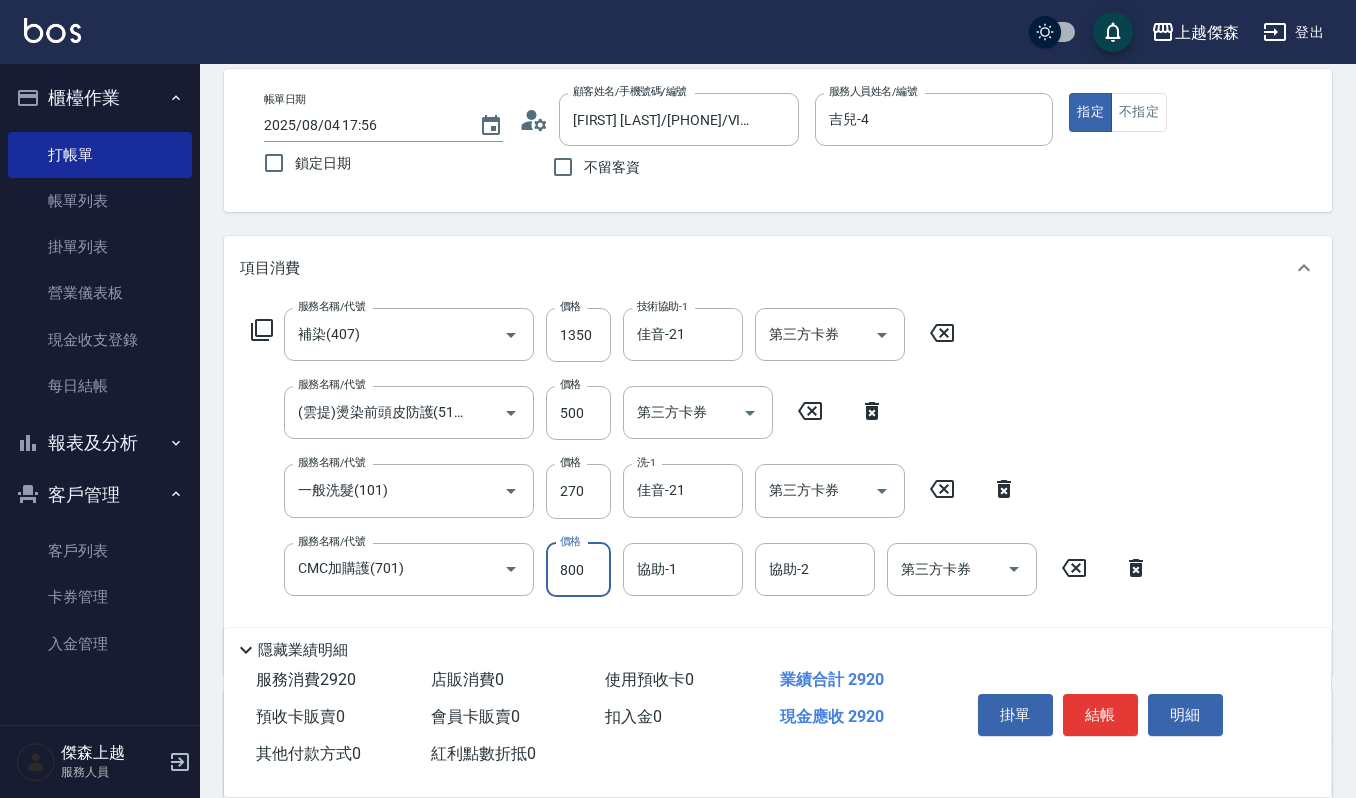 scroll, scrollTop: 133, scrollLeft: 0, axis: vertical 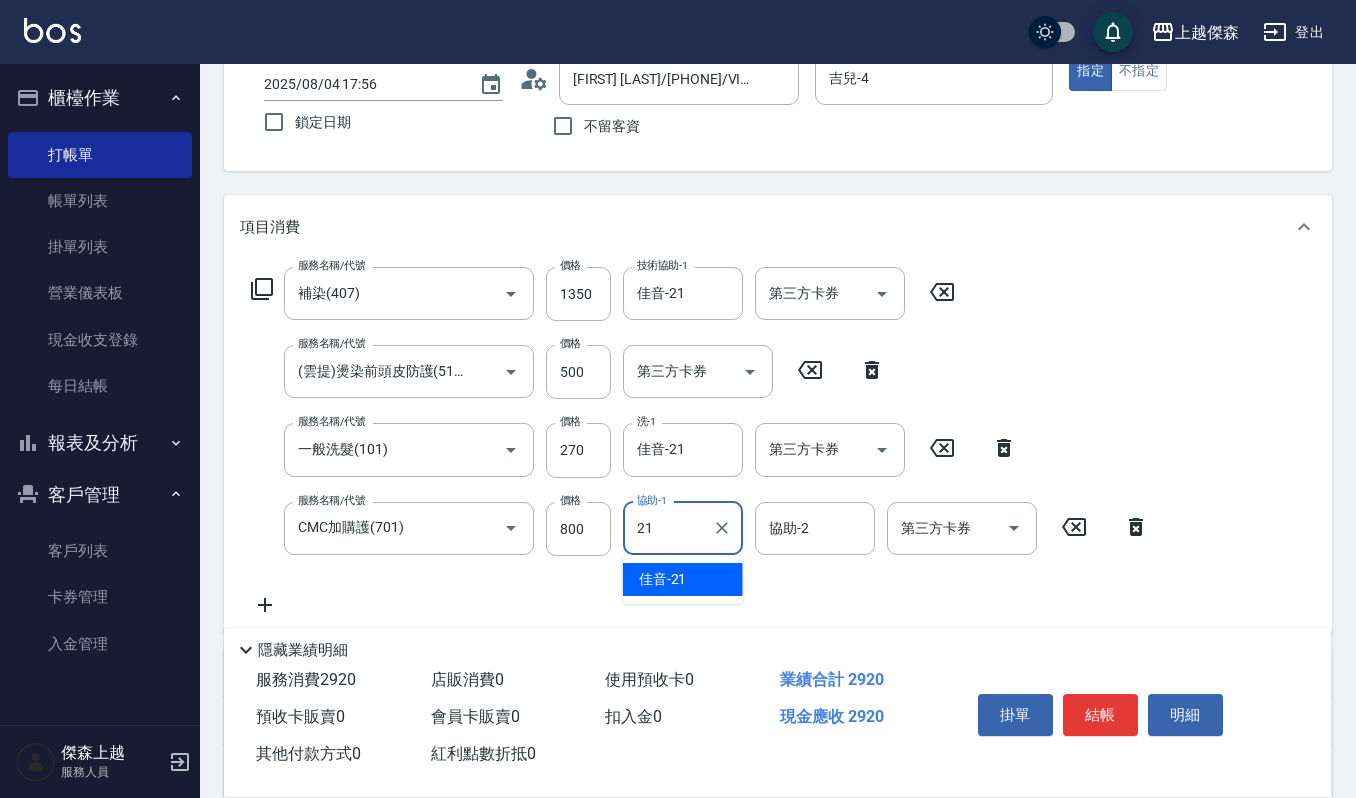 type on "佳音-21" 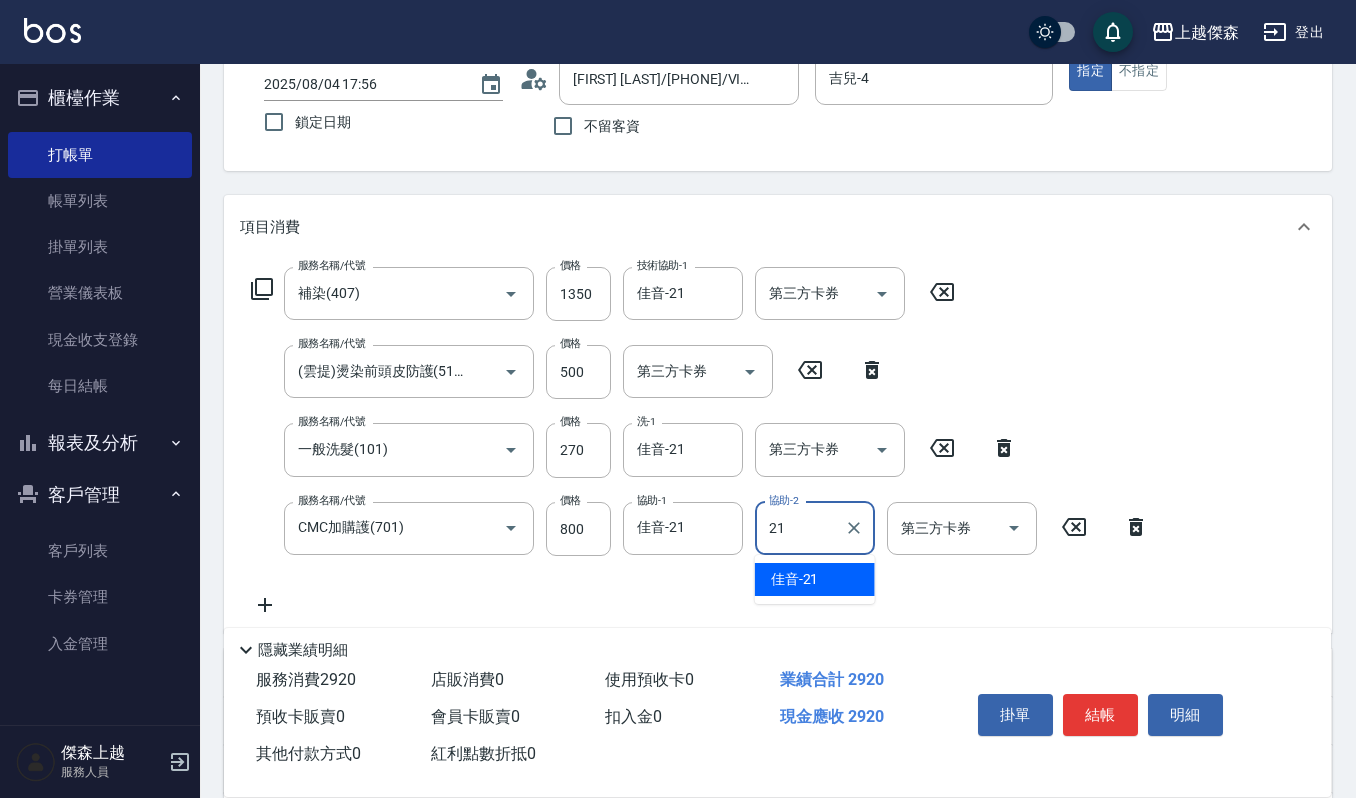 type on "佳音-21" 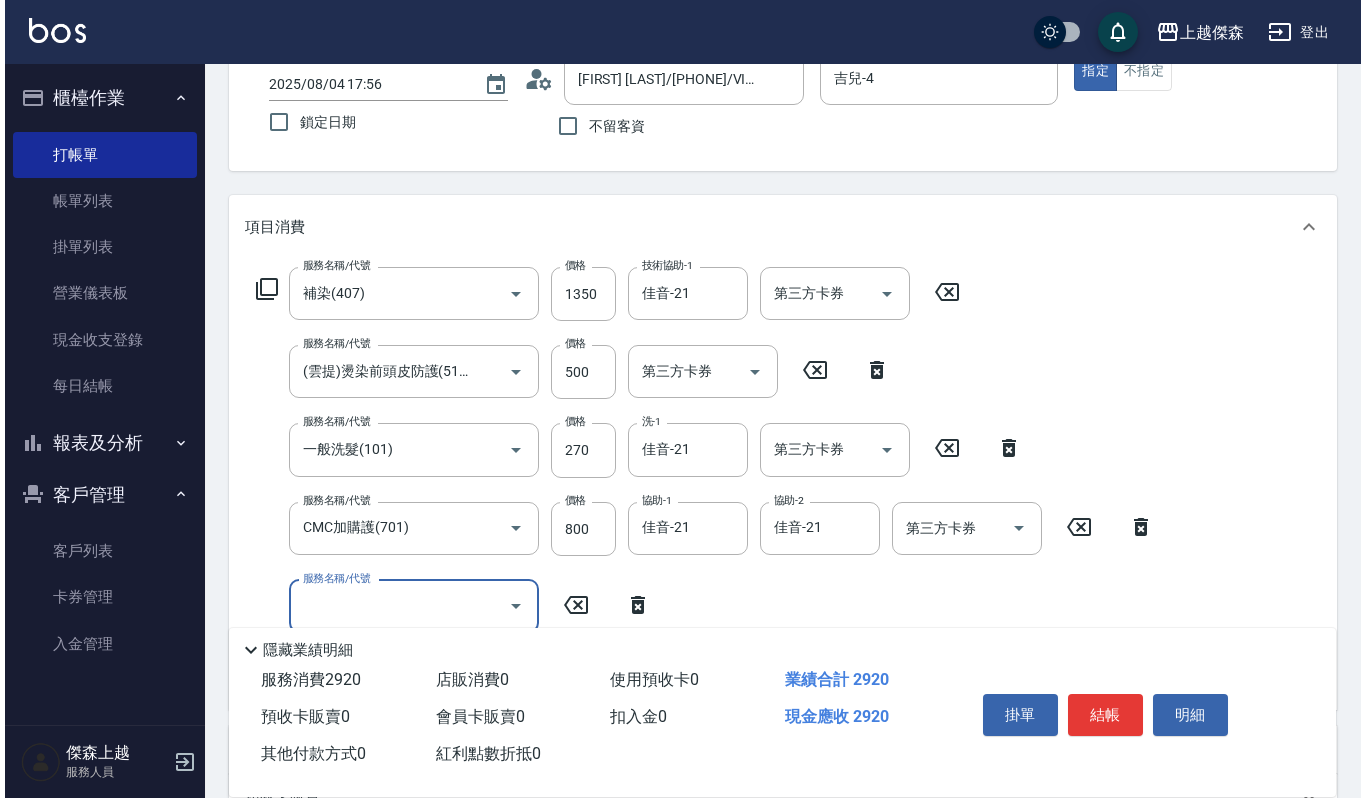 scroll, scrollTop: 0, scrollLeft: 0, axis: both 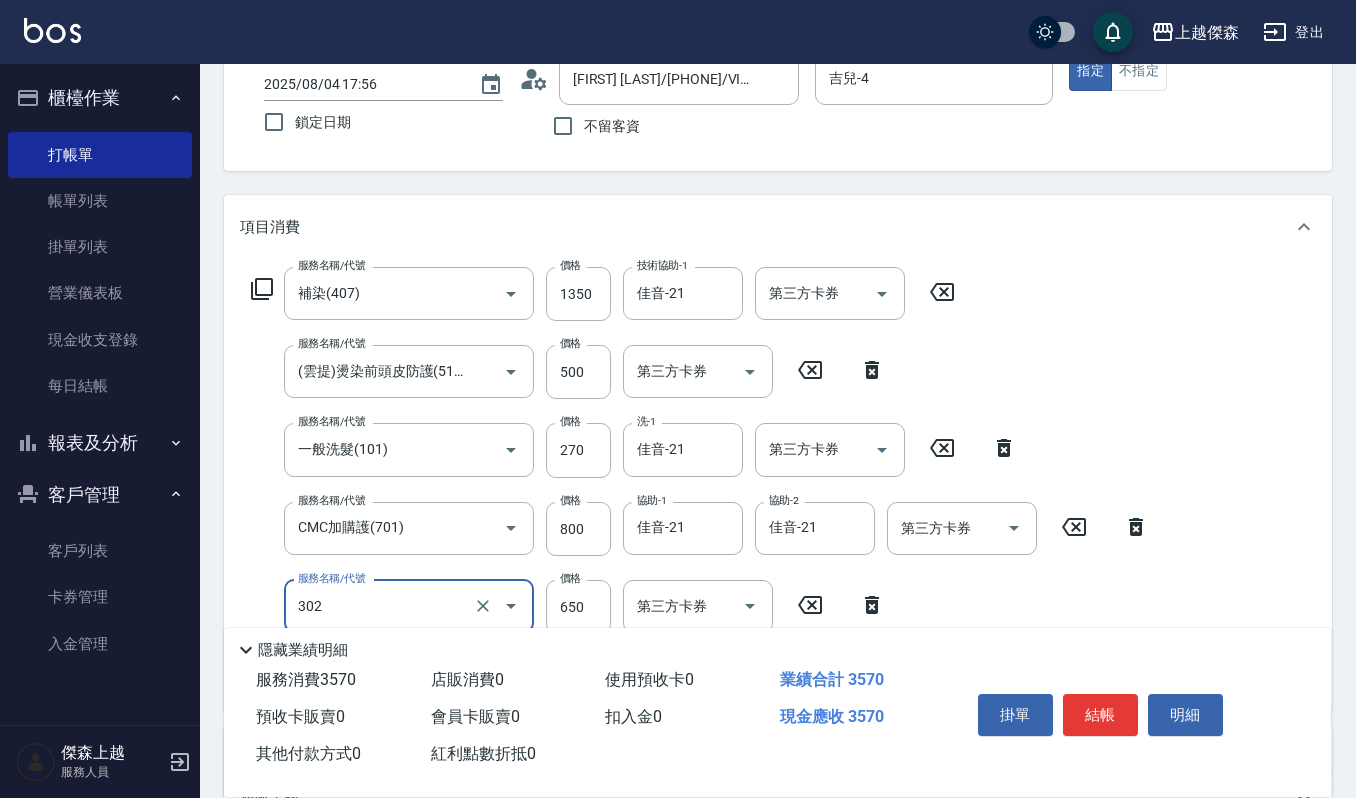type on "經典剪髮-Gill(302)" 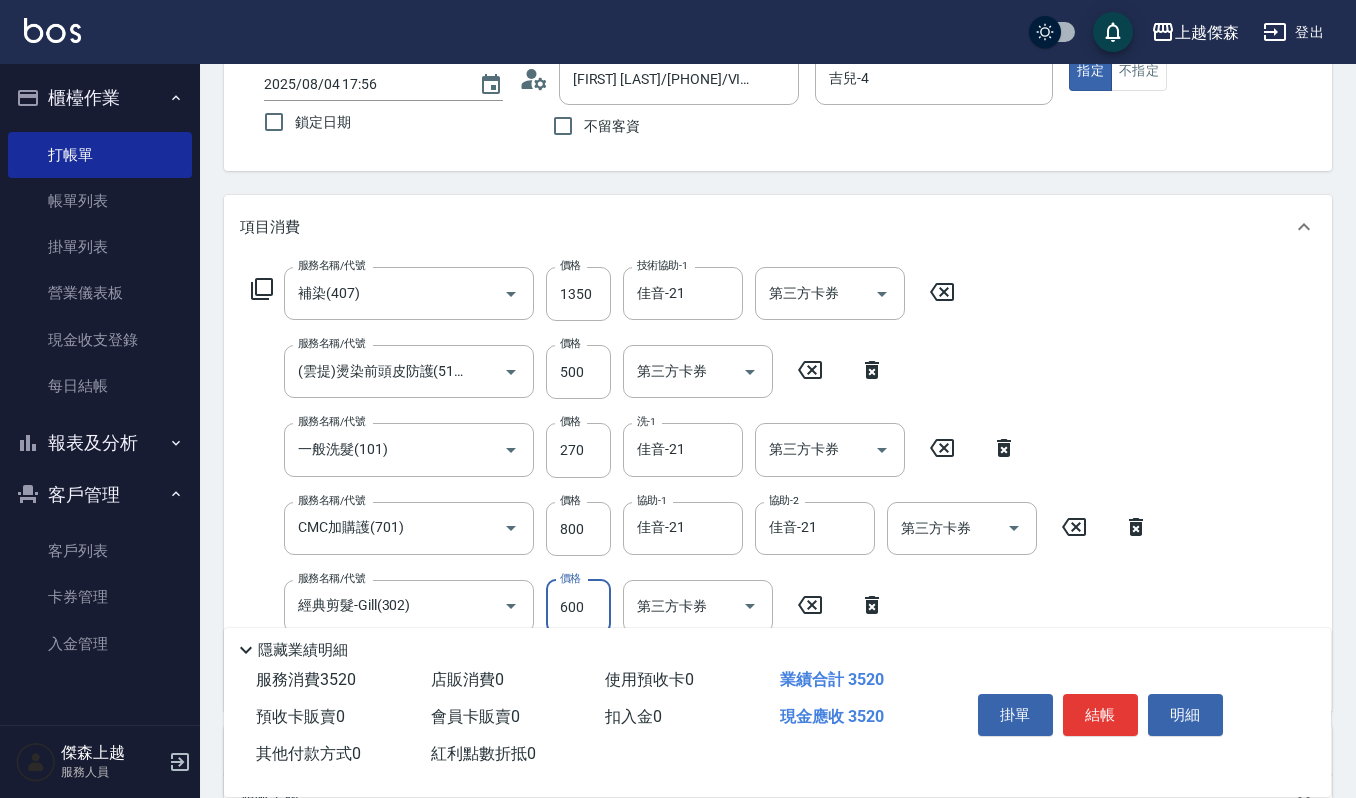 type on "600" 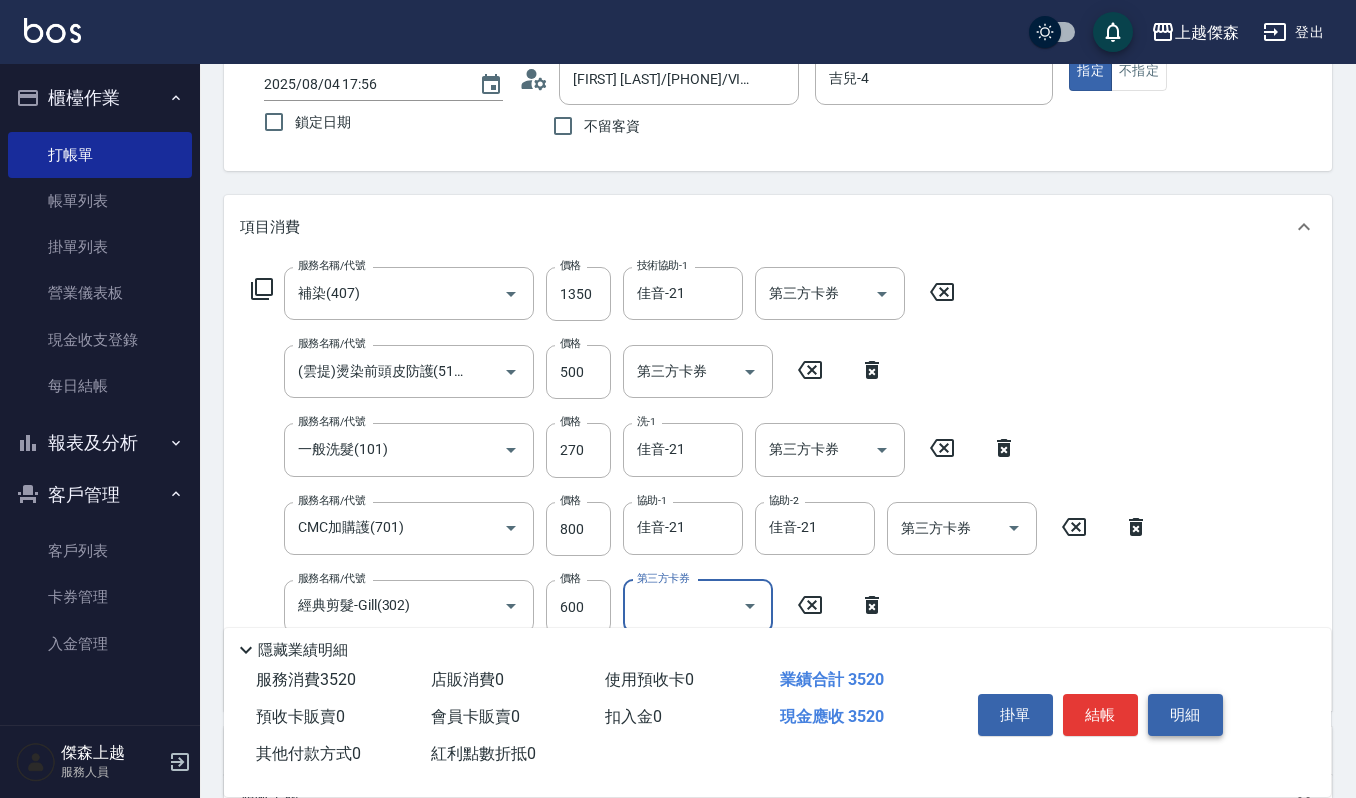 click on "明細" at bounding box center [1185, 715] 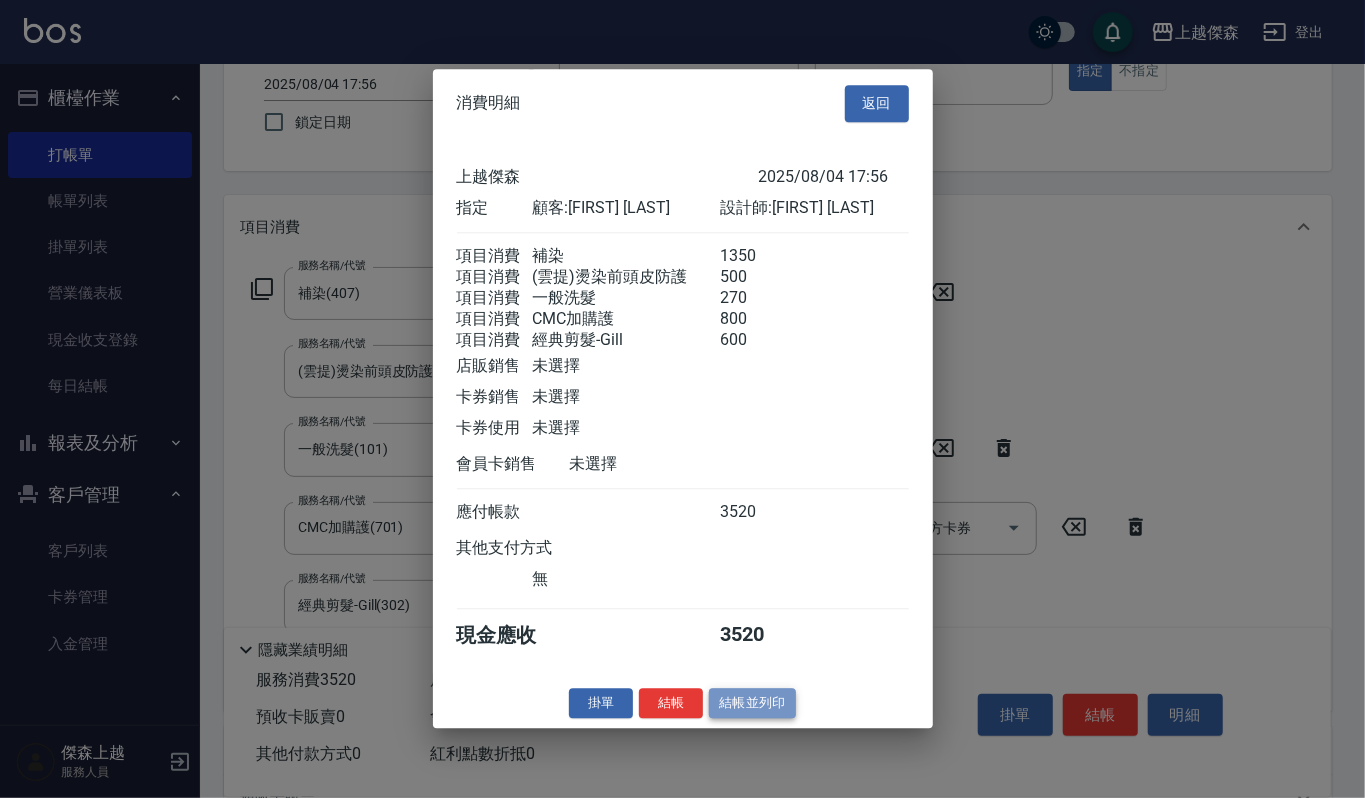 click on "結帳並列印" at bounding box center [752, 703] 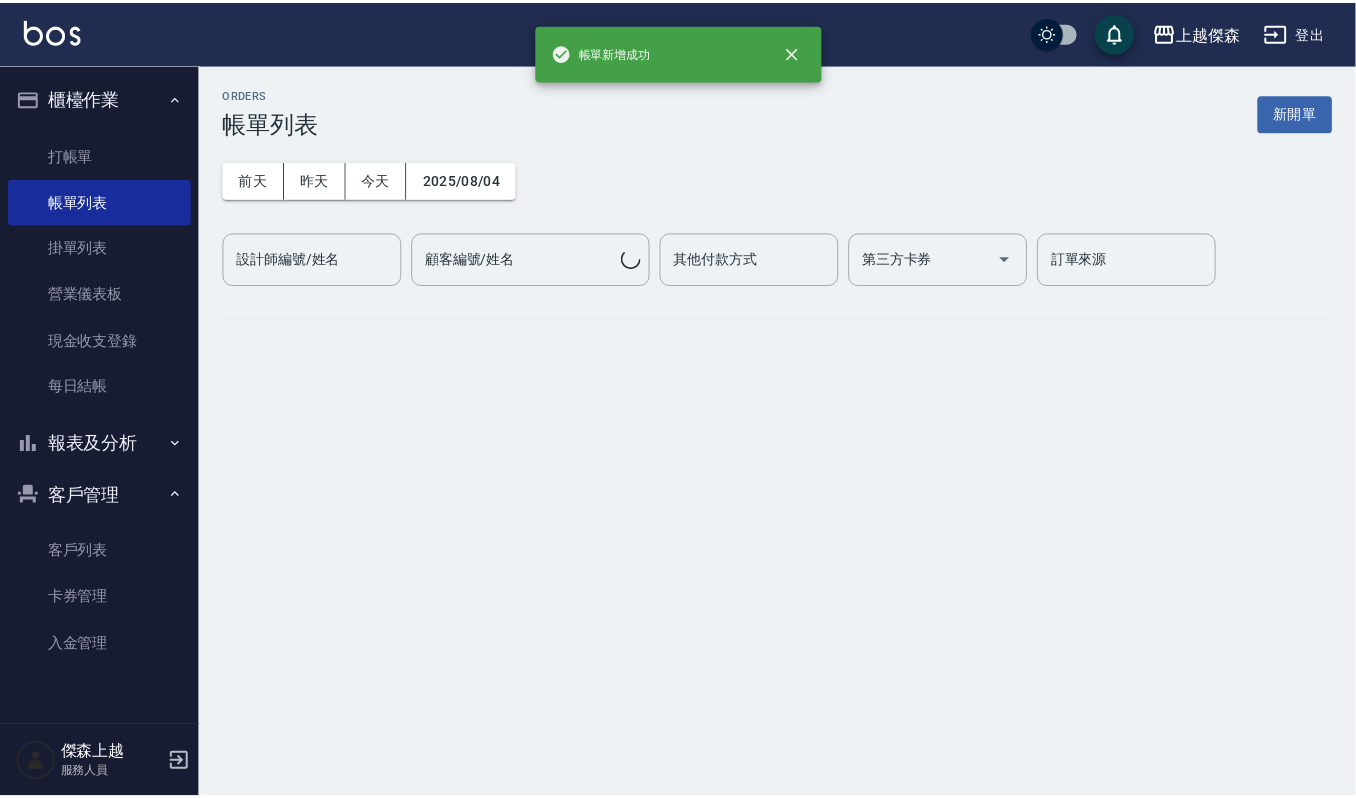 scroll, scrollTop: 0, scrollLeft: 0, axis: both 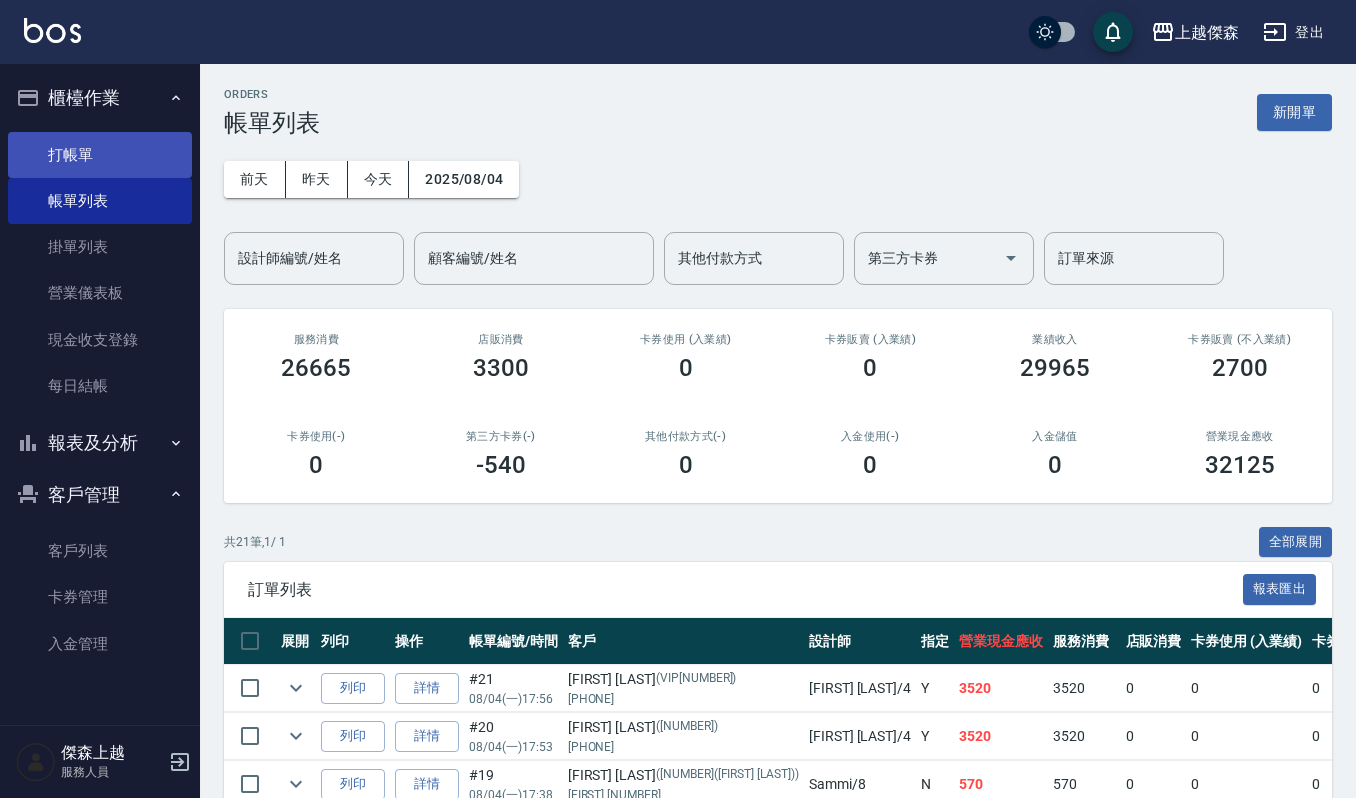 click on "打帳單" at bounding box center (100, 155) 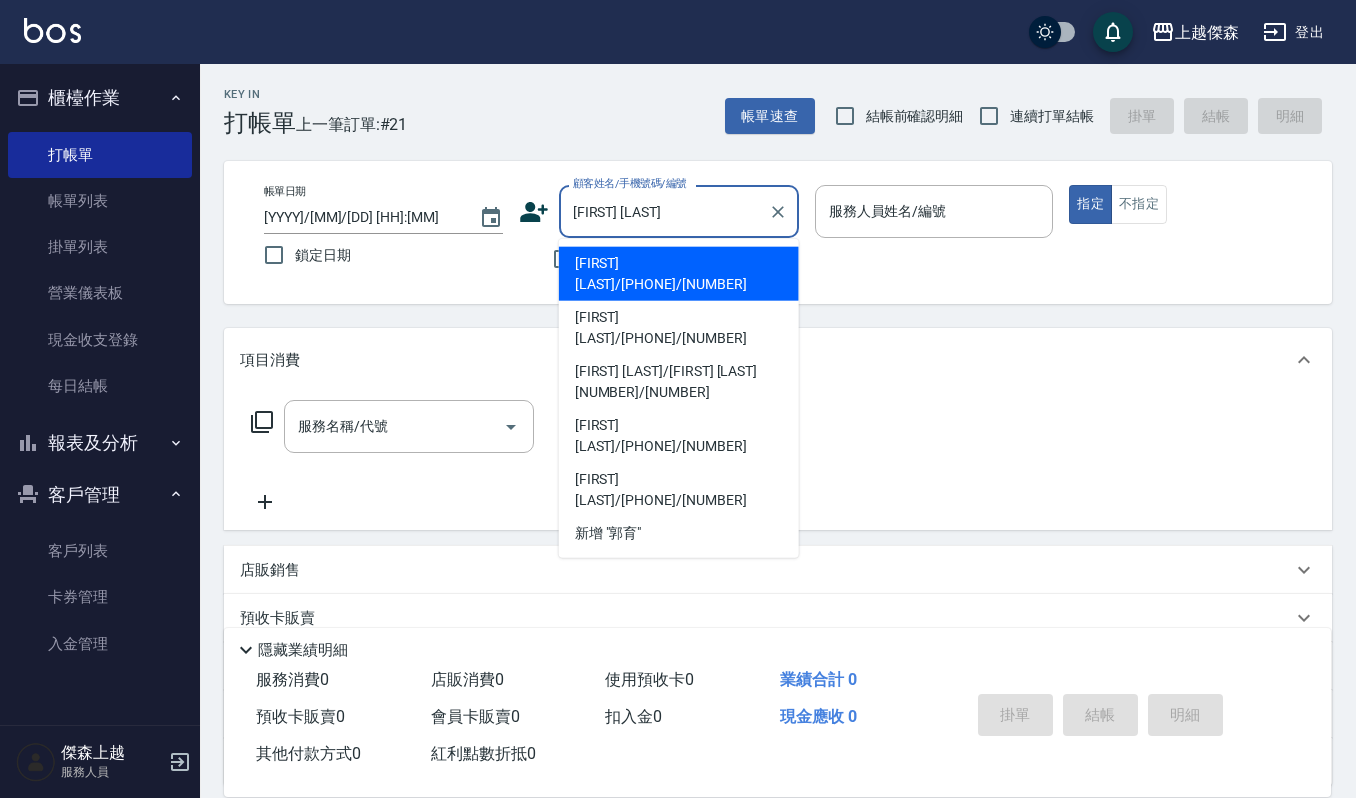 click on "[FIRST] [LAST]/[PHONE]/[NUMBER]" at bounding box center [679, 328] 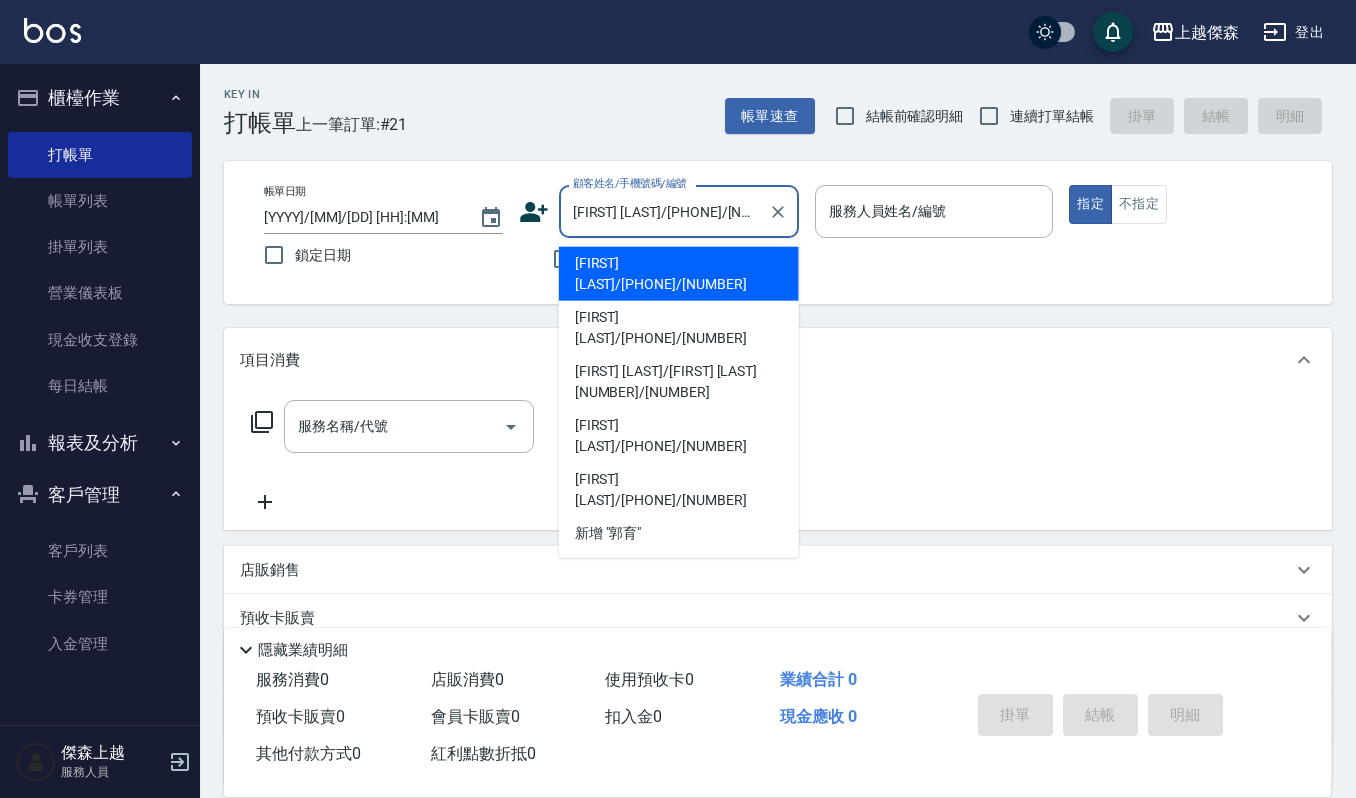 type on "吉兒-4" 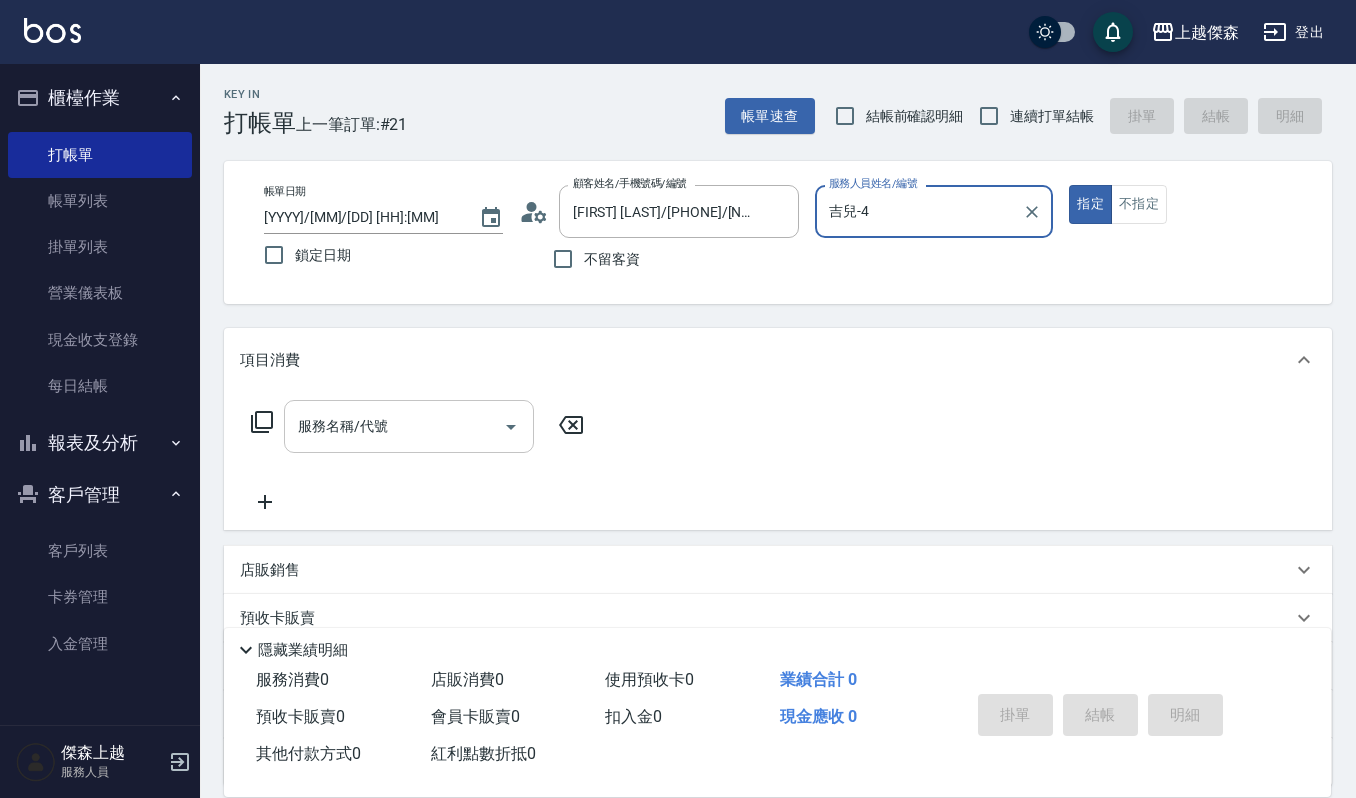 click on "服務名稱/代號" at bounding box center [394, 426] 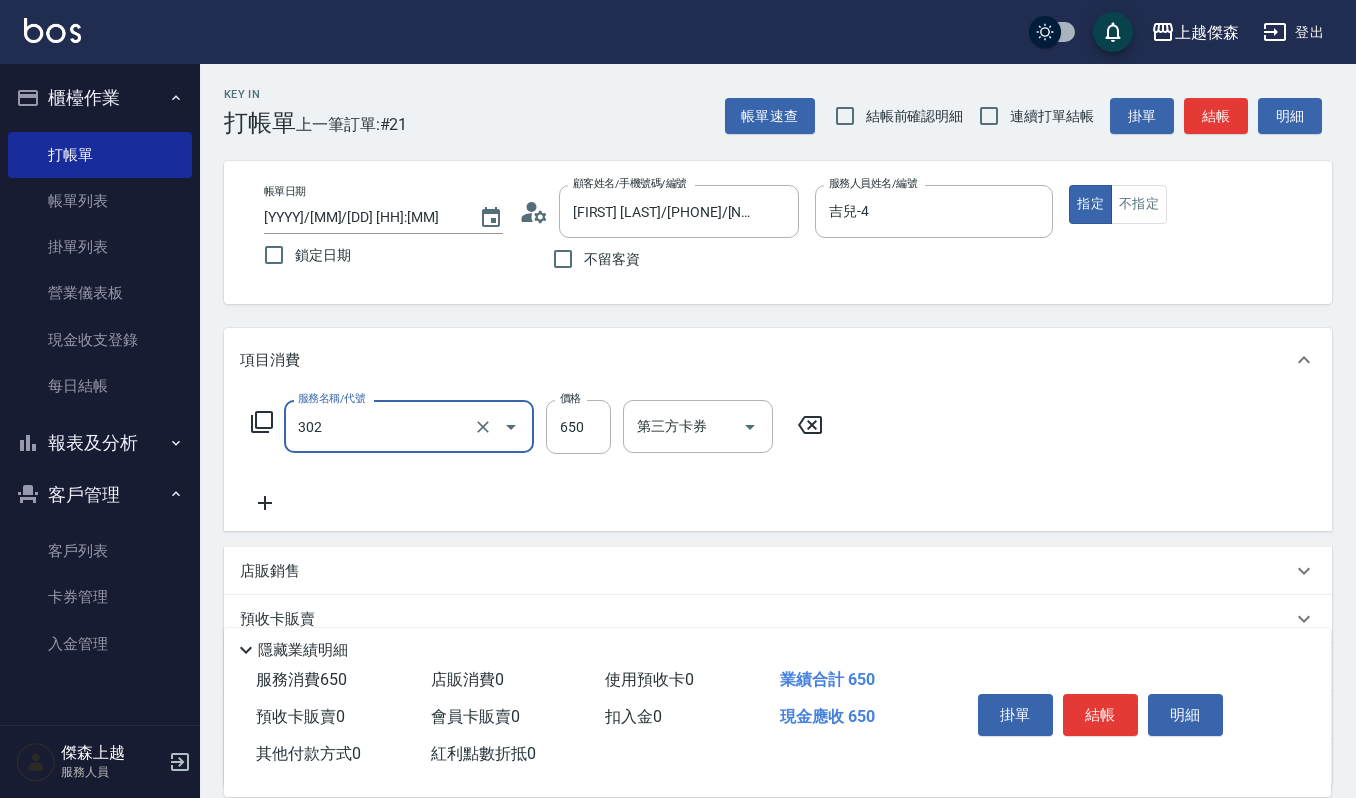 type on "經典剪髮-Gill(302)" 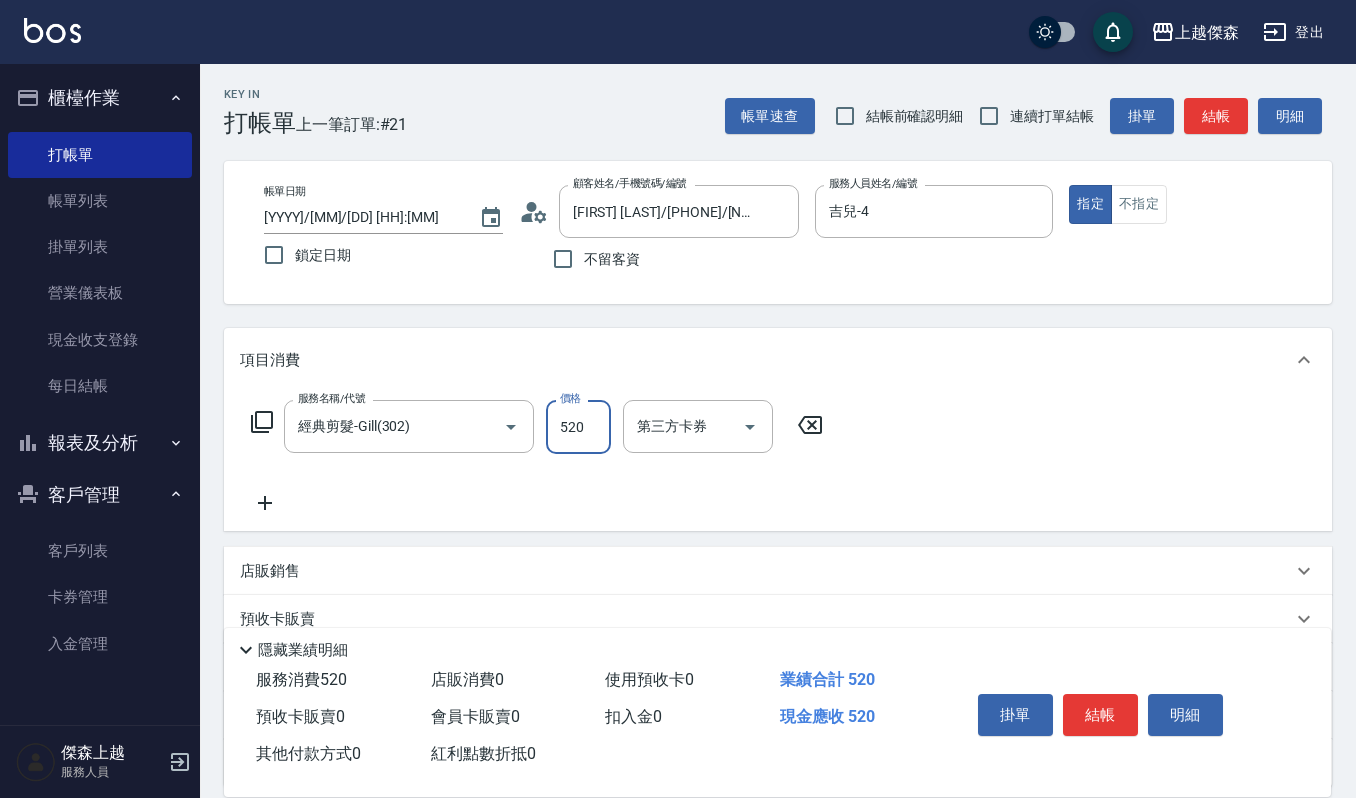 type on "520" 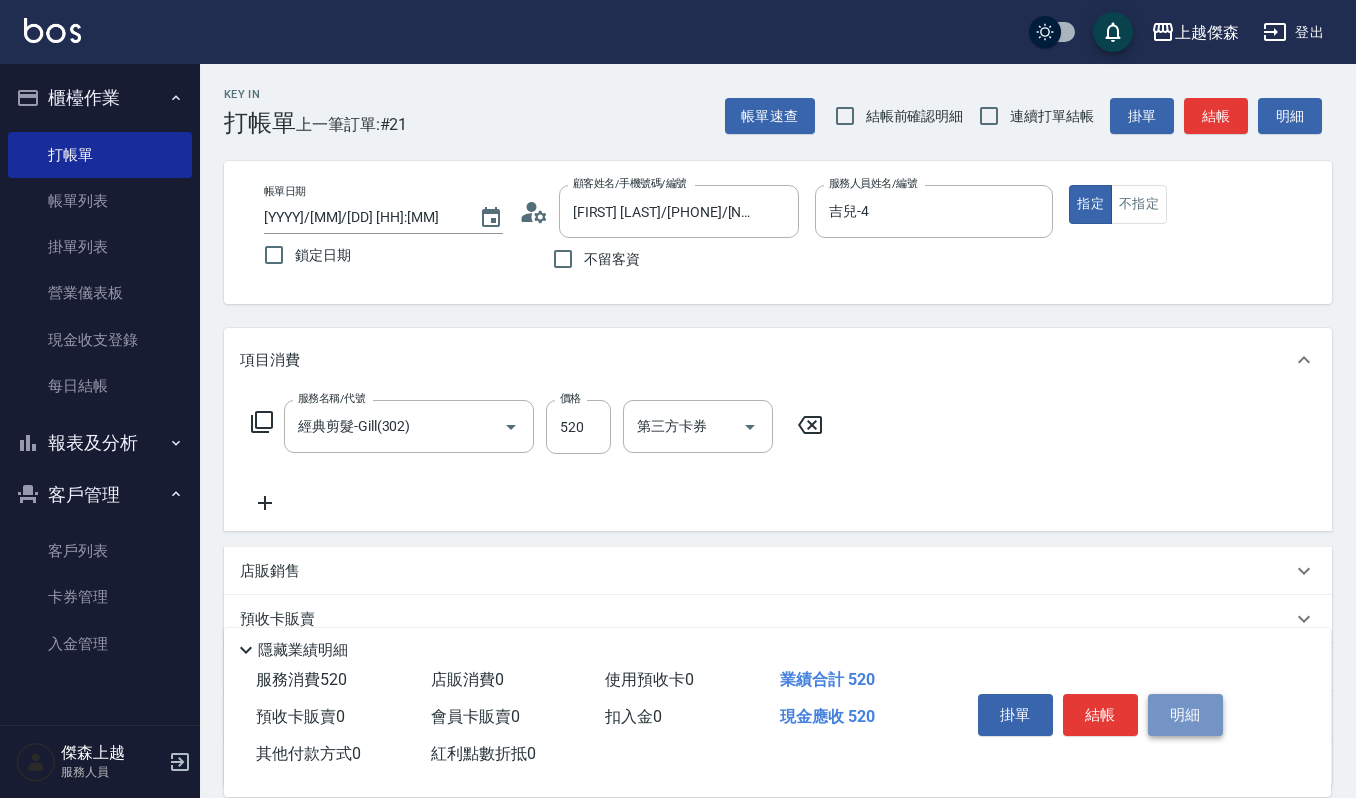 click on "明細" at bounding box center (1185, 715) 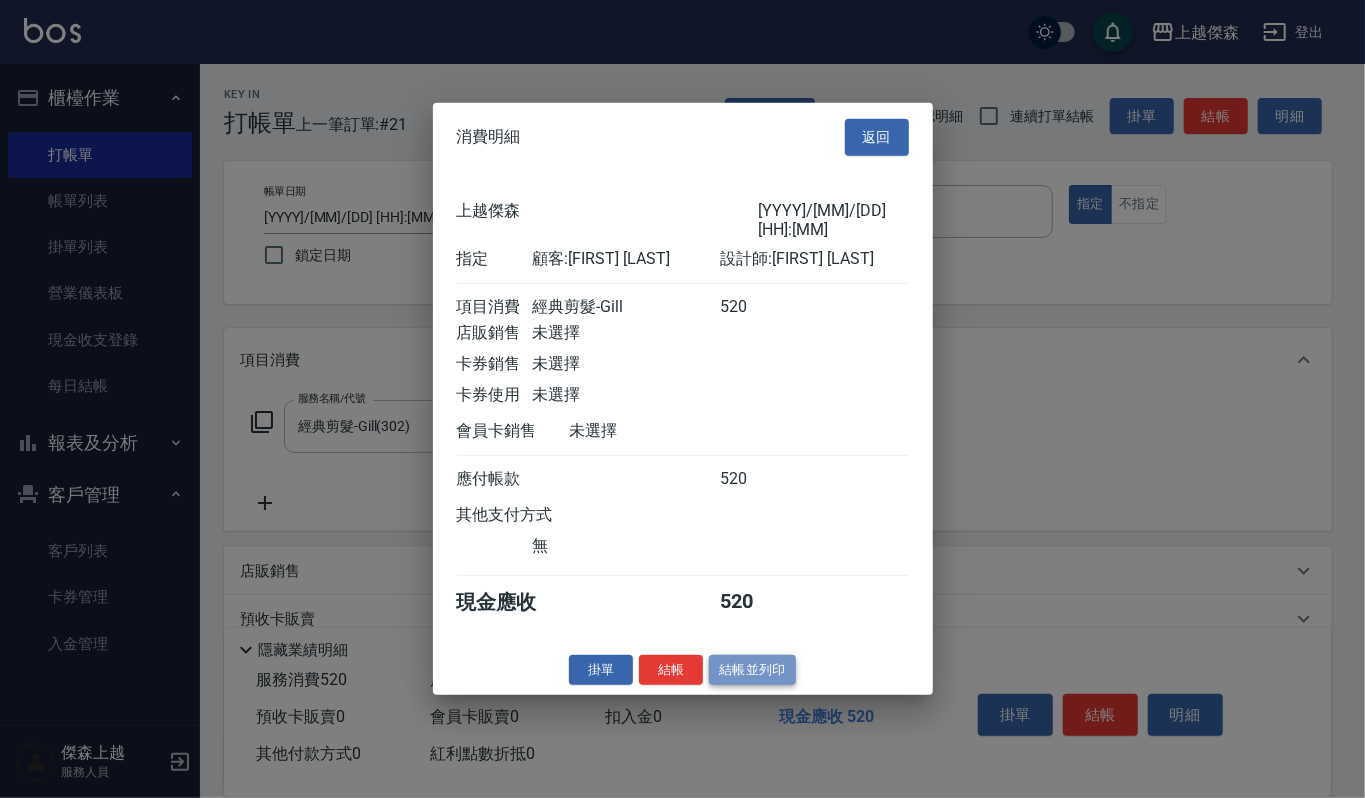 click on "結帳並列印" at bounding box center (752, 669) 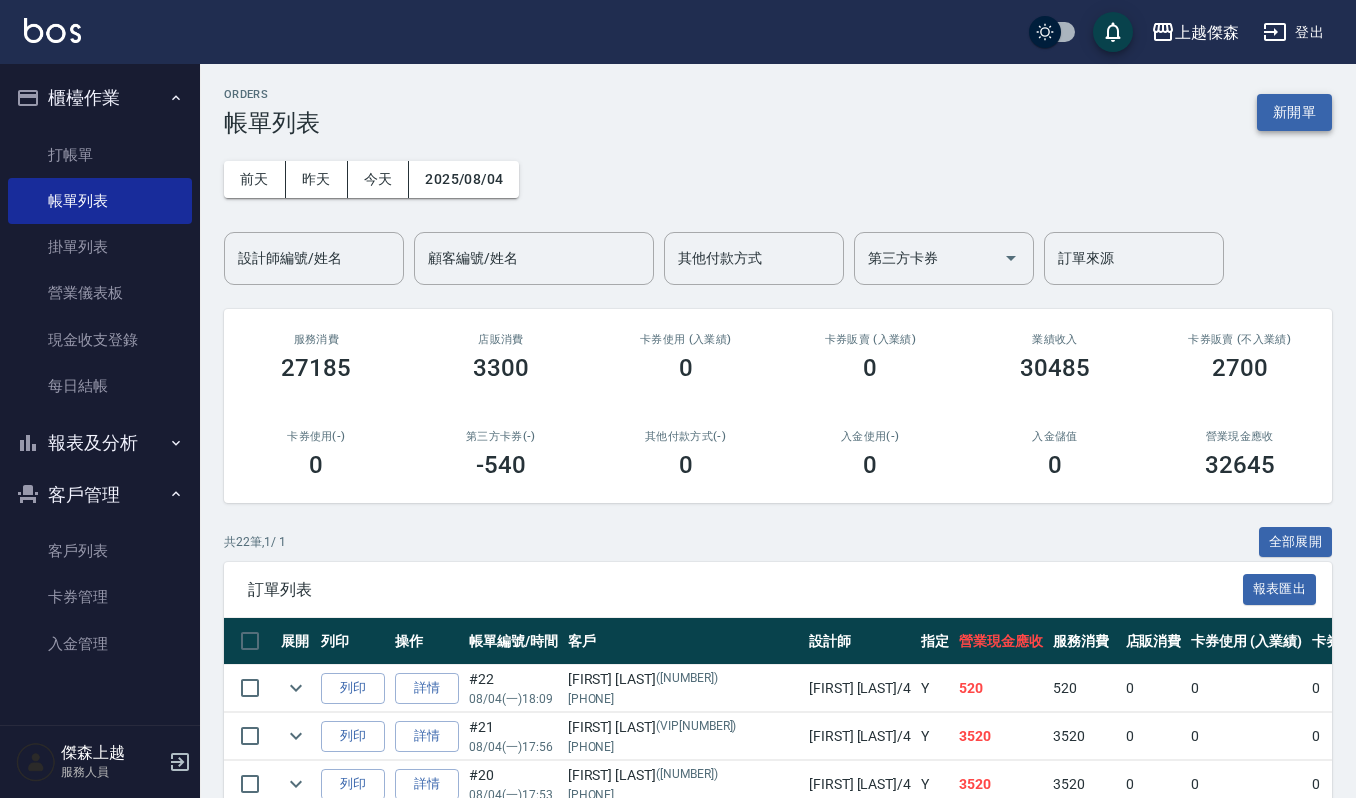 click on "新開單" at bounding box center (1294, 112) 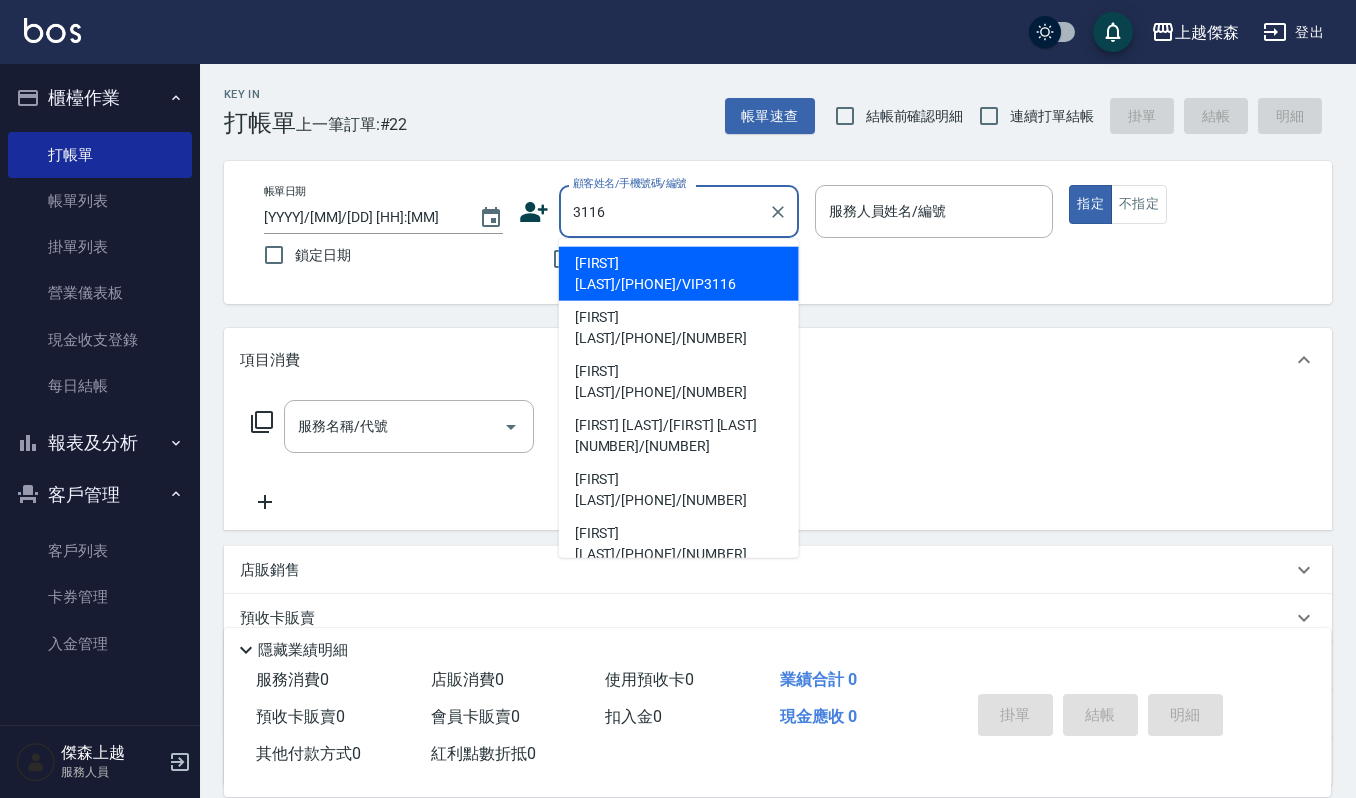type on "[FIRST] [LAST]/[PHONE]/VIP3116" 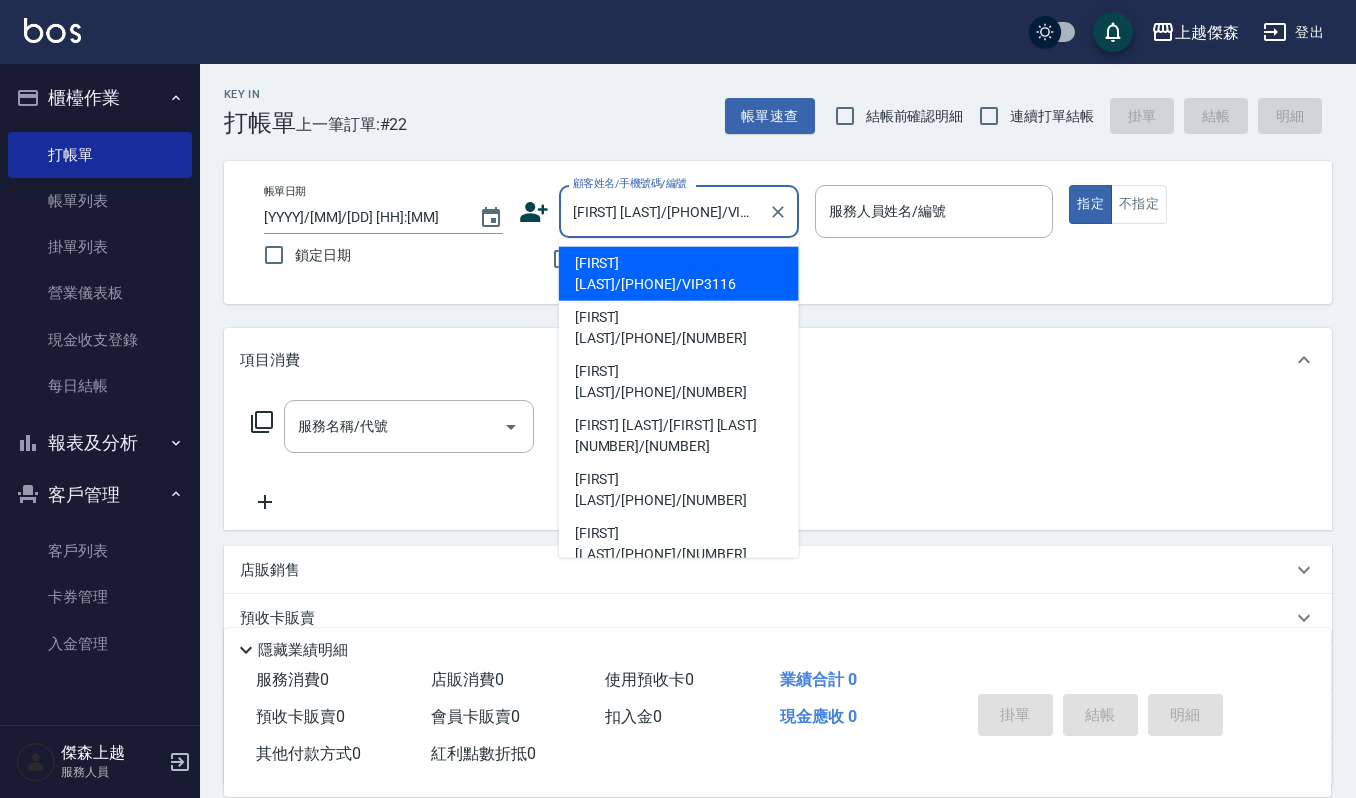 type on "Ruby-17" 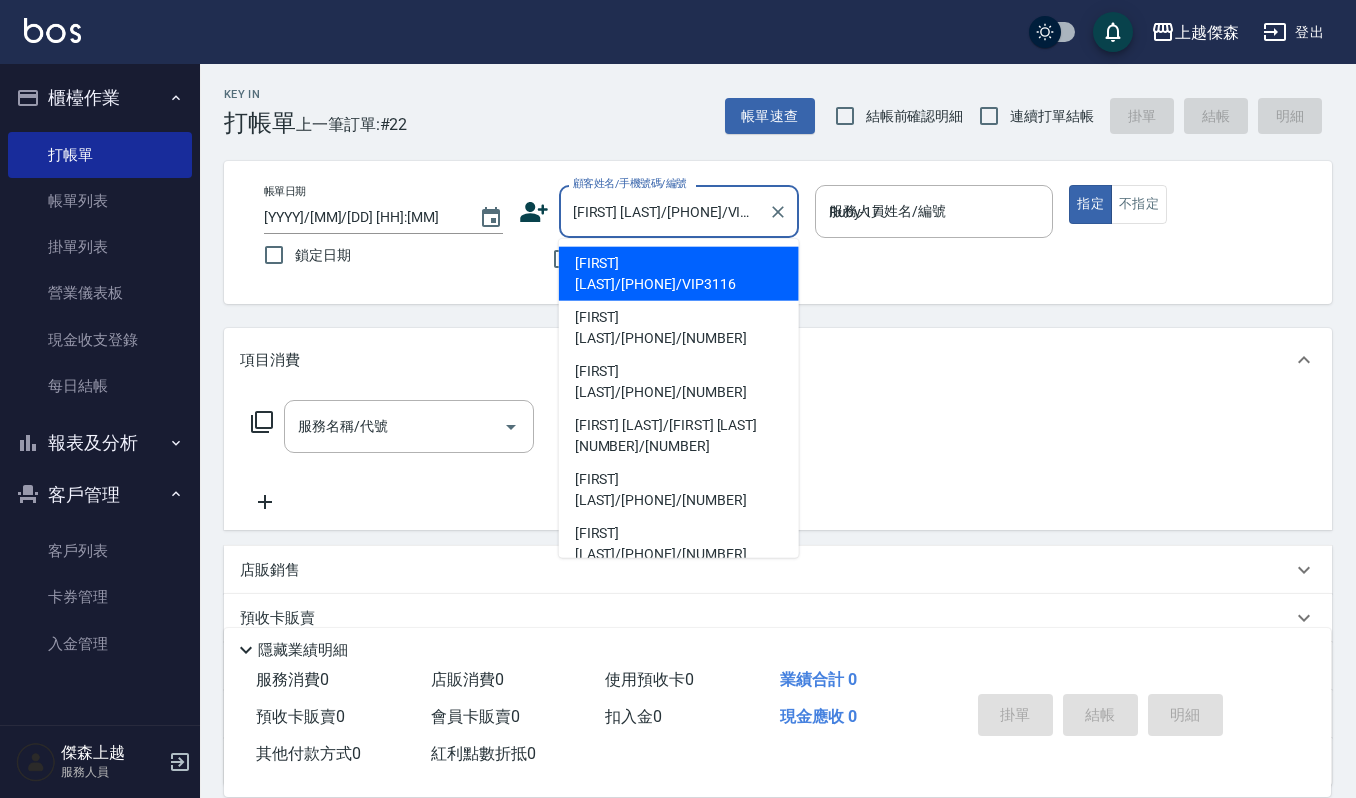 click on "指定" at bounding box center (1090, 204) 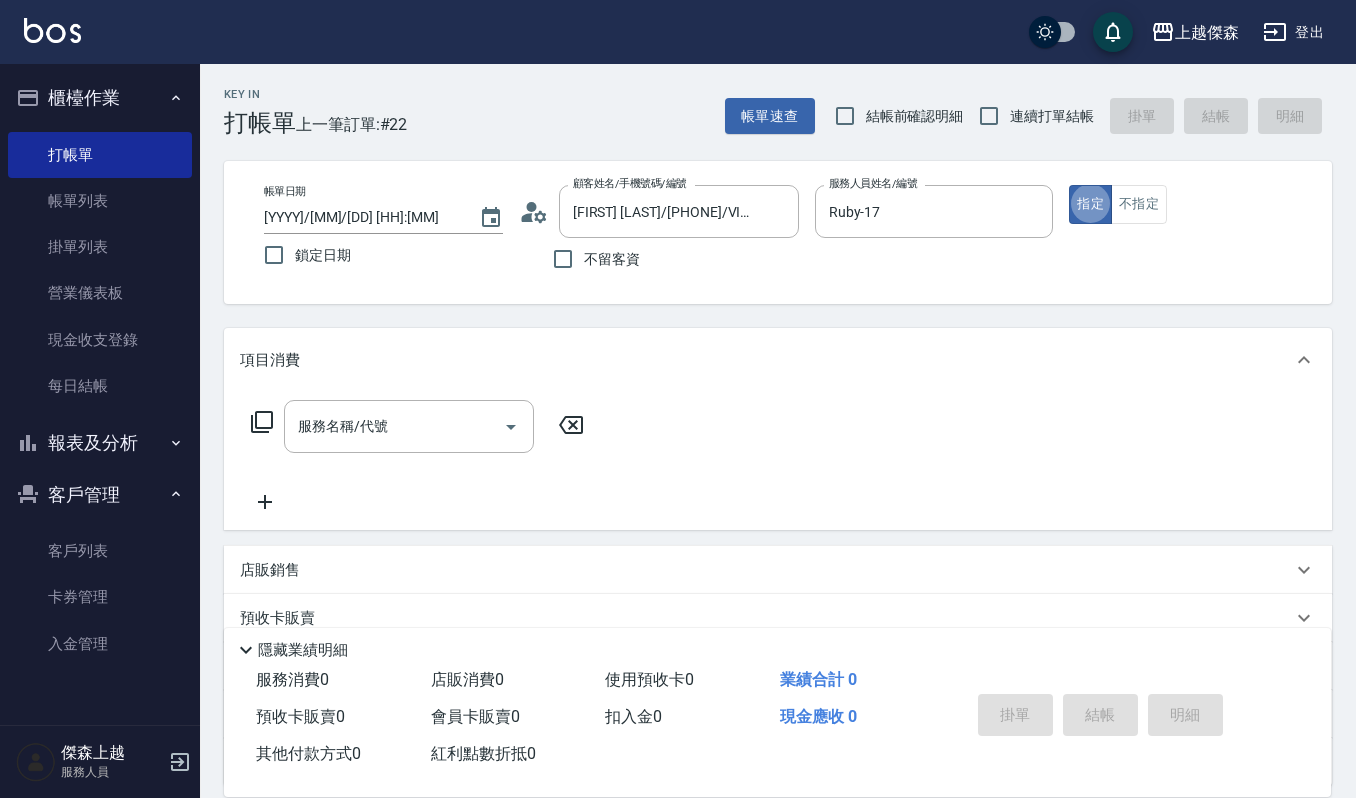 type on "true" 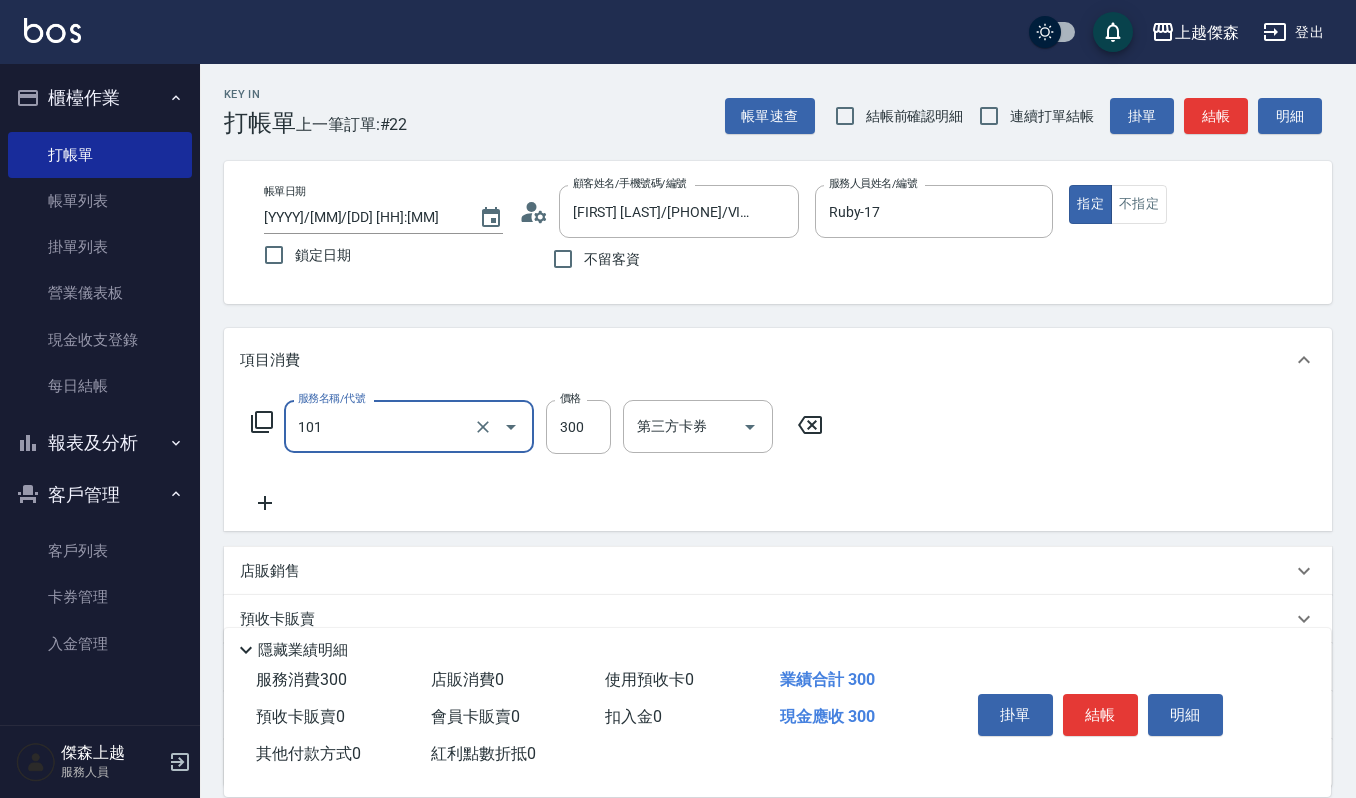 type on "一般洗髮(101)" 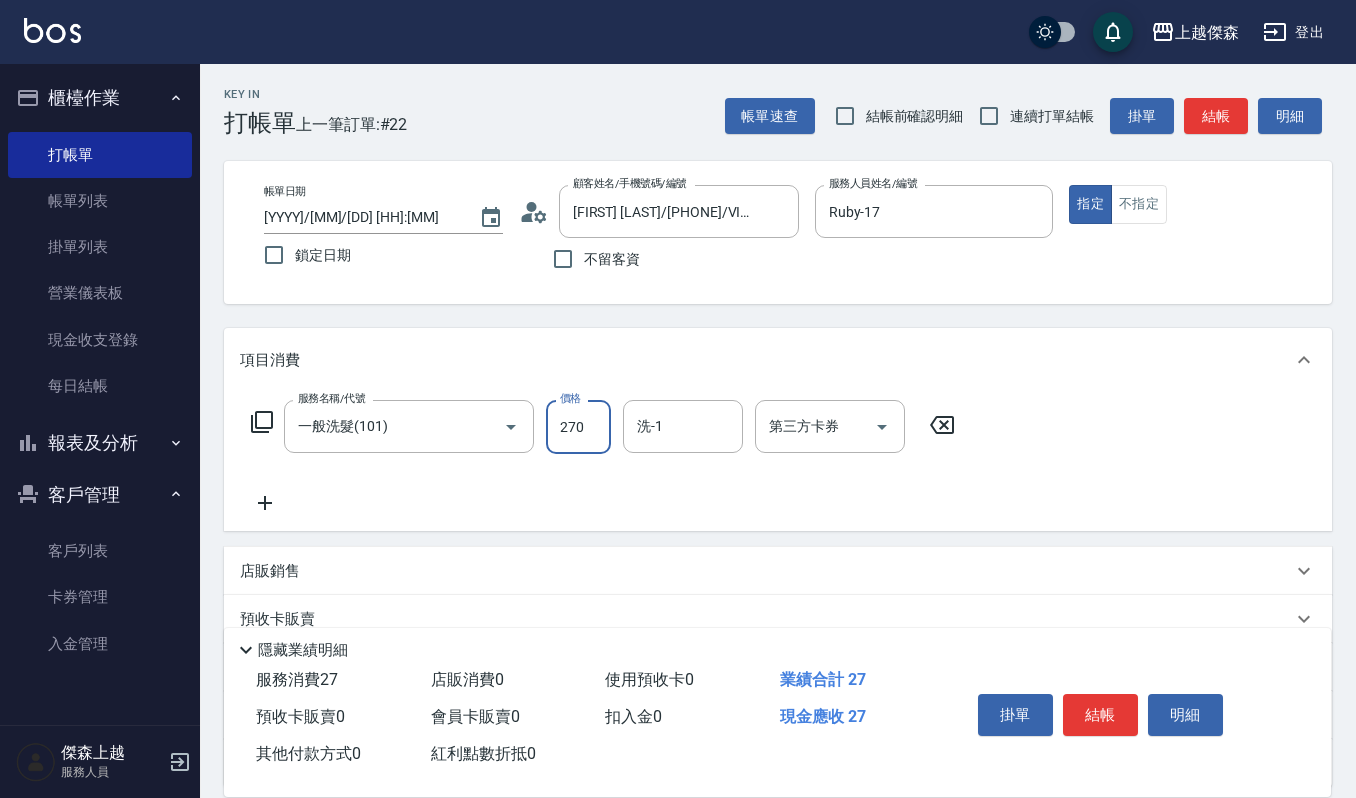 type on "270" 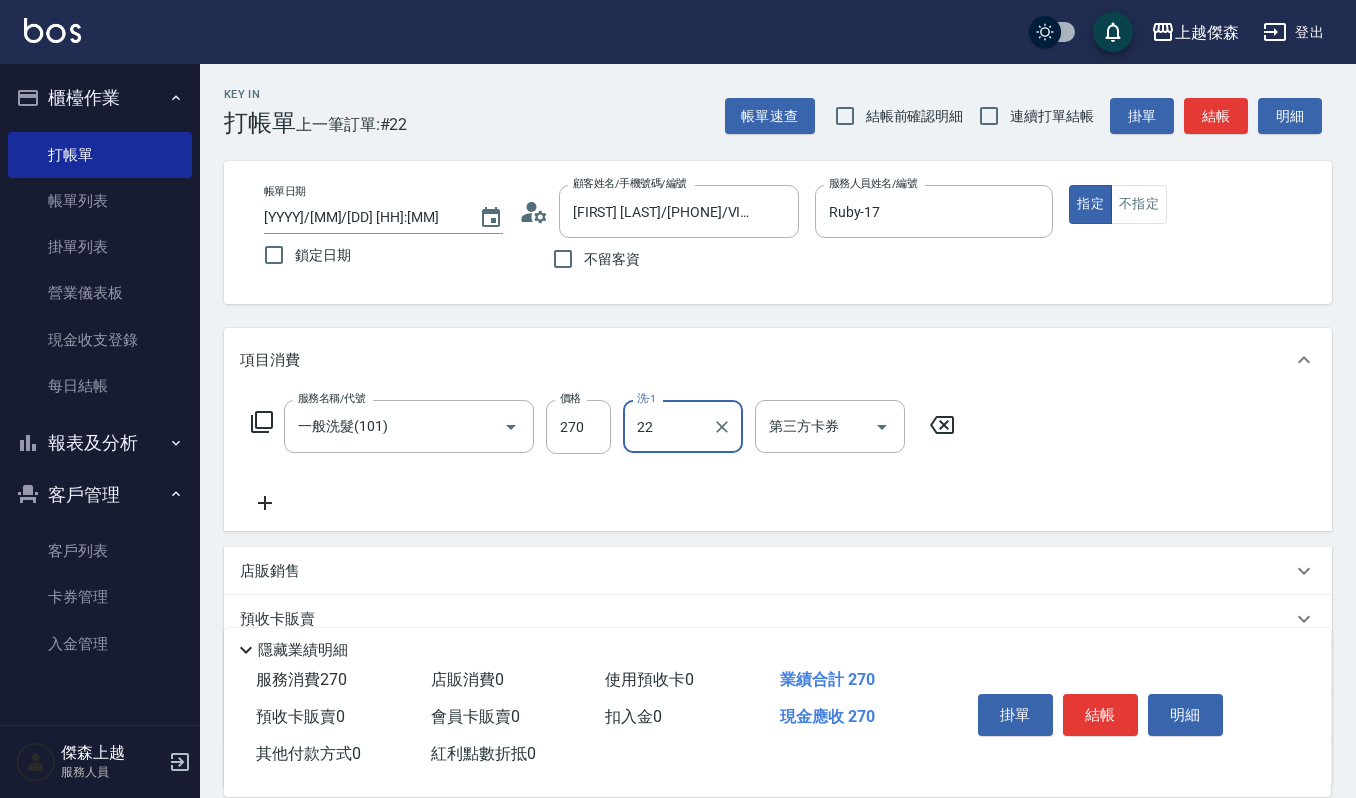 type on "[FIRST] [LAST]-[NUMBER]" 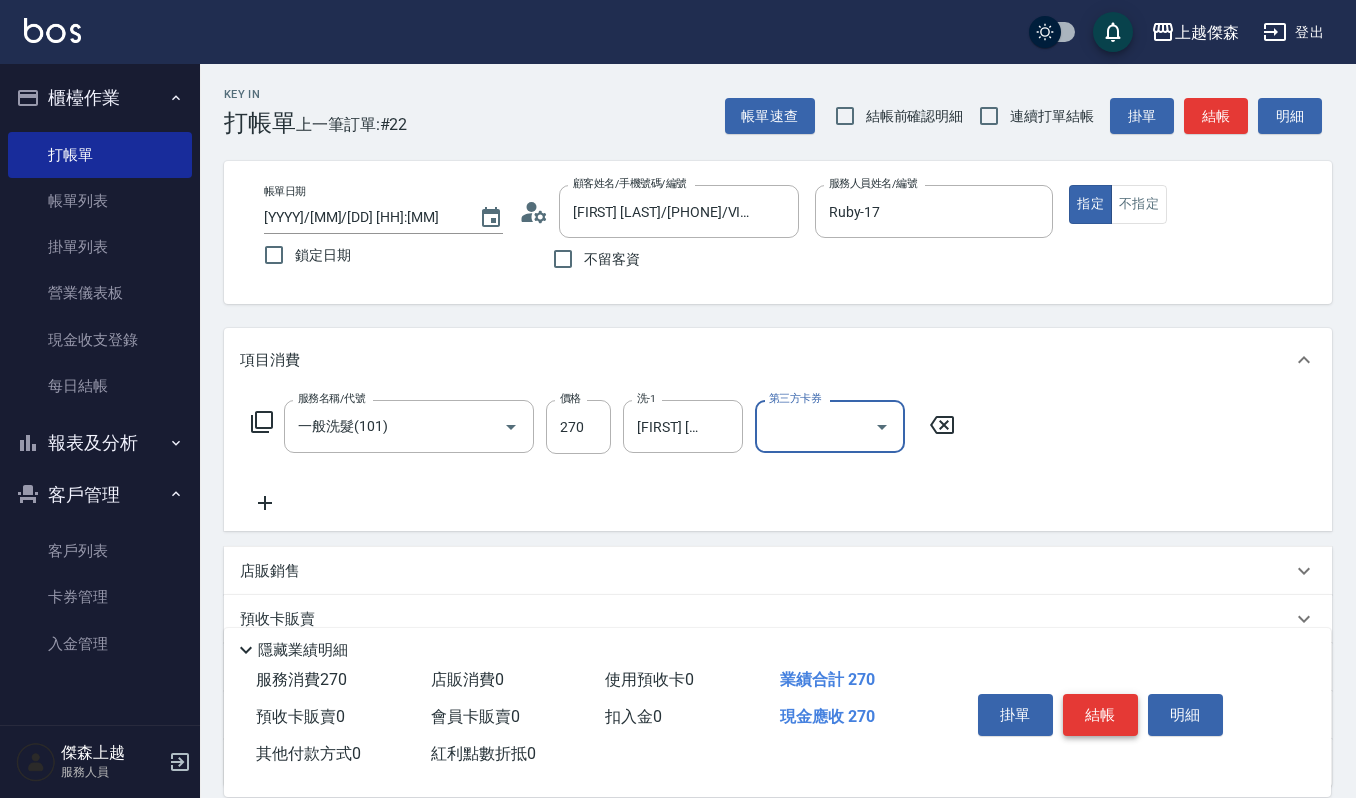 click on "結帳" at bounding box center [1100, 715] 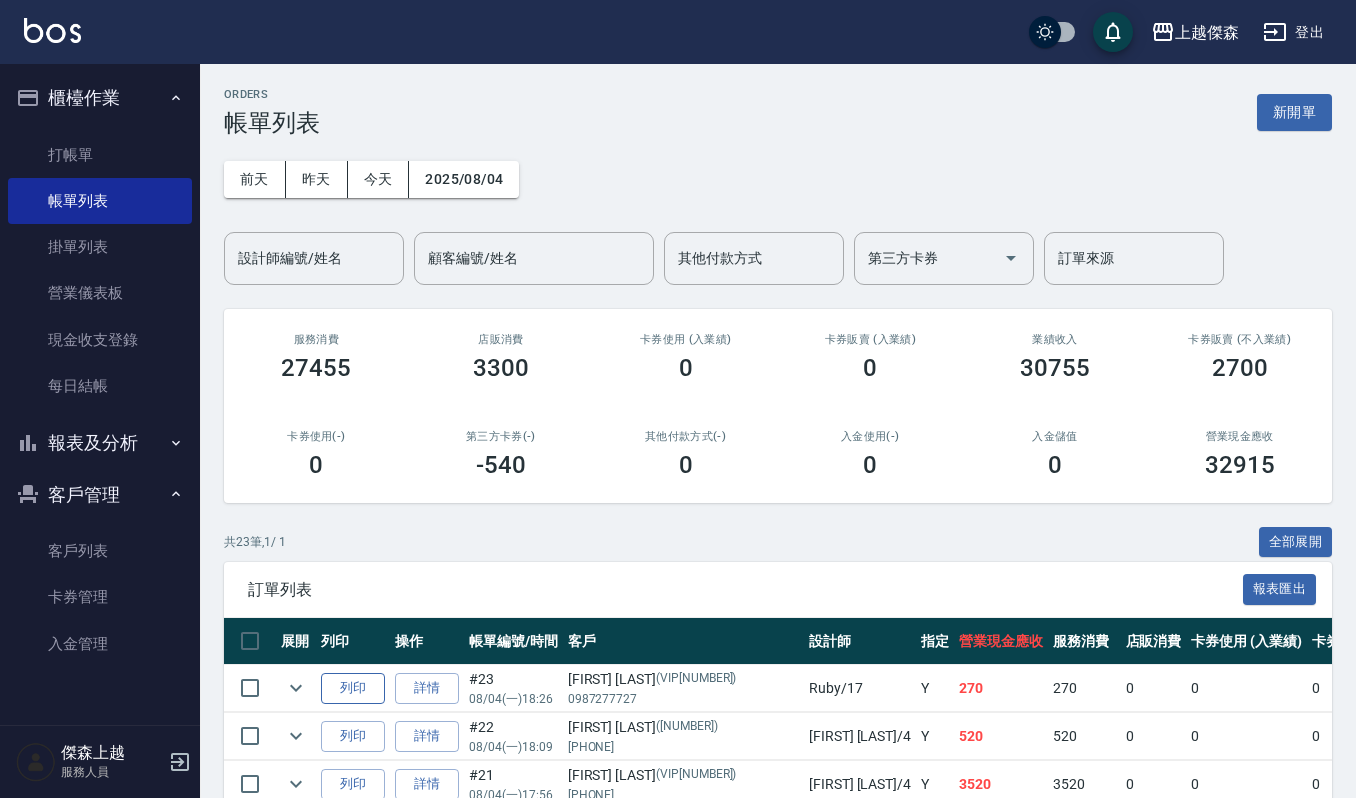 click on "列印" at bounding box center (353, 688) 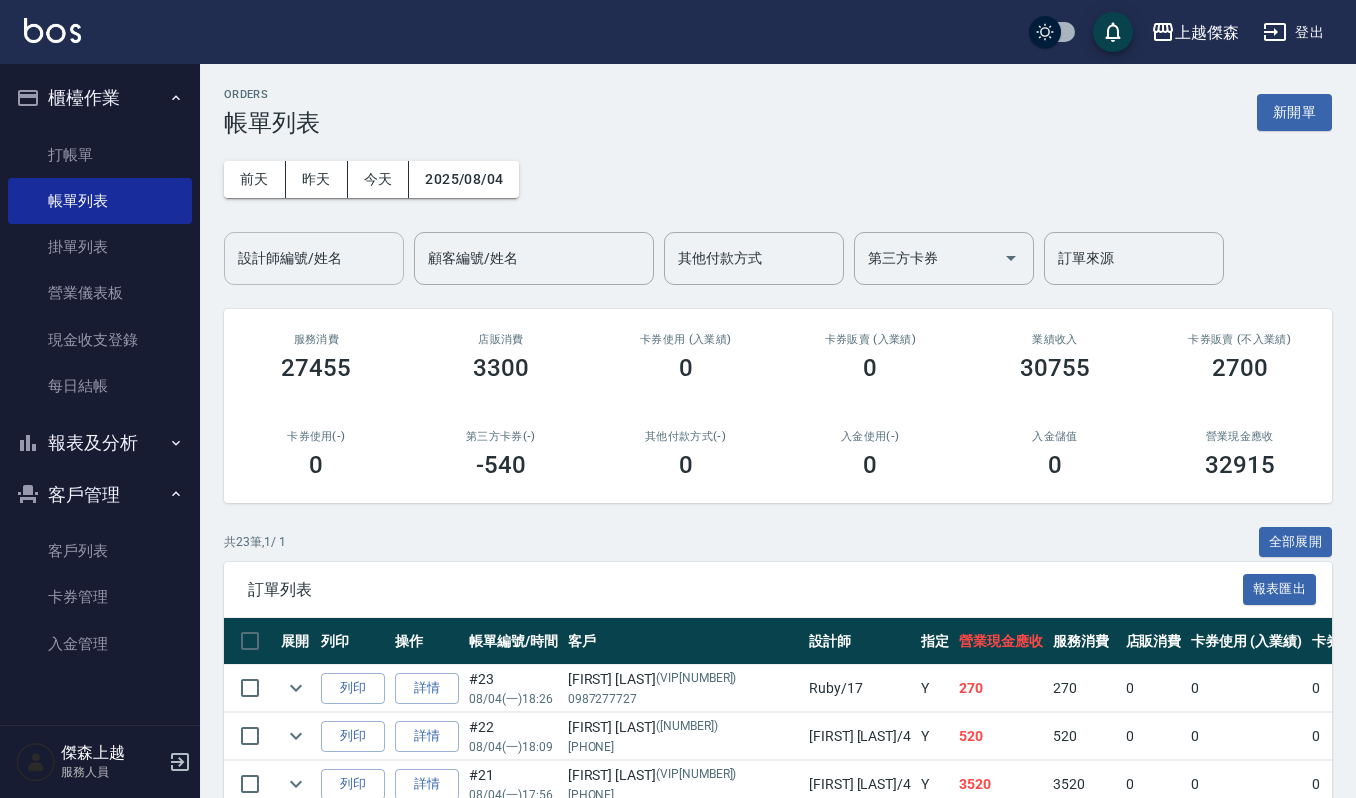 click on "設計師編號/姓名" at bounding box center (314, 258) 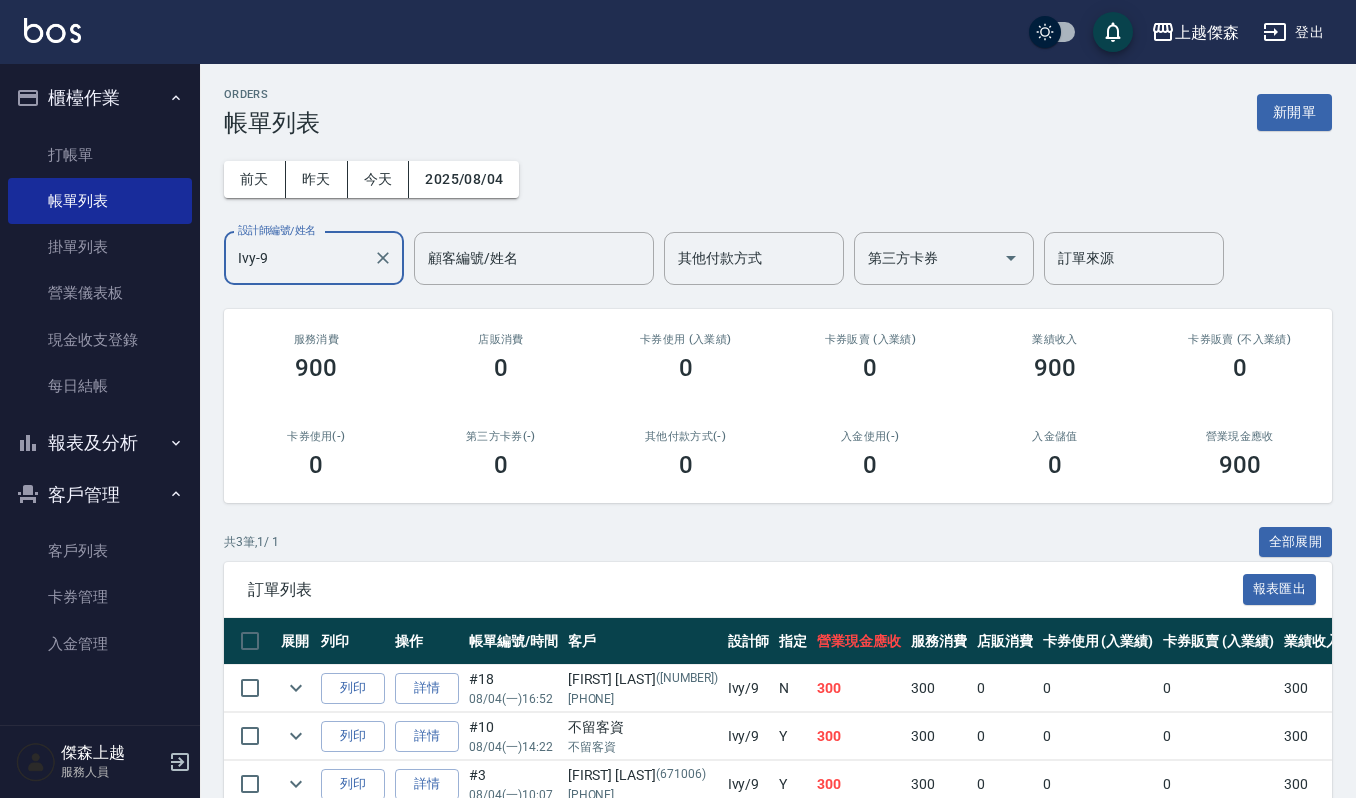 scroll, scrollTop: 110, scrollLeft: 0, axis: vertical 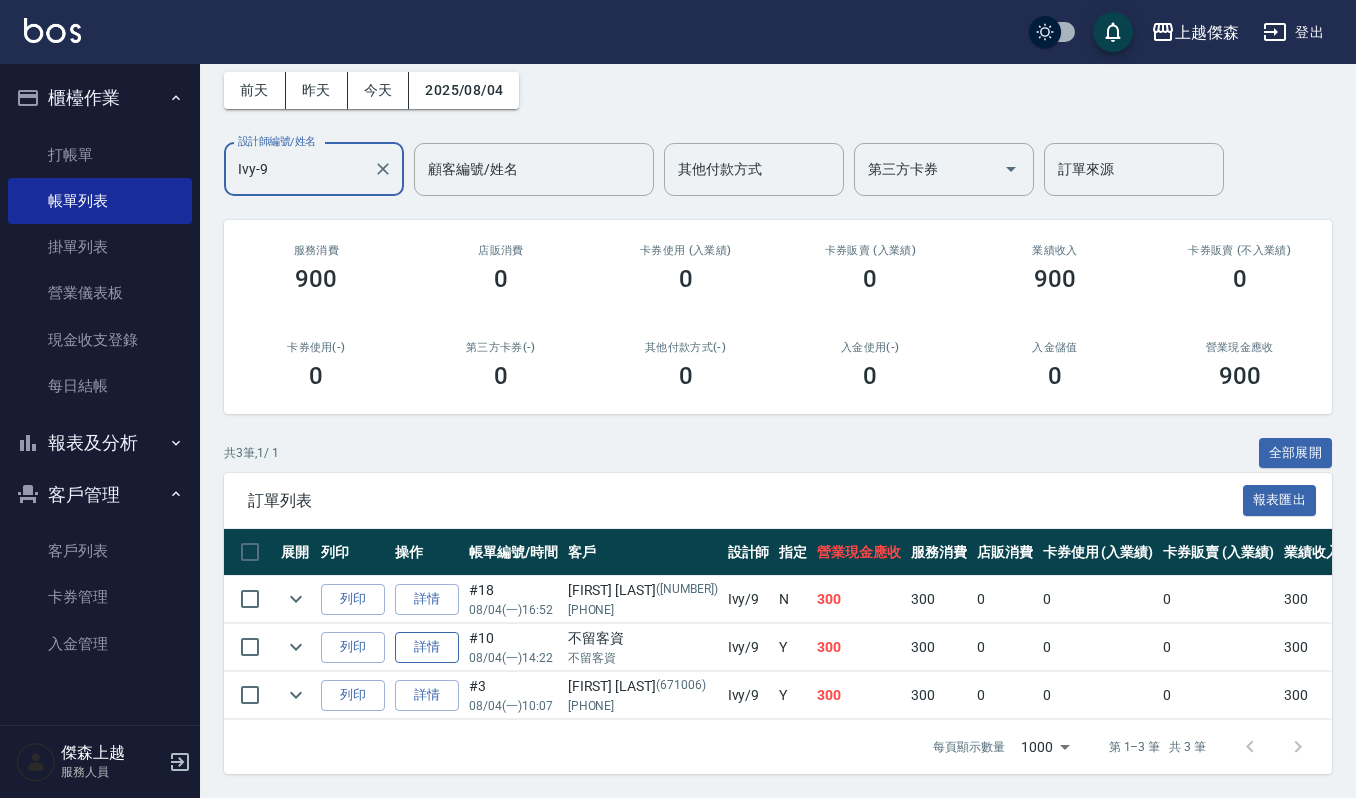 type on "Ivy-9" 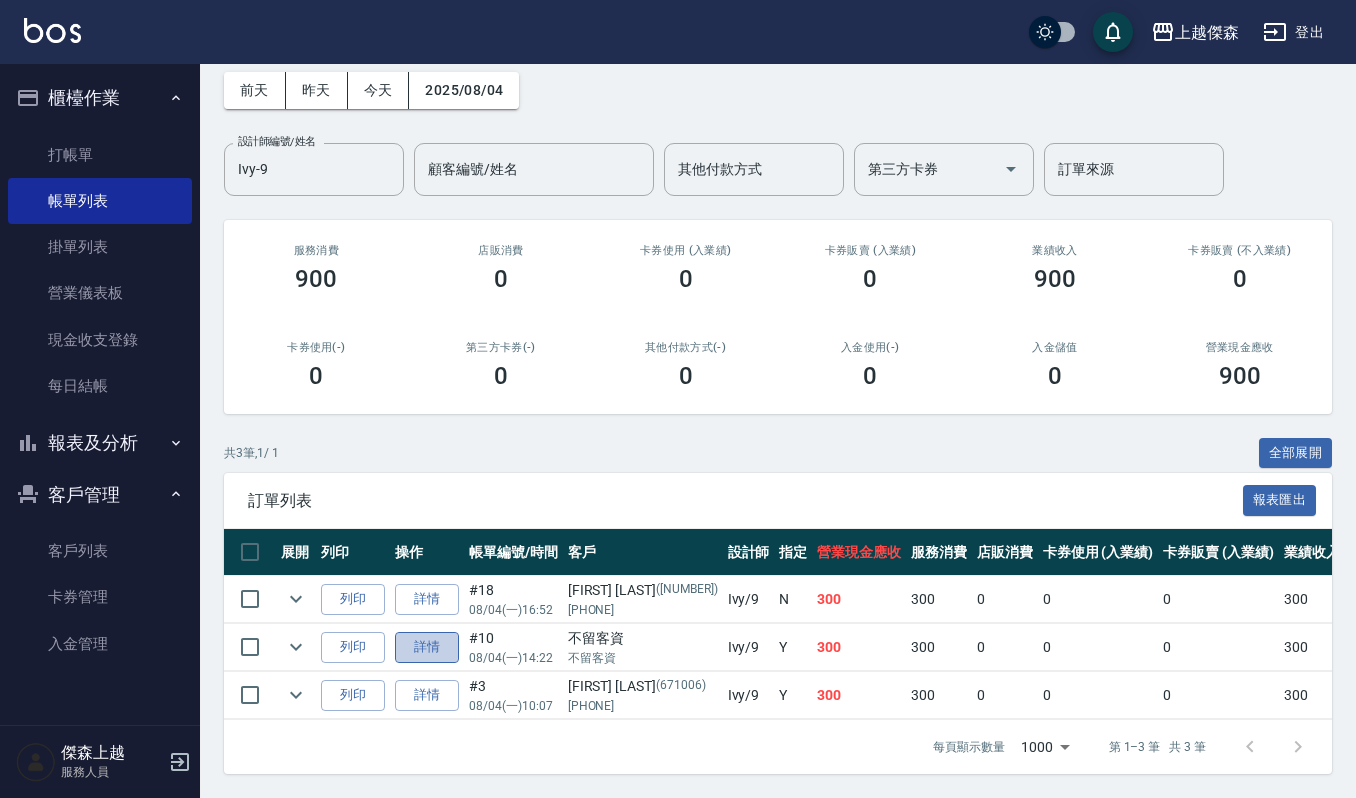 click on "詳情" at bounding box center (427, 647) 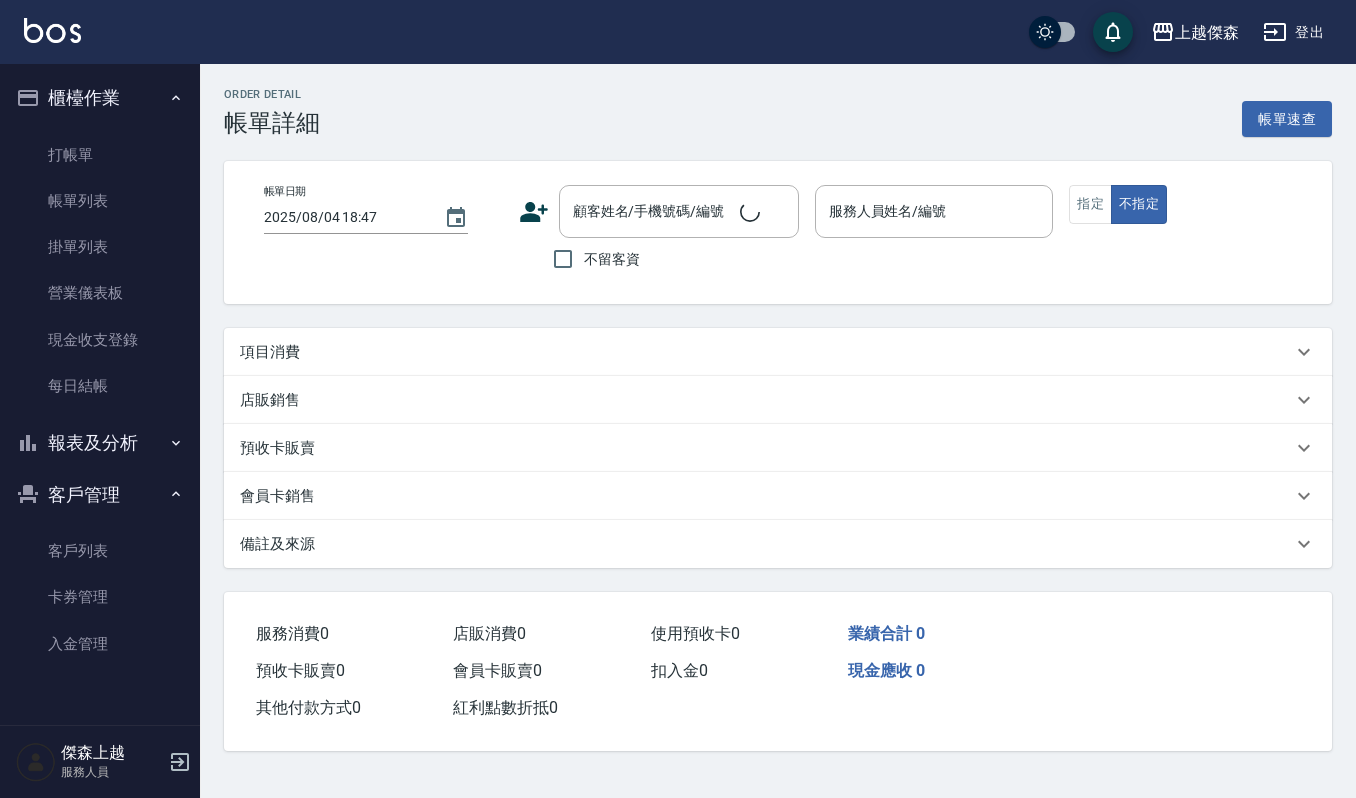 scroll, scrollTop: 0, scrollLeft: 0, axis: both 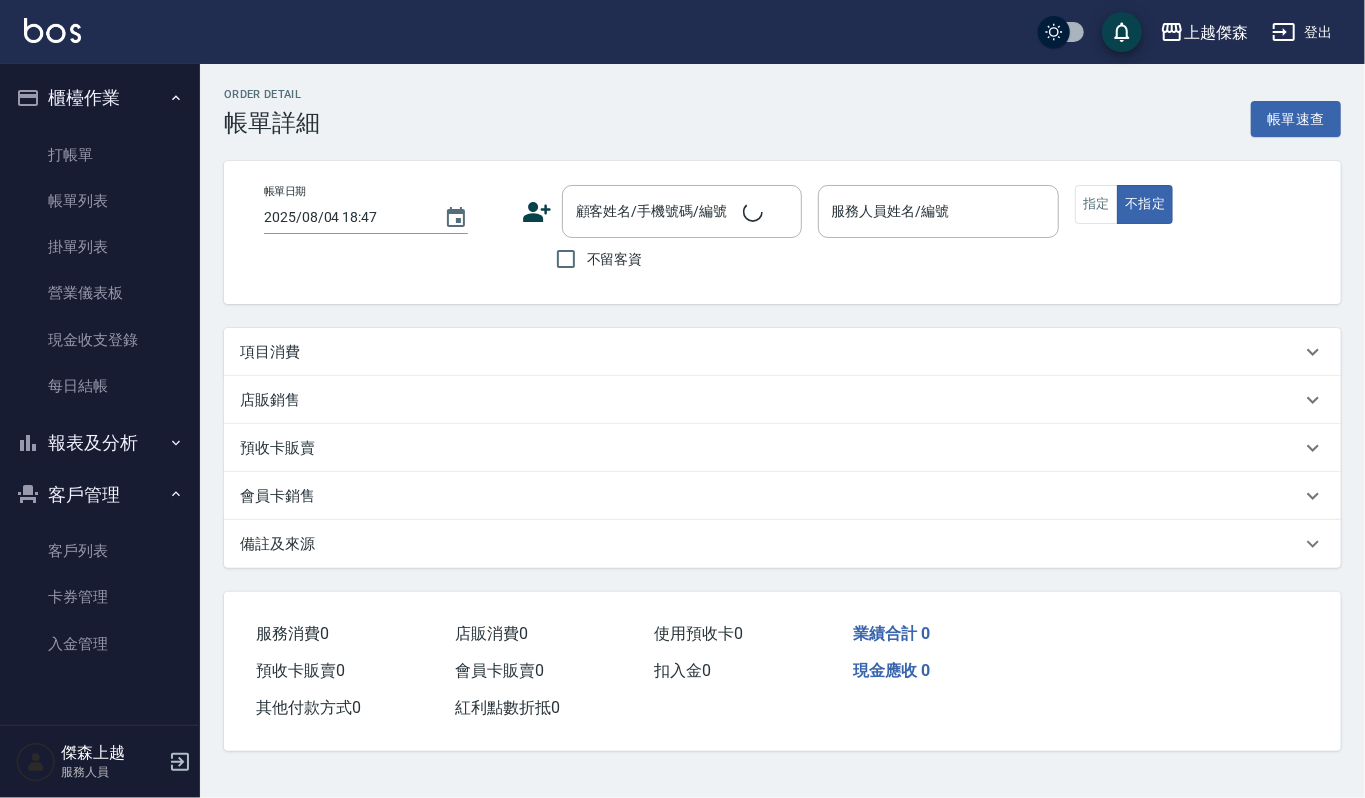 type on "2025/08/04 14:22" 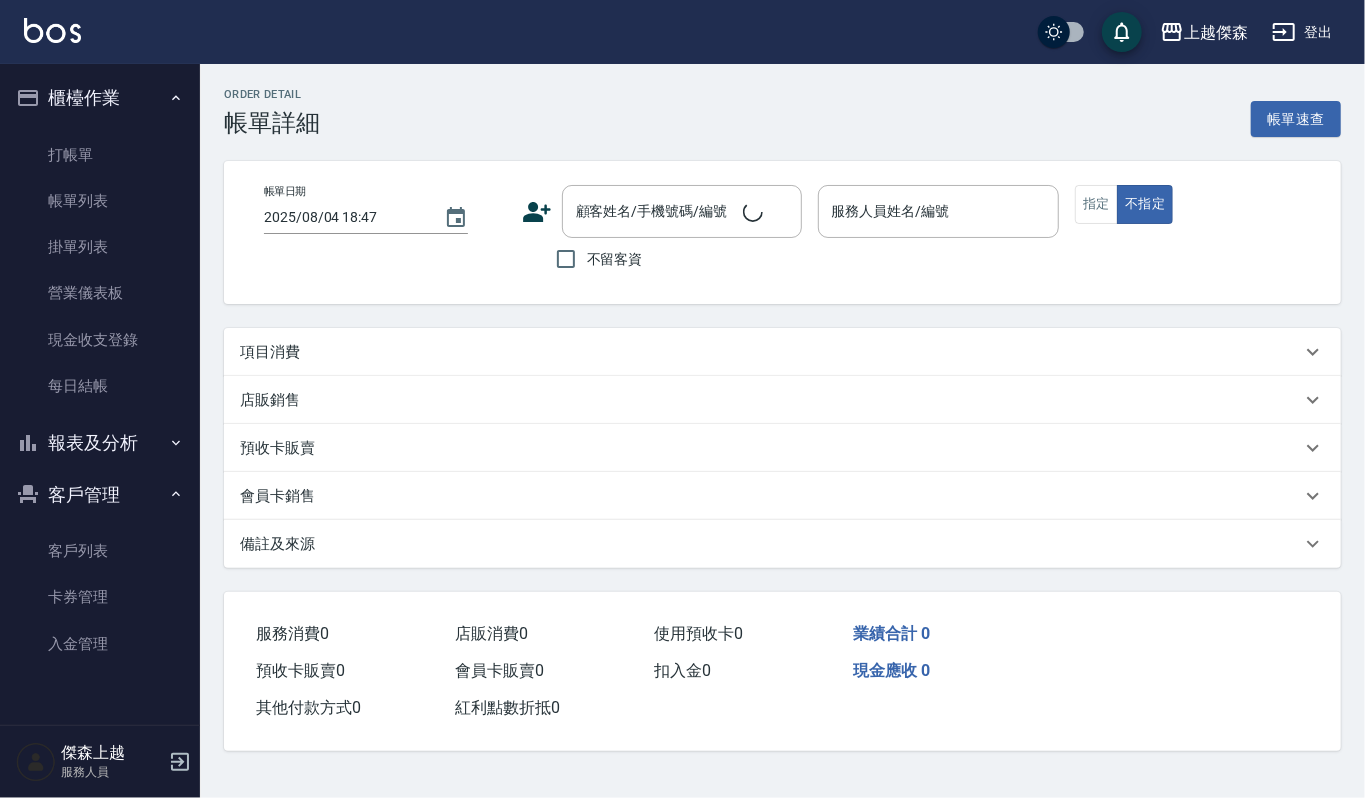 checkbox on "true" 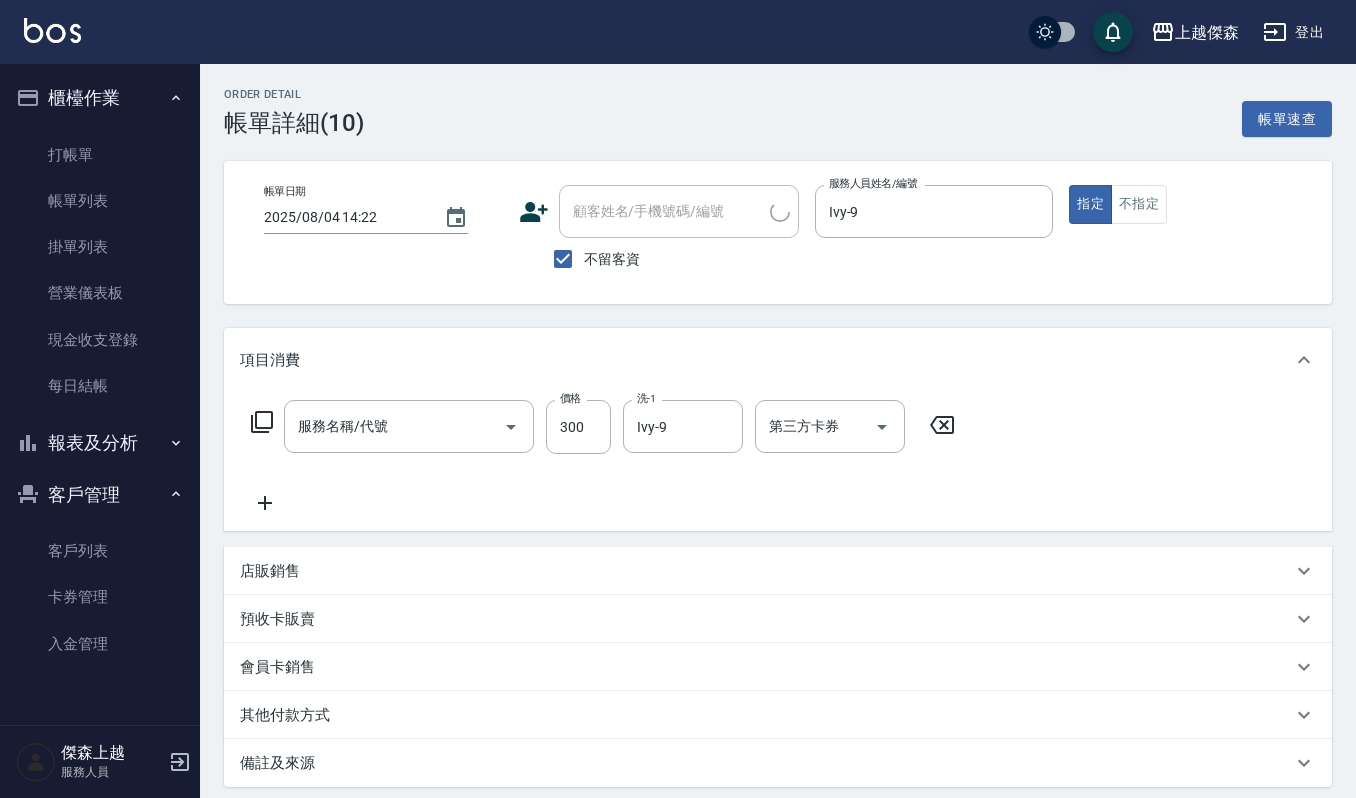click on "不留客資" at bounding box center (612, 259) 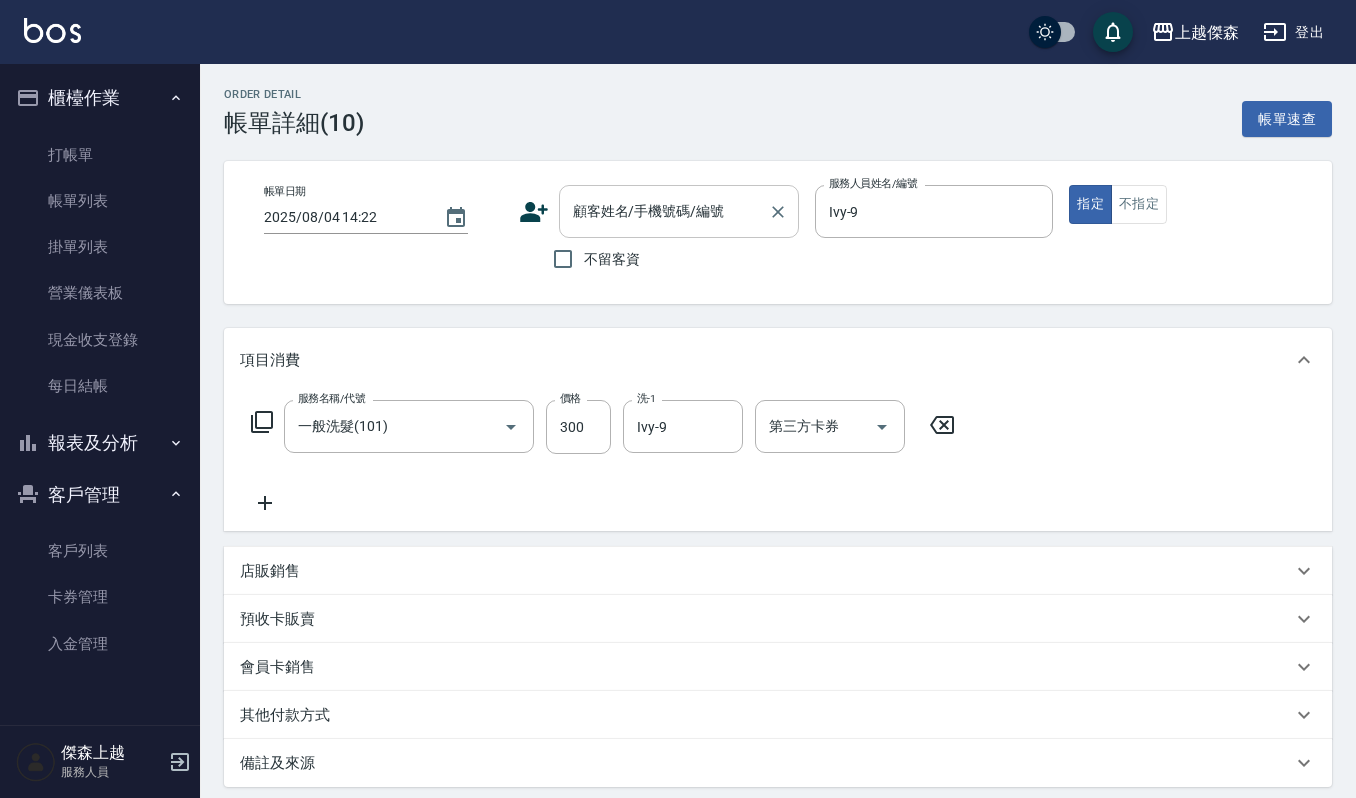 click on "顧客姓名/手機號碼/編號" at bounding box center (664, 211) 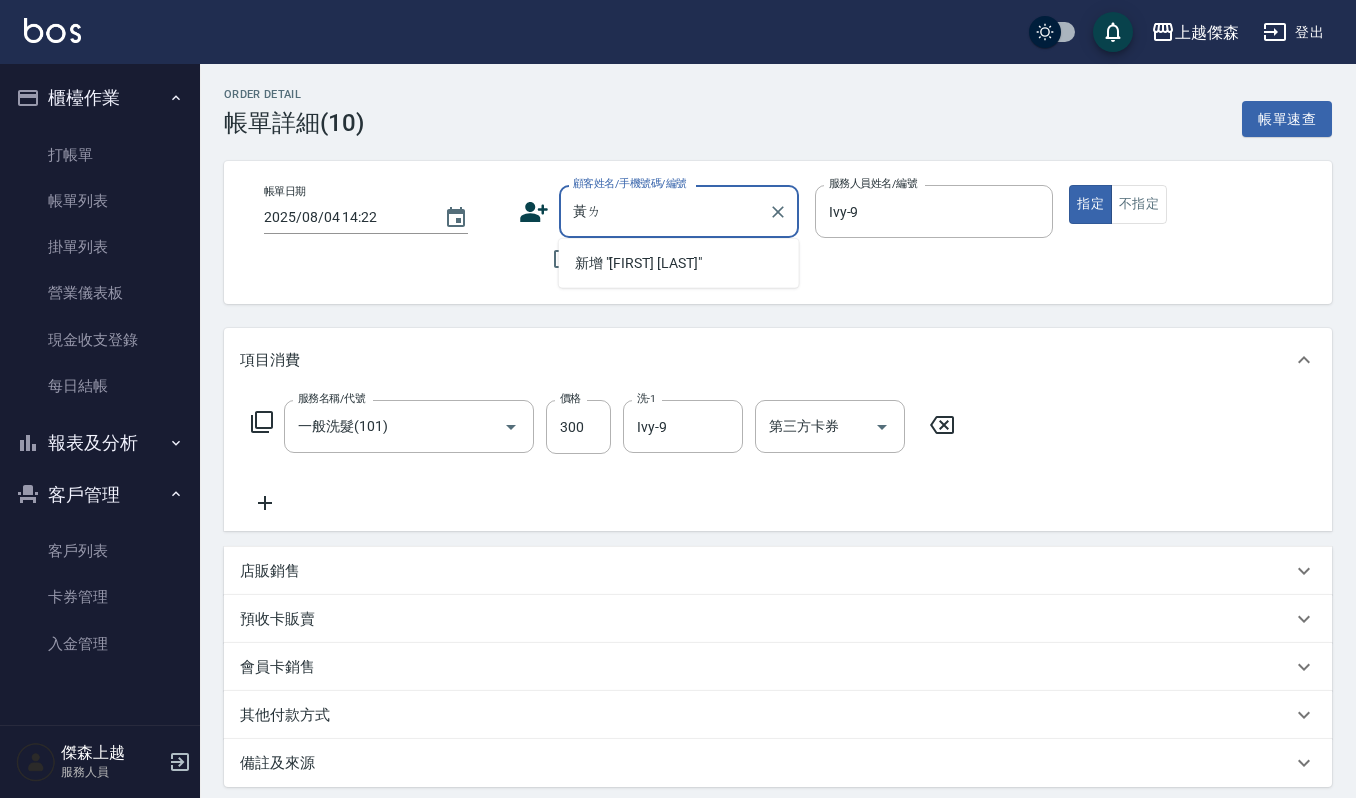 scroll, scrollTop: 0, scrollLeft: 0, axis: both 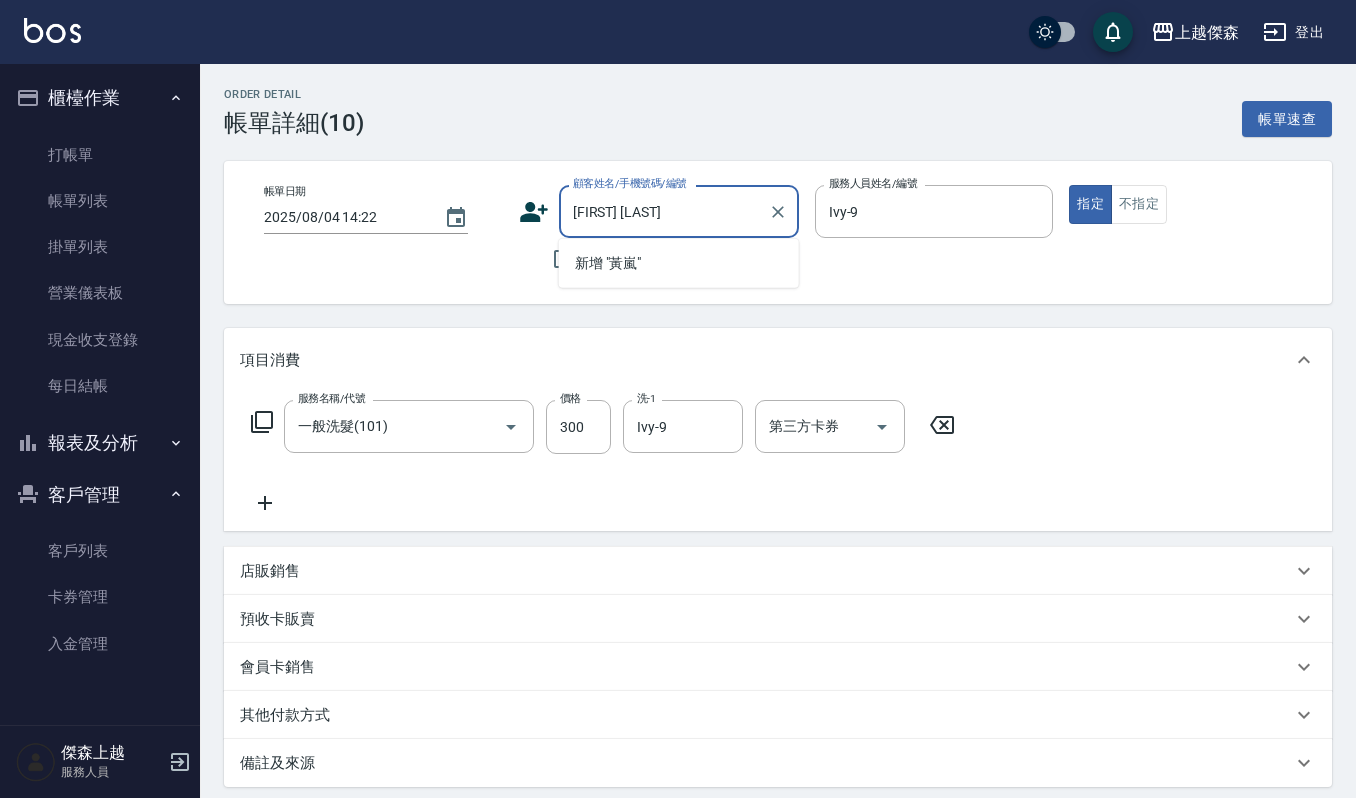 click on "[FIRST] [LAST]" at bounding box center [664, 211] 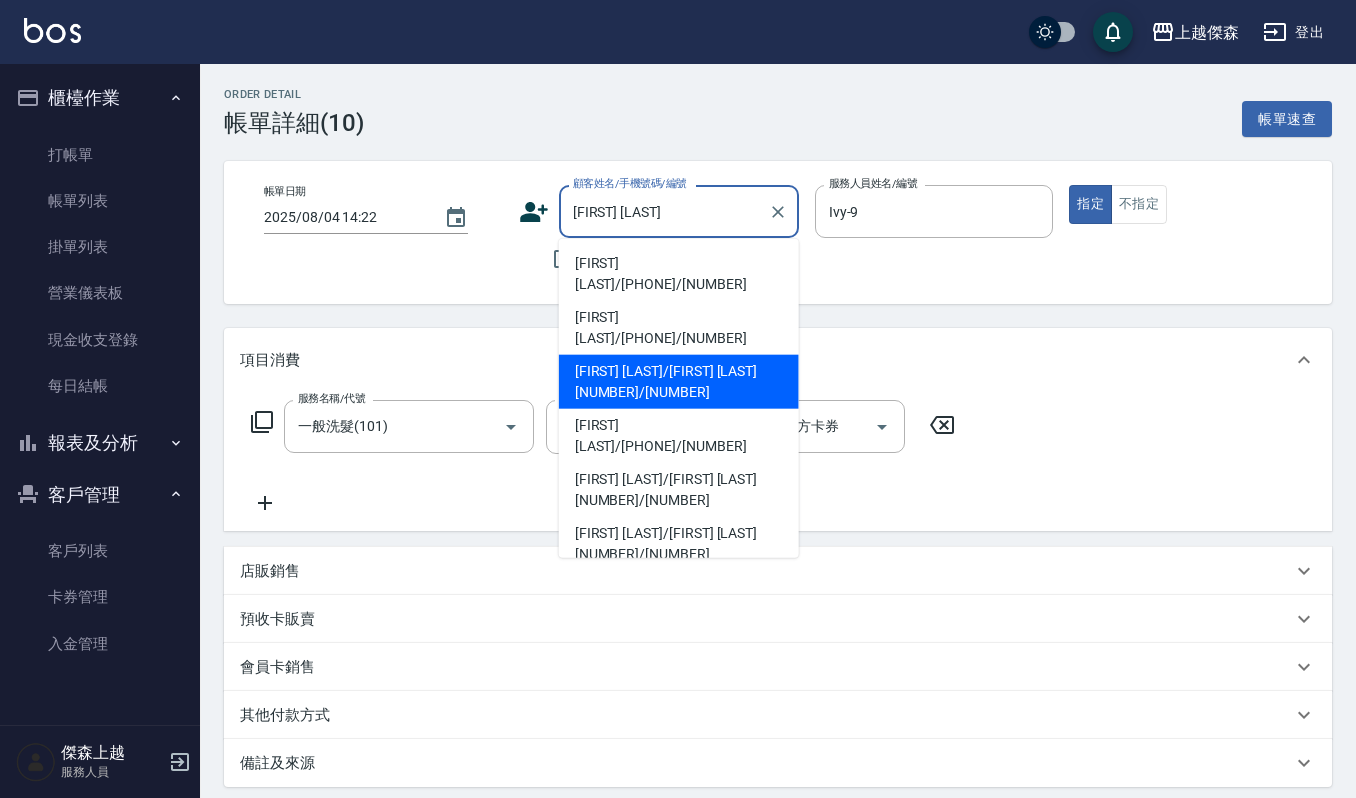 click on "[FIRST] [LAST]/[FIRST] [LAST][NUMBER]/[NUMBER]" at bounding box center (679, 382) 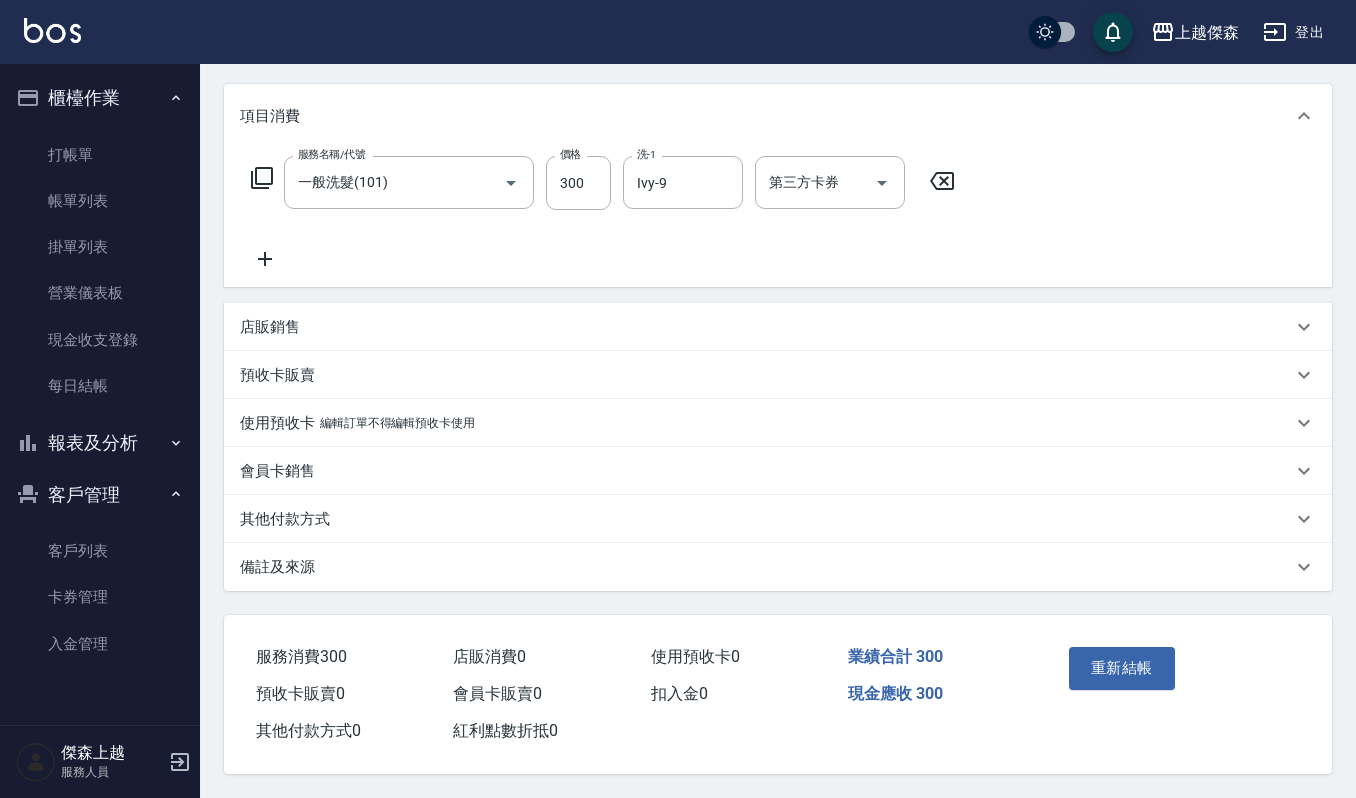 scroll, scrollTop: 248, scrollLeft: 0, axis: vertical 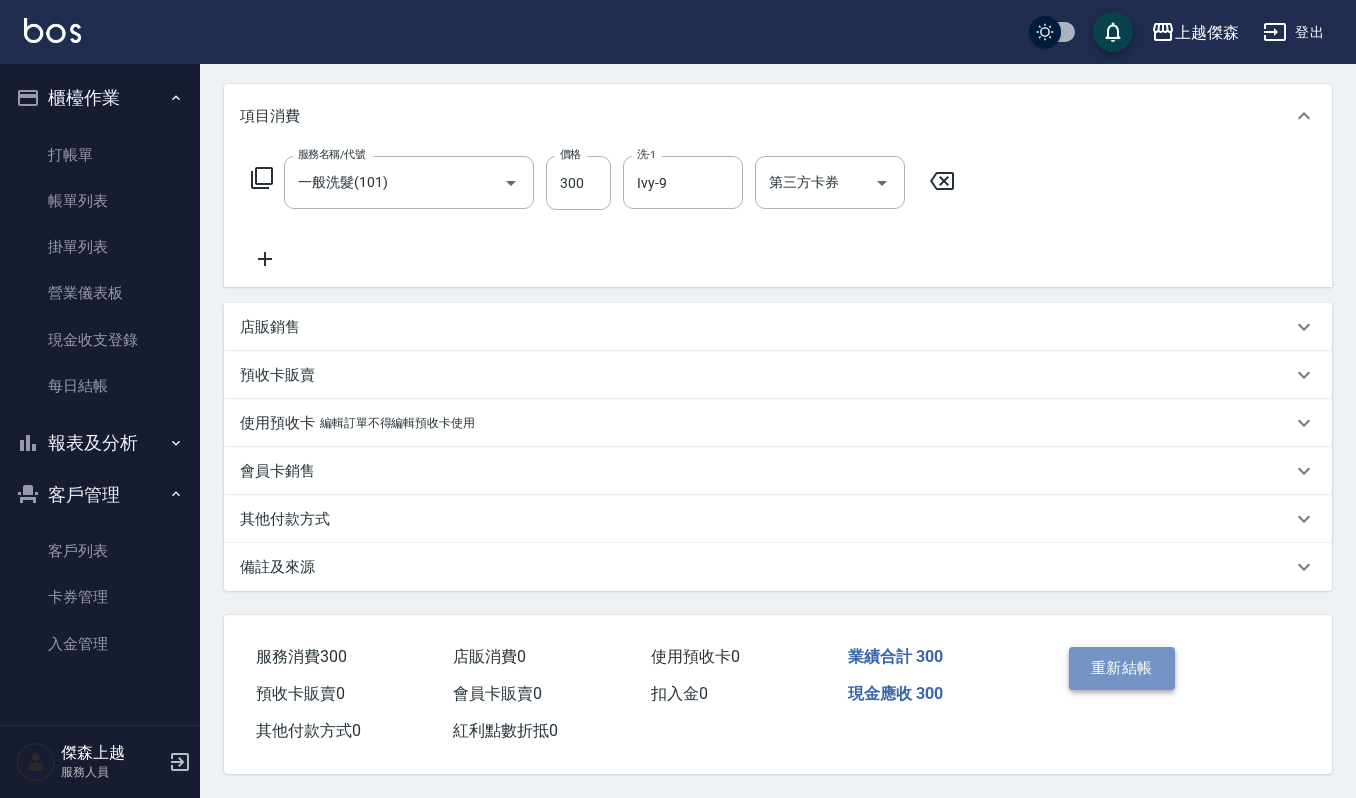 click on "重新結帳" at bounding box center [1122, 668] 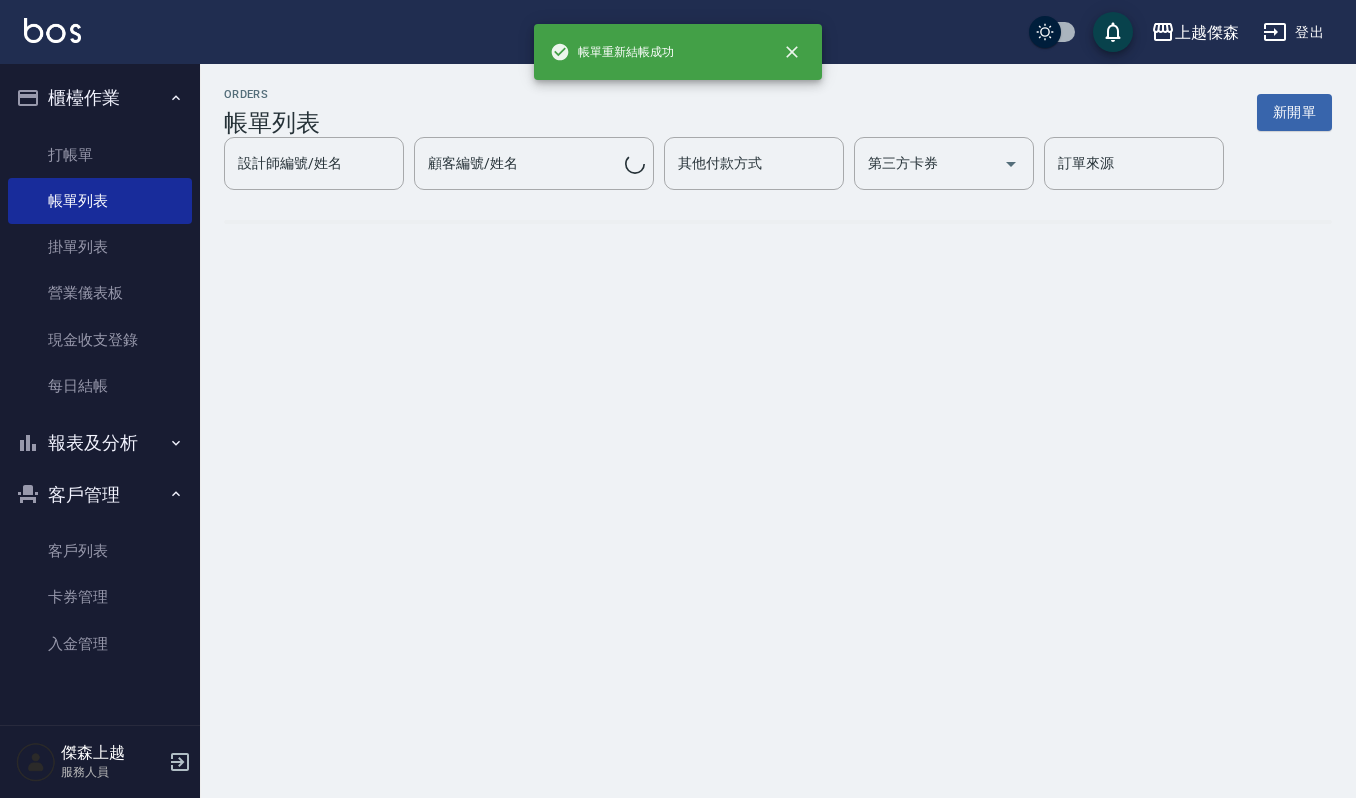 scroll, scrollTop: 0, scrollLeft: 0, axis: both 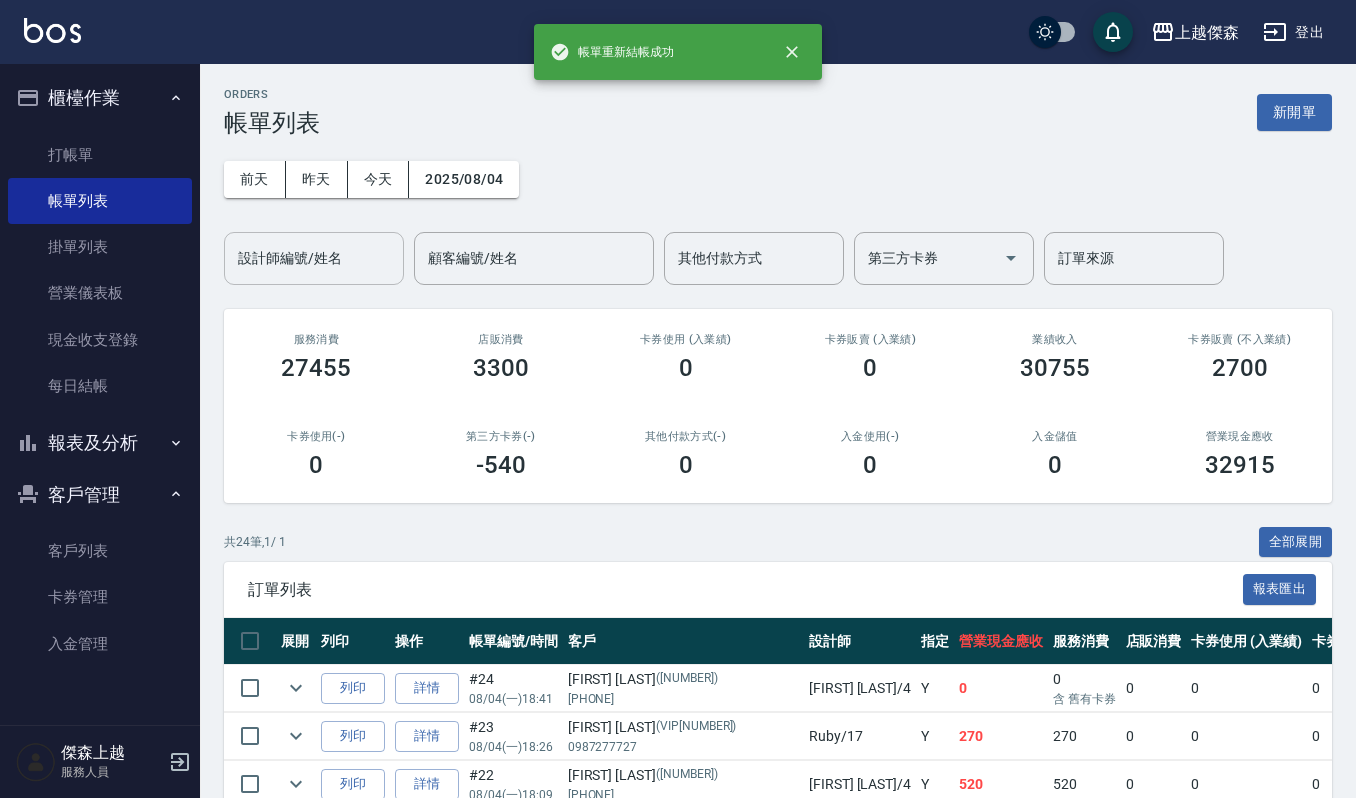 click on "設計師編號/姓名" at bounding box center [314, 258] 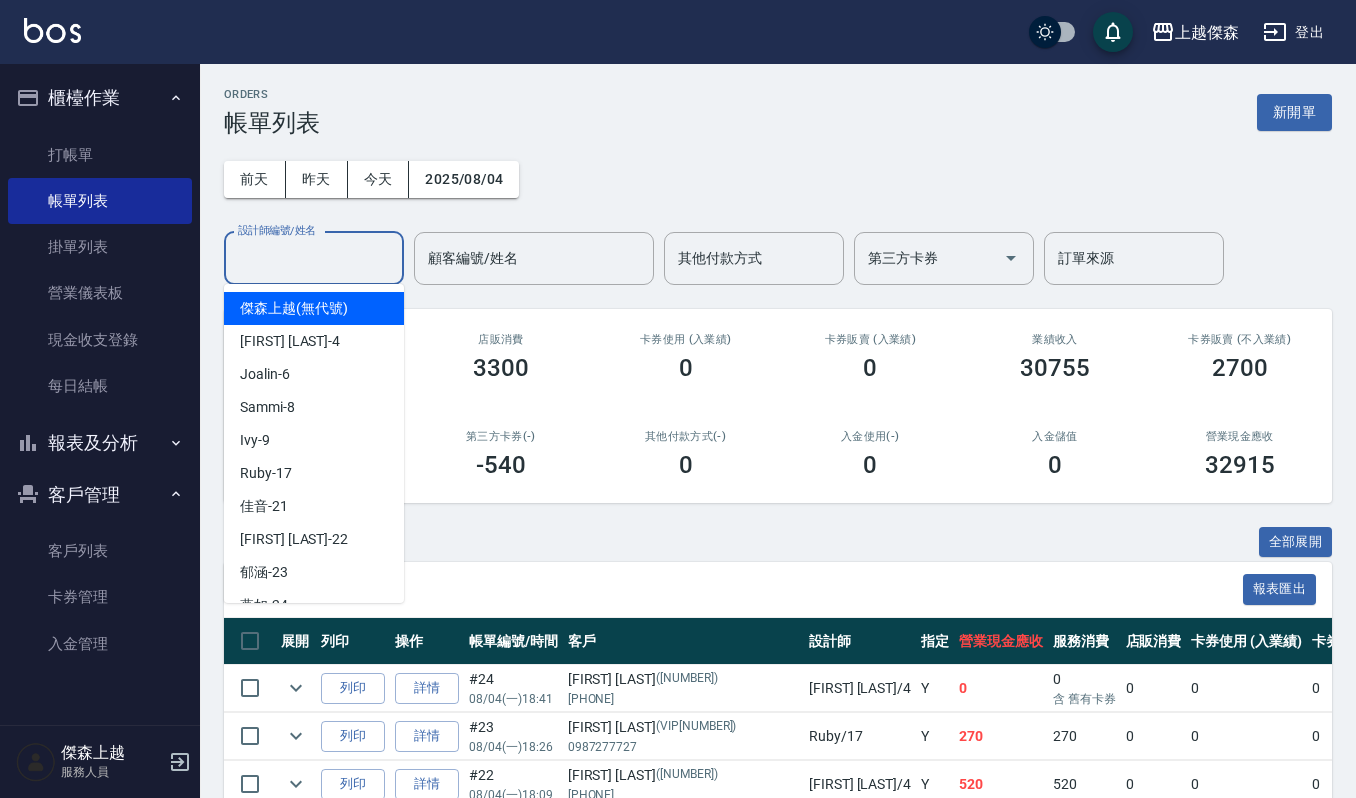 type on "4" 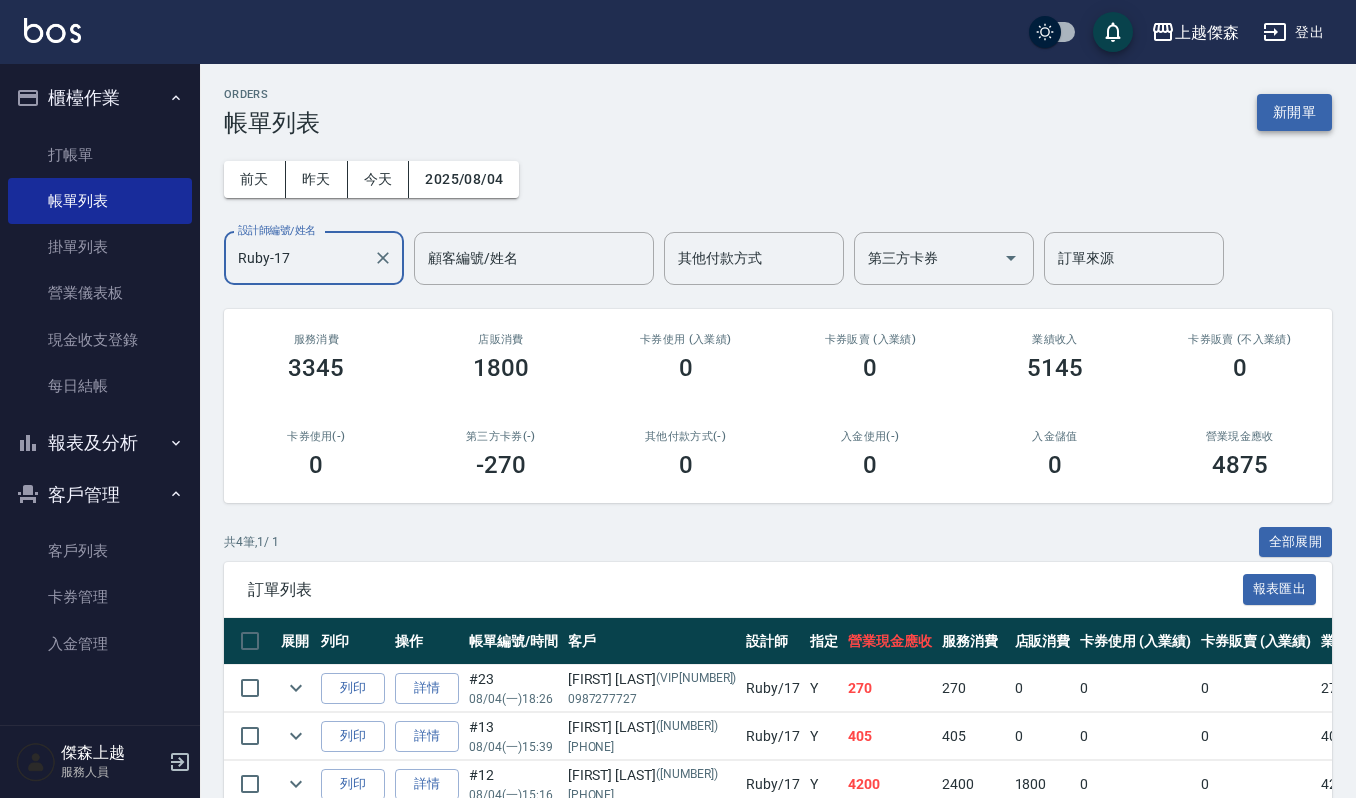 type on "Ruby-17" 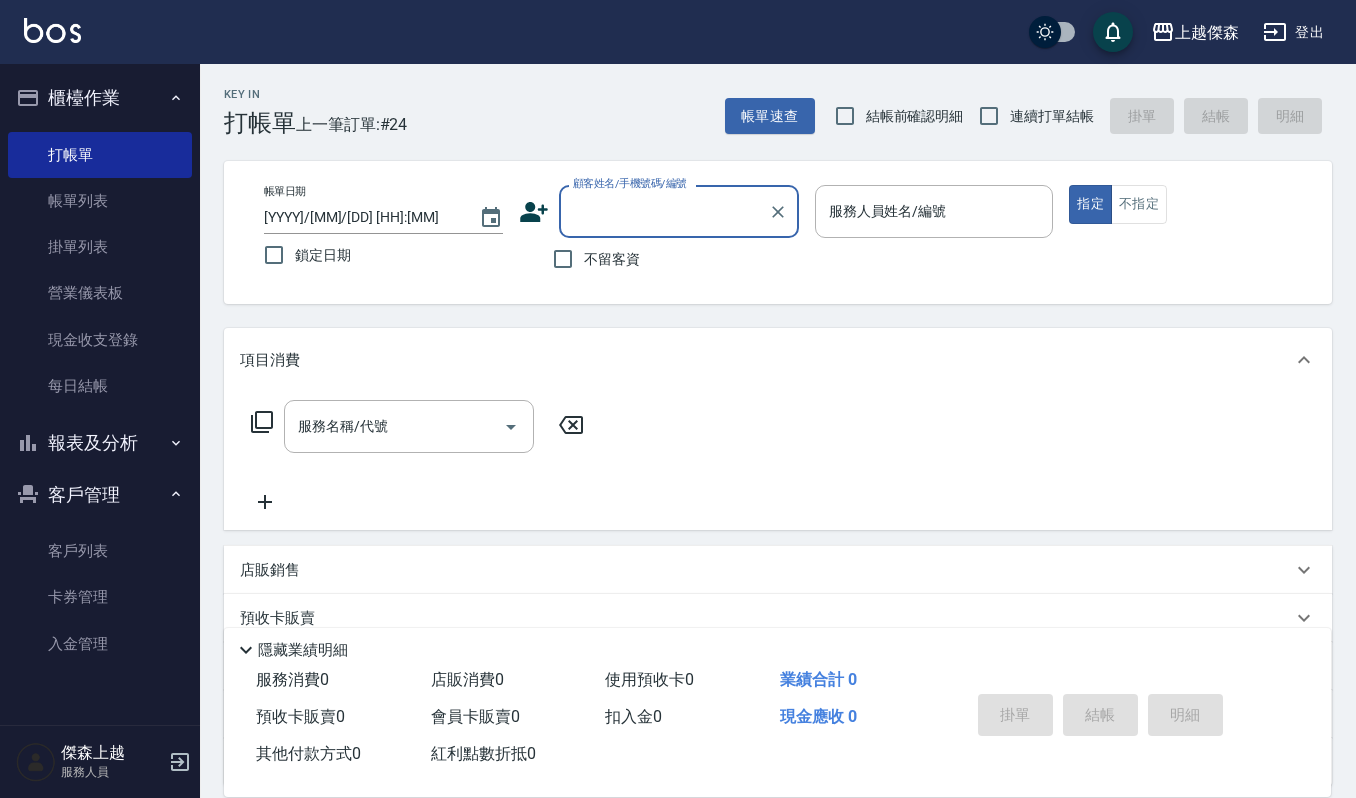 drag, startPoint x: 676, startPoint y: 274, endPoint x: 682, endPoint y: 238, distance: 36.496574 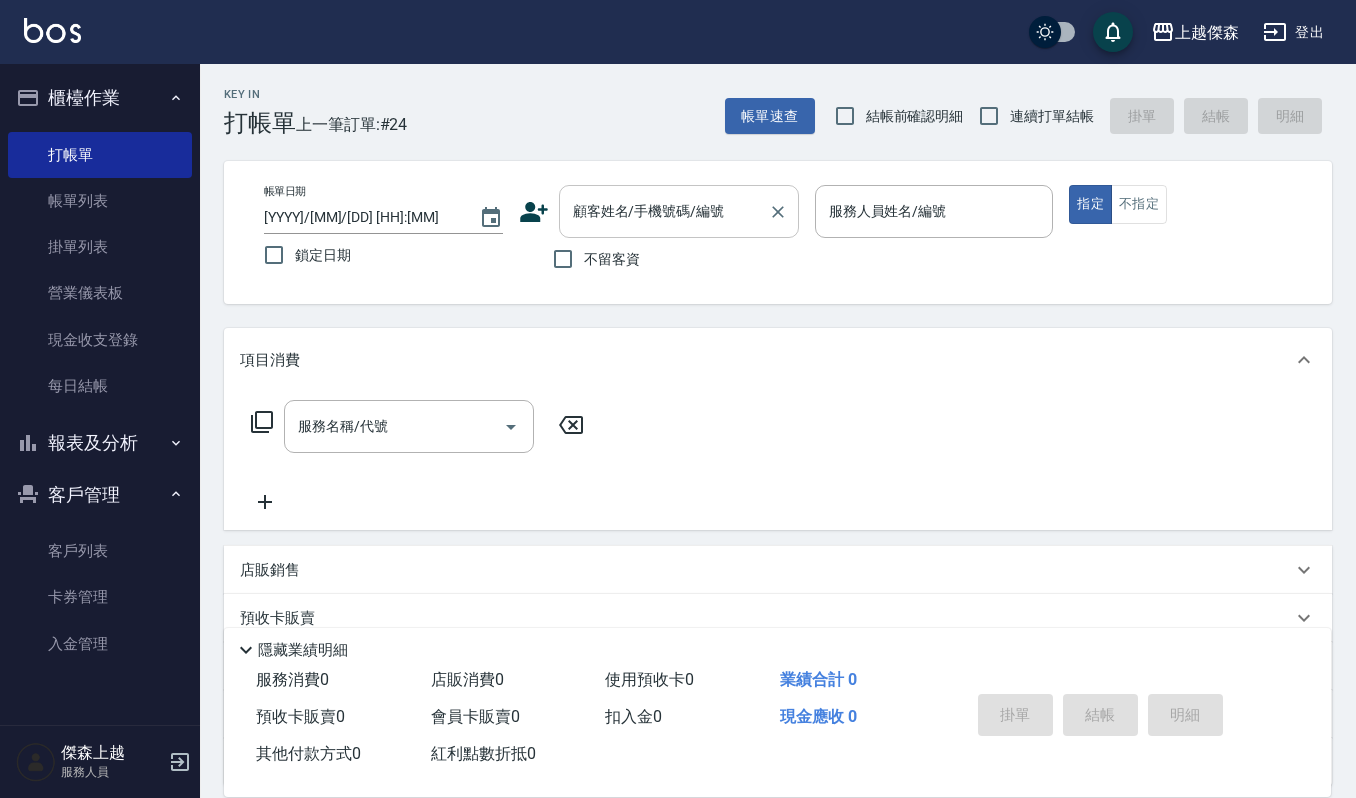 click on "顧客姓名/手機號碼/編號" at bounding box center (679, 211) 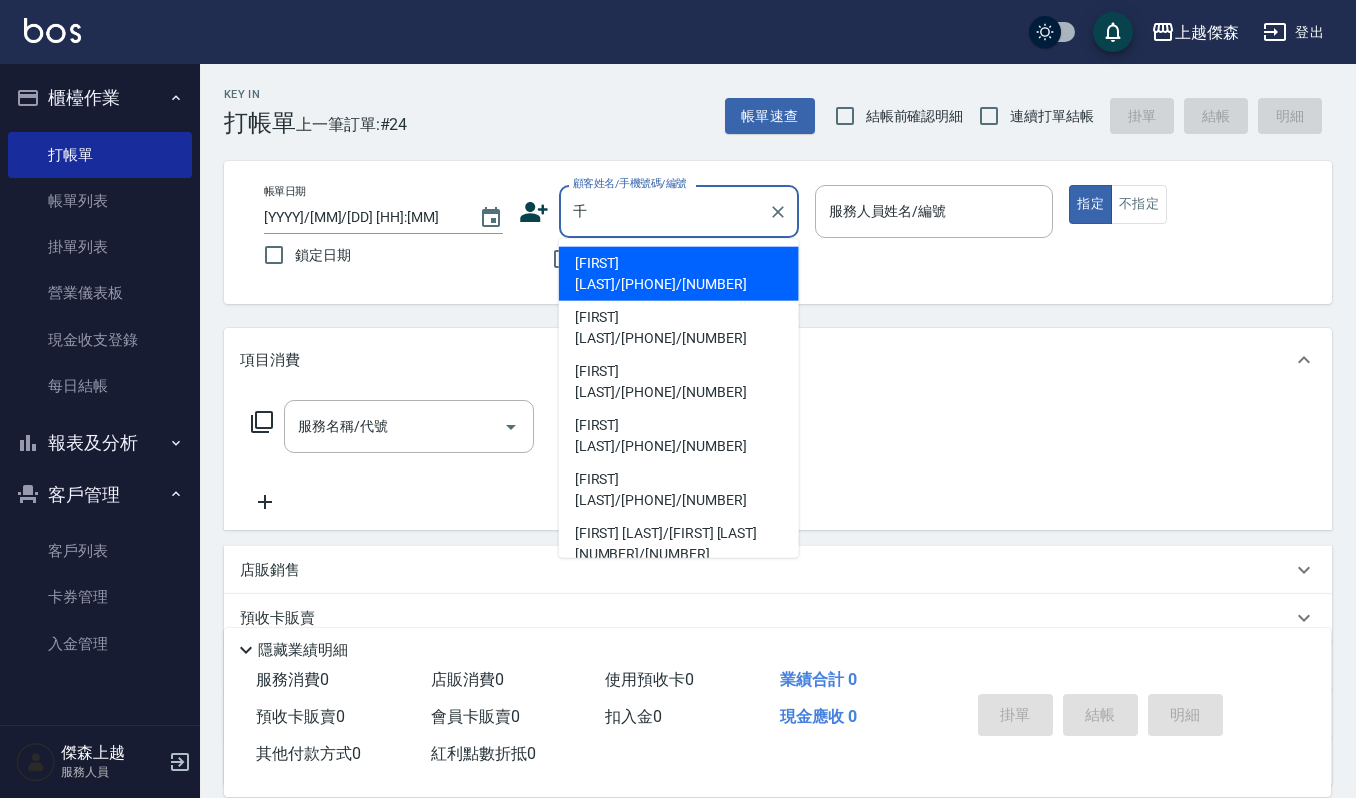 click on "[FIRST] [LAST]/[PHONE]/[NUMBER]" at bounding box center [679, 274] 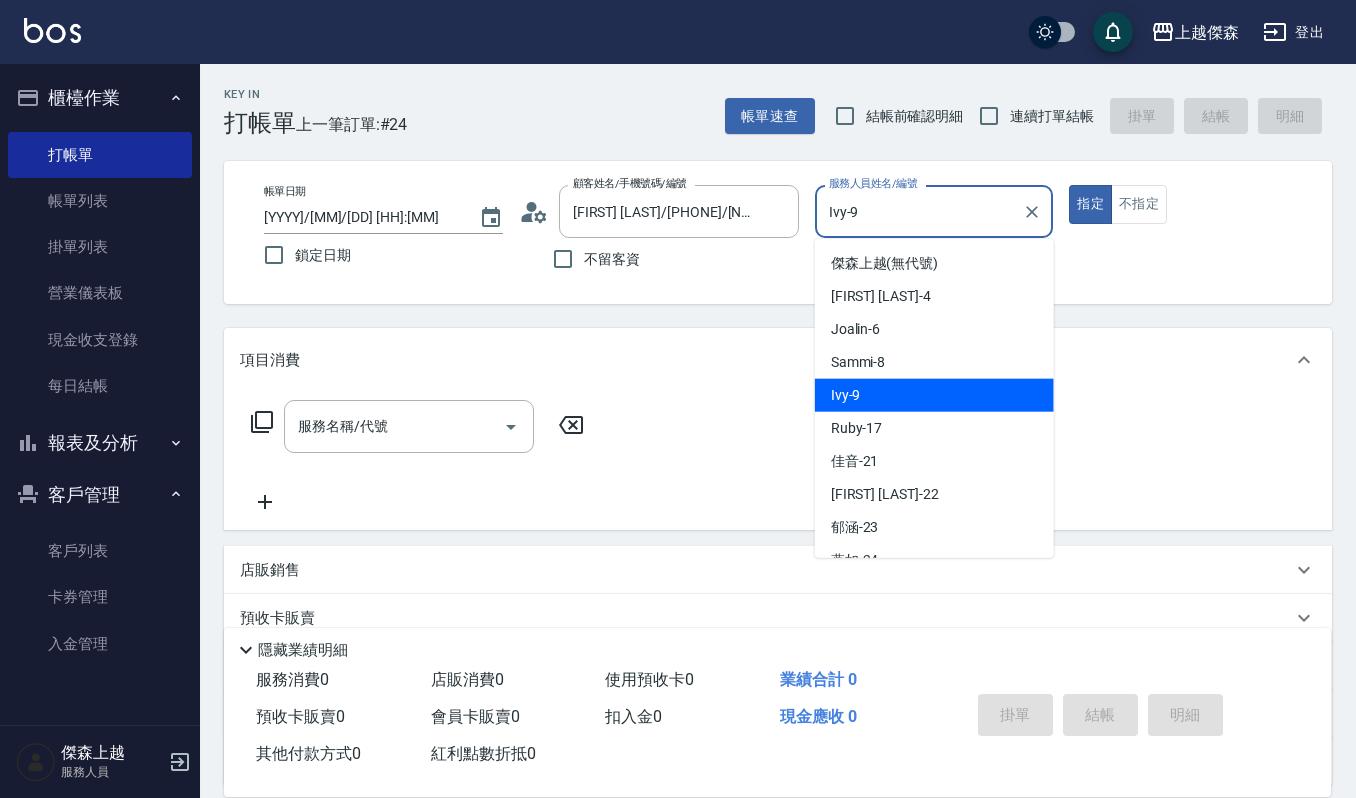drag, startPoint x: 873, startPoint y: 209, endPoint x: 637, endPoint y: 249, distance: 239.36583 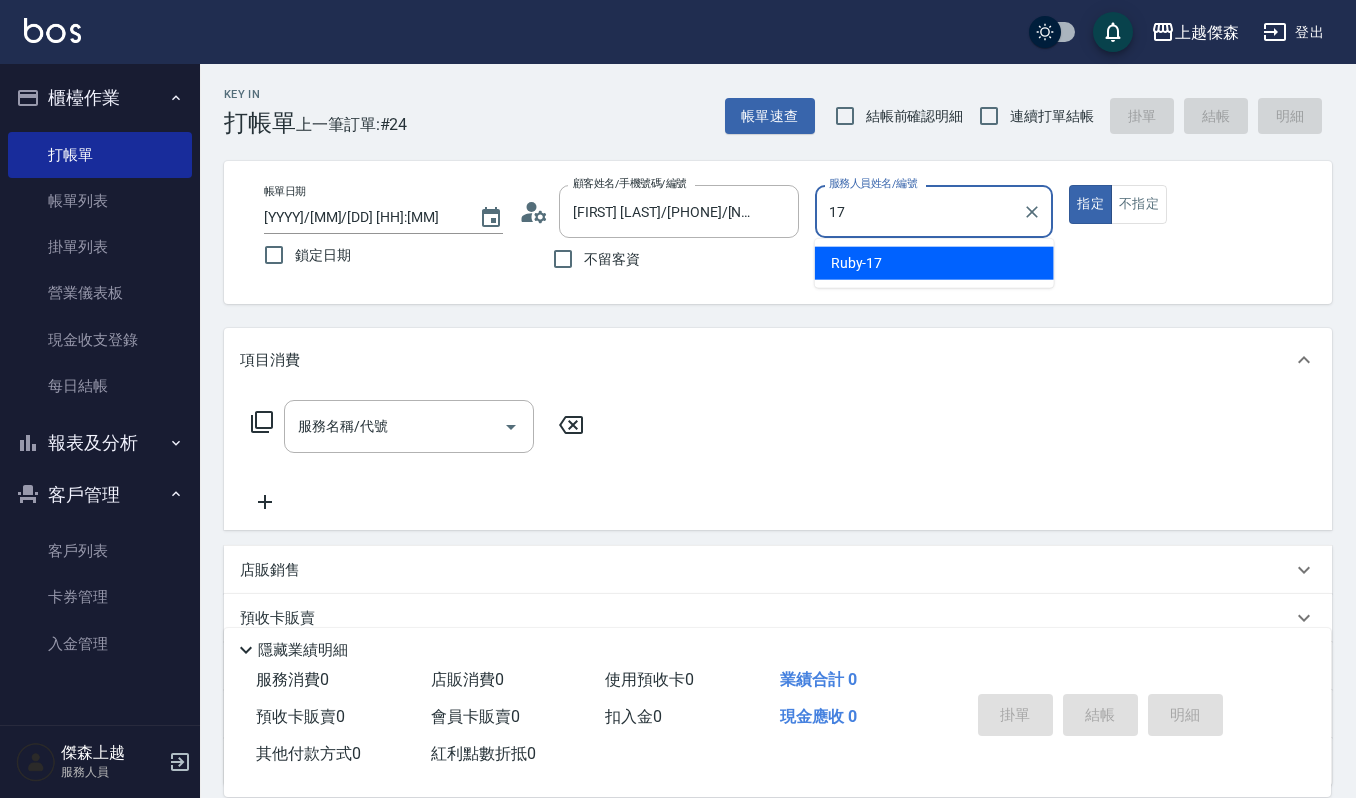 type on "Ruby-17" 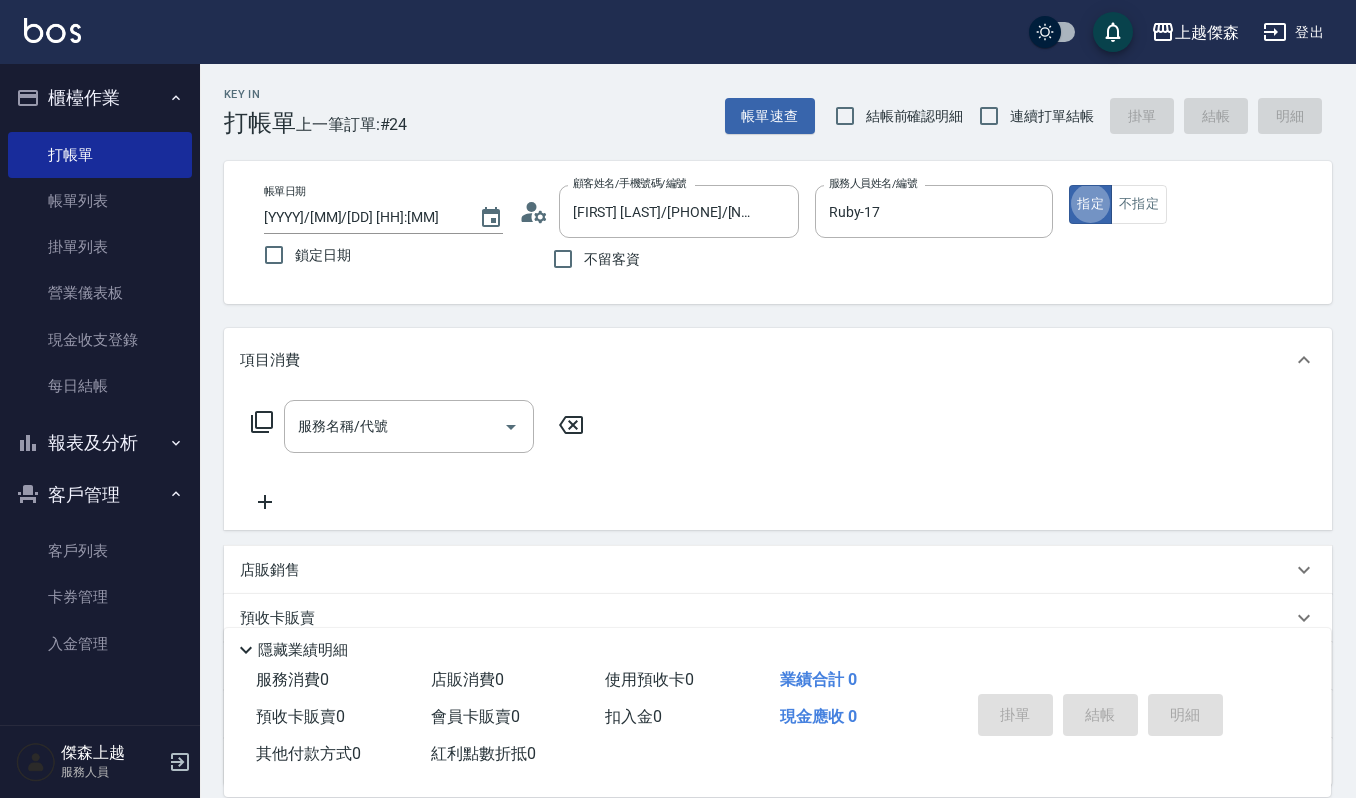 type on "true" 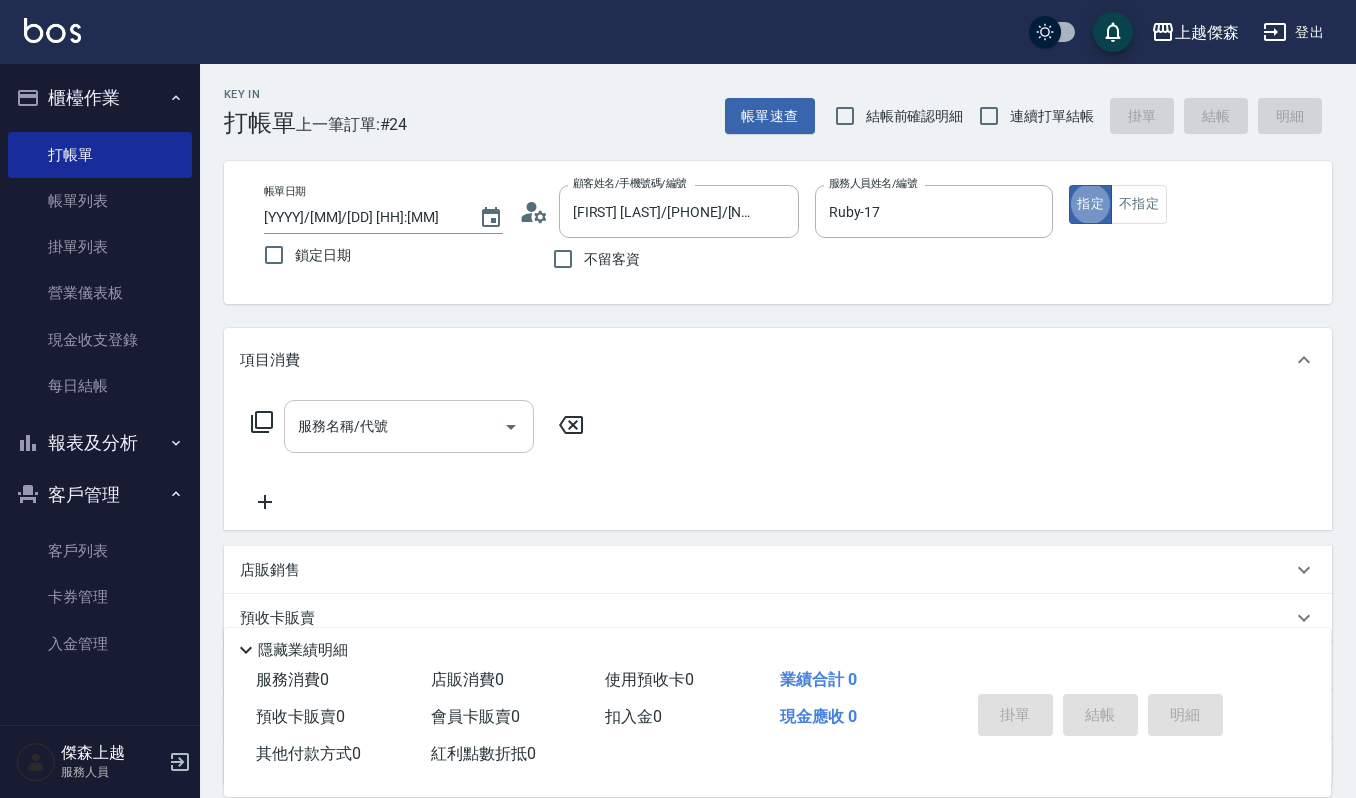 click on "服務名稱/代號" at bounding box center (394, 426) 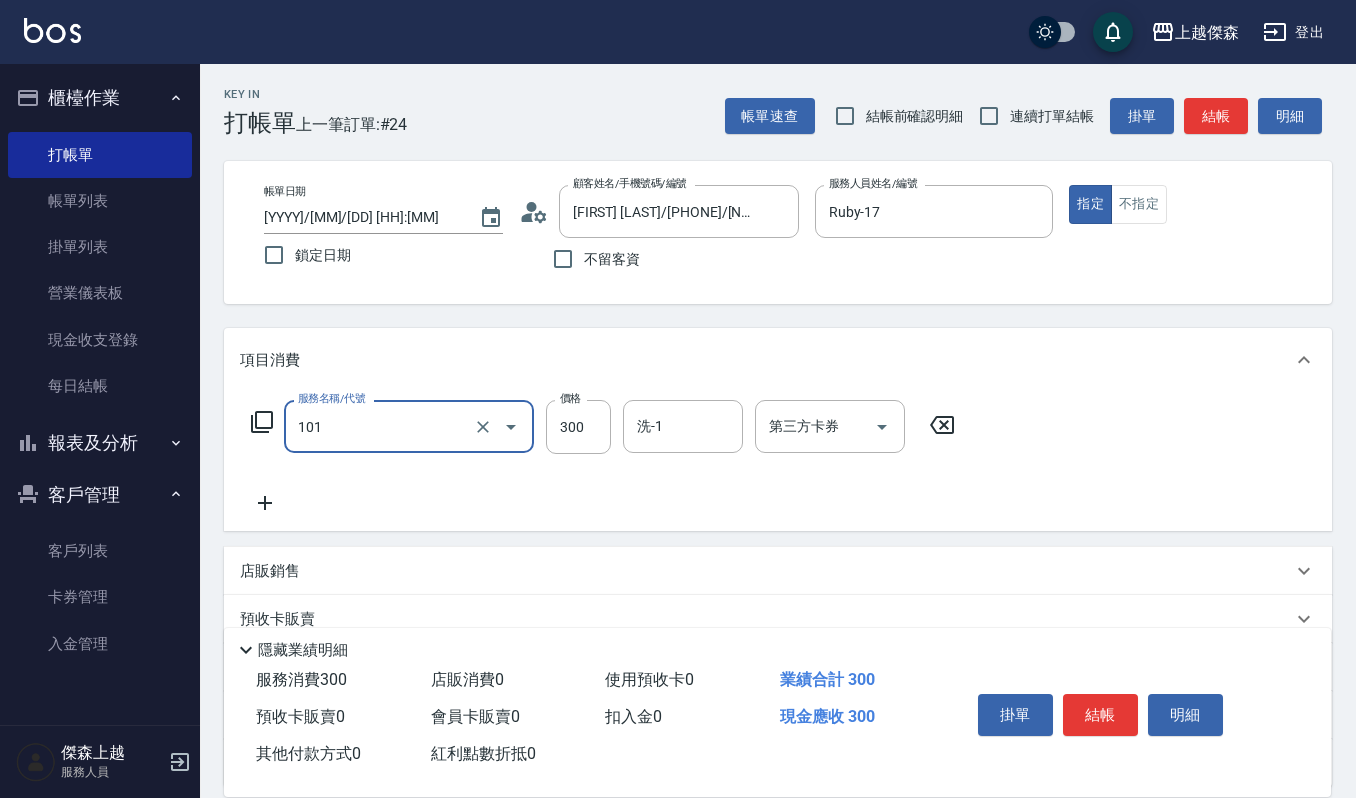 type on "一般洗髮(101)" 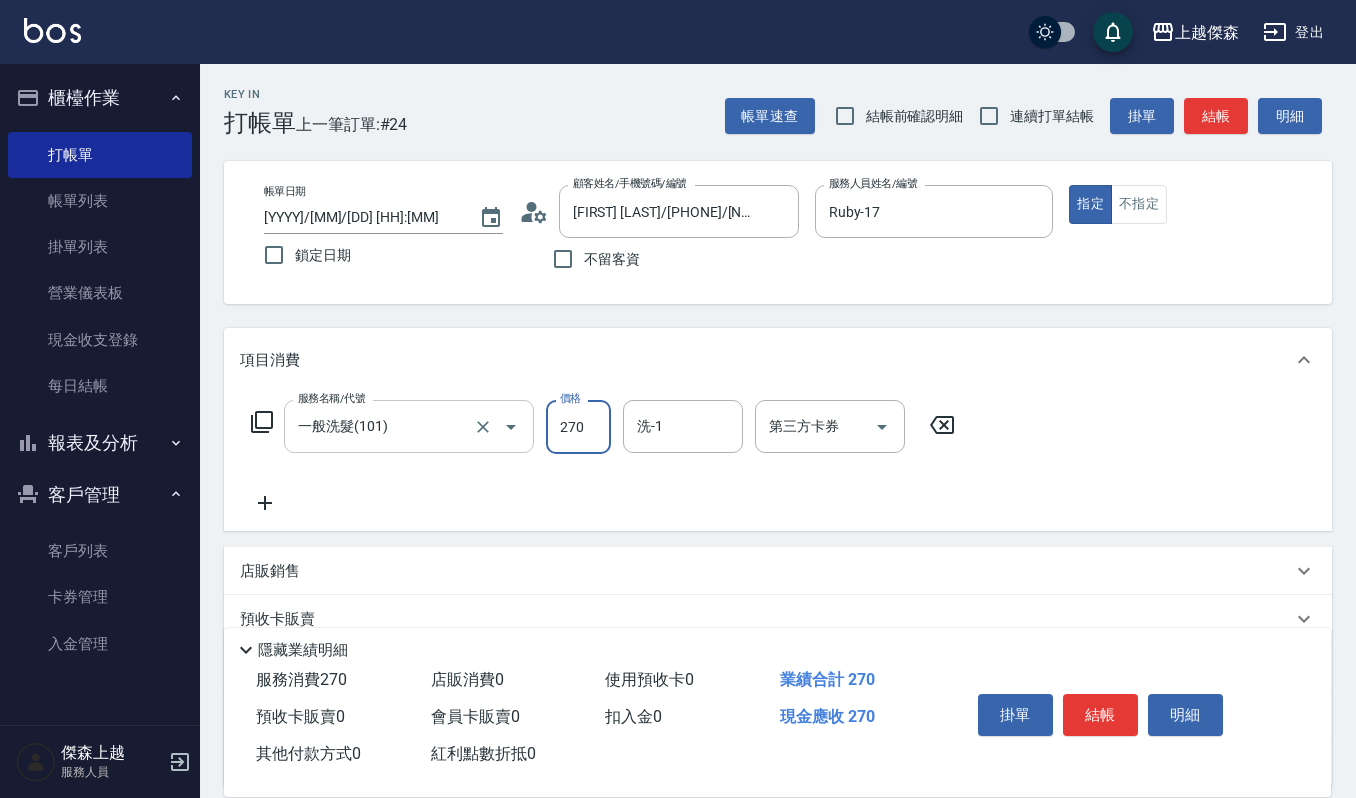 type on "270" 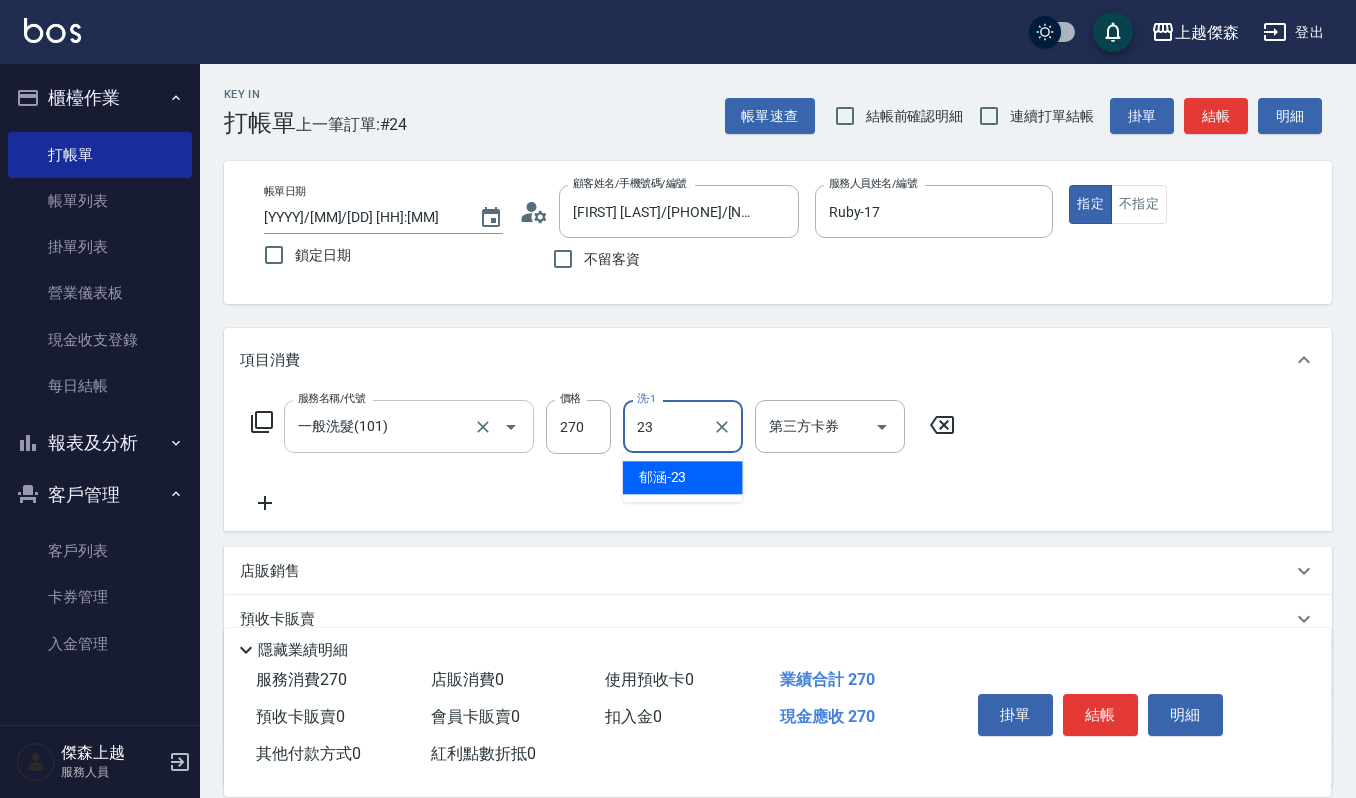 type on "[FIRST]-[NUMBER]" 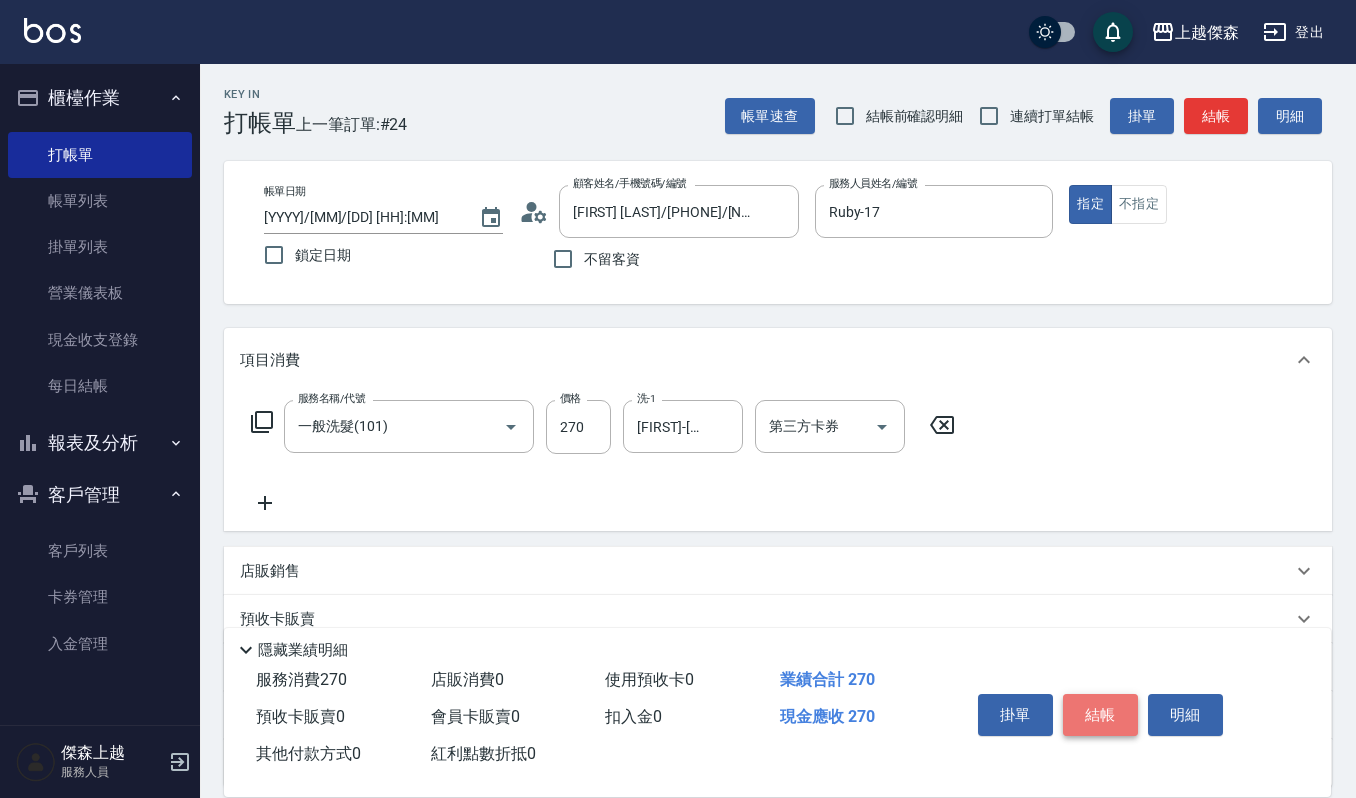 click on "結帳" at bounding box center (1100, 715) 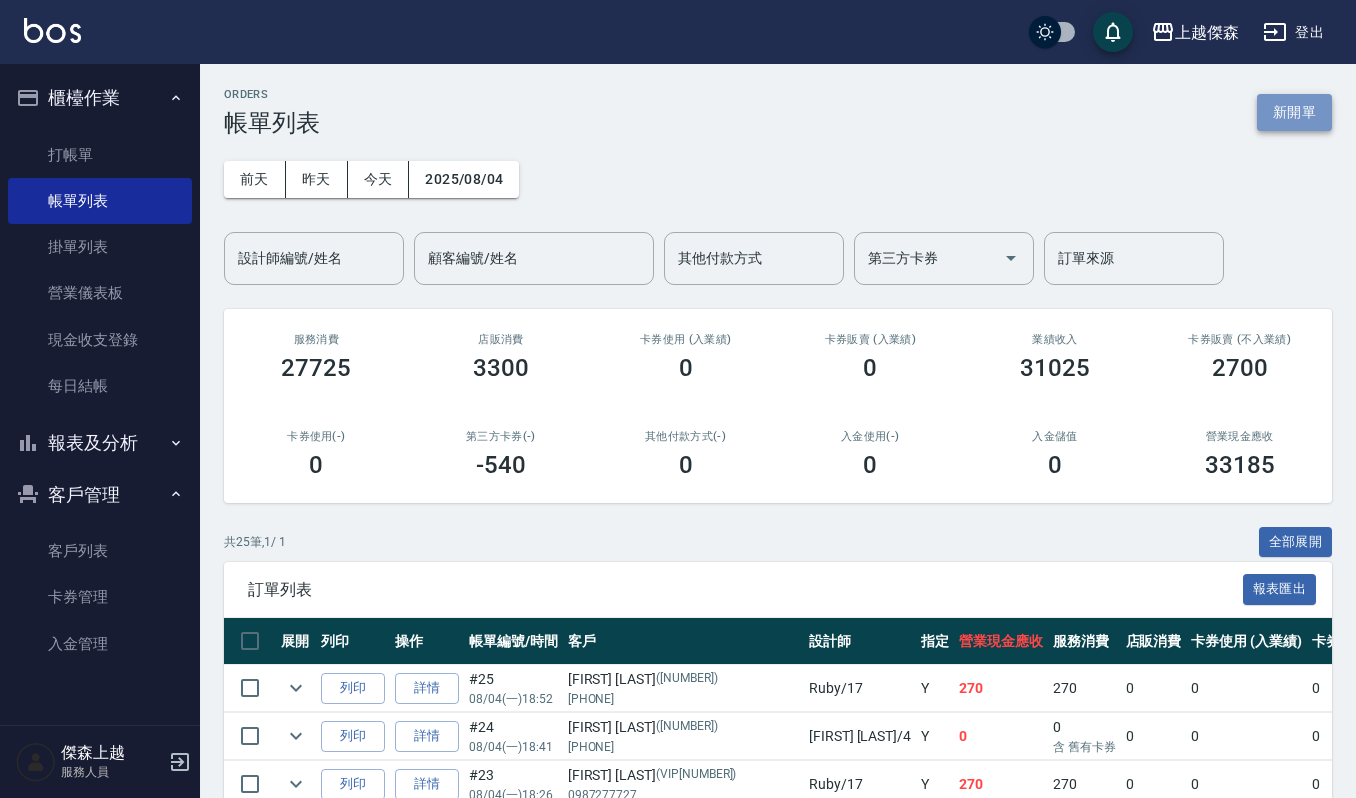 click on "新開單" at bounding box center (1294, 112) 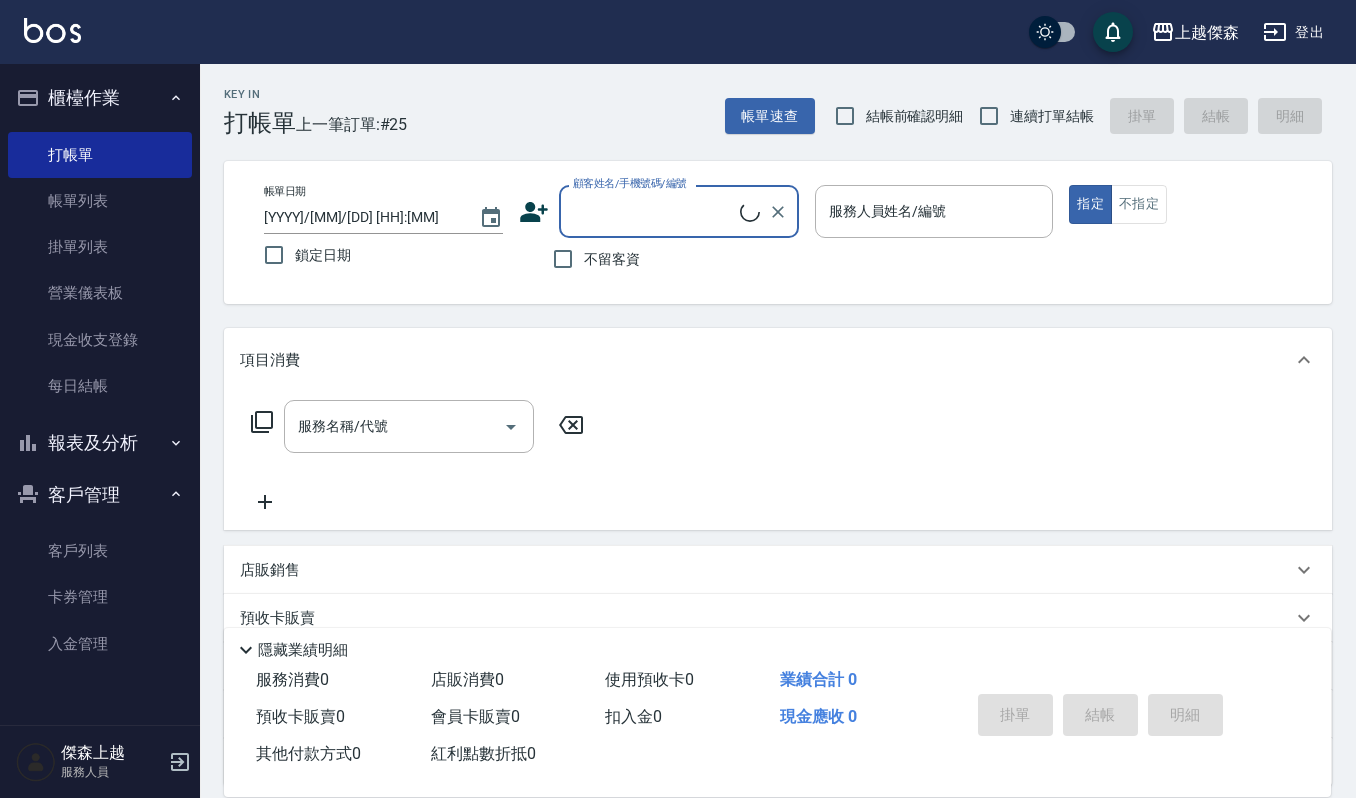 click on "顧客姓名/手機號碼/編號" at bounding box center (654, 211) 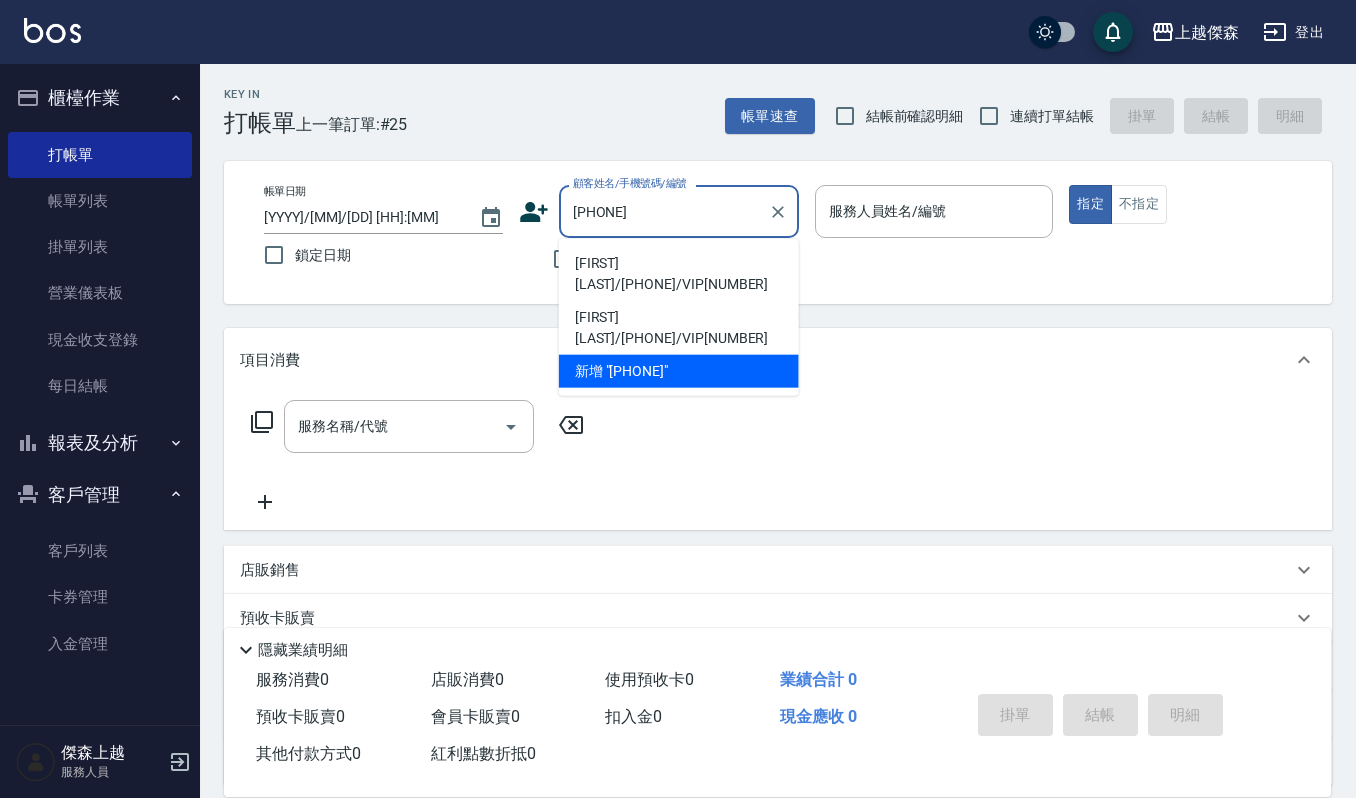 click on "[FIRST] [LAST]/[PHONE]/VIP[NUMBER]" at bounding box center [679, 274] 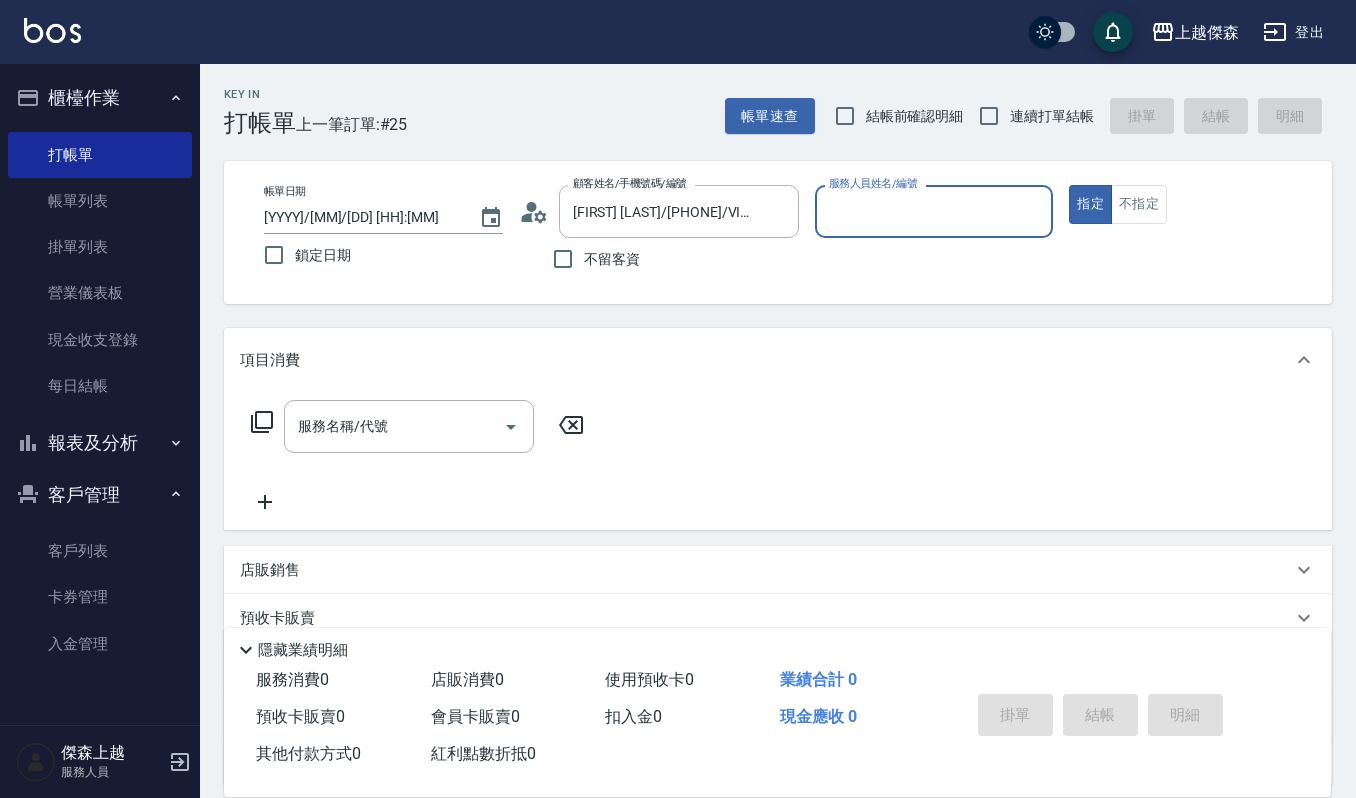type on "吉兒-4" 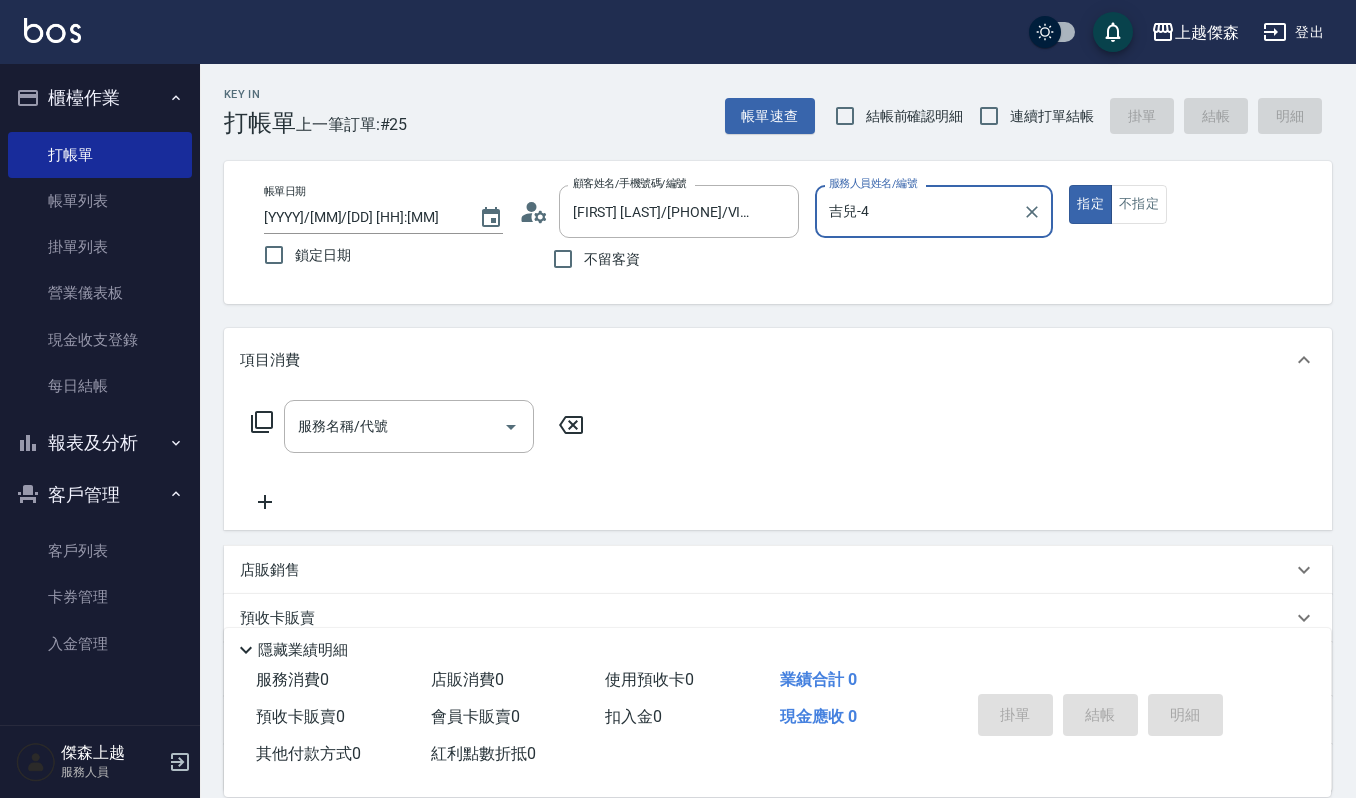 click 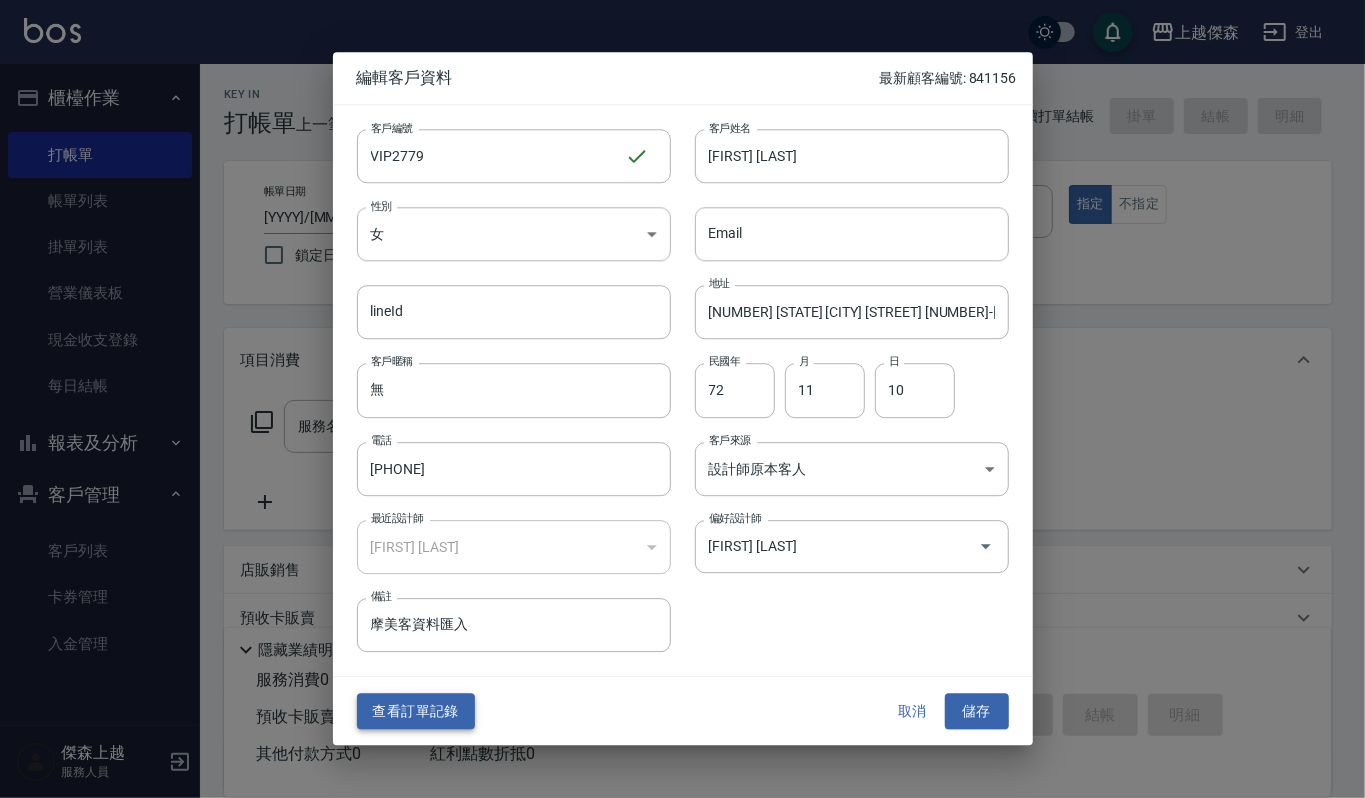 click on "查看訂單記錄" at bounding box center [416, 711] 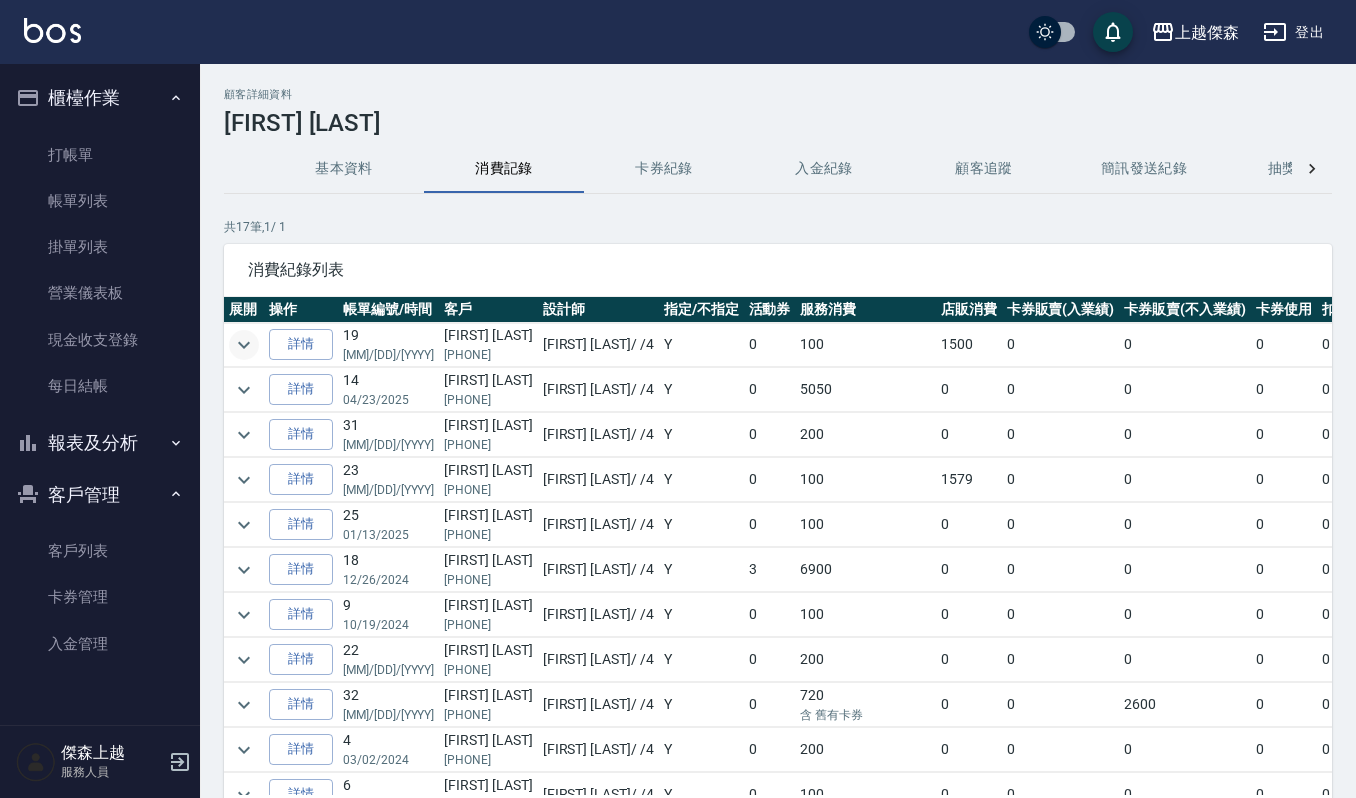 click at bounding box center [244, 345] 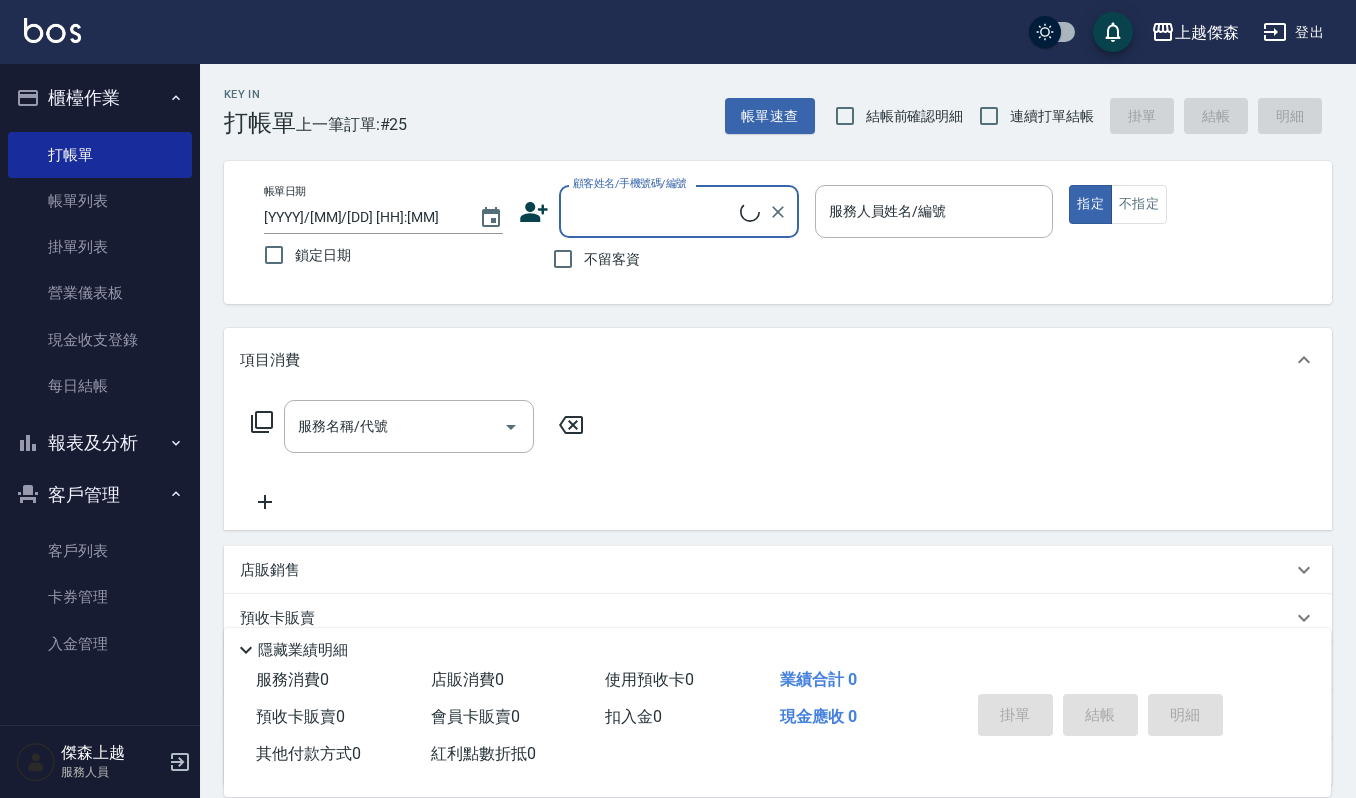 click on "顧客姓名/手機號碼/編號" at bounding box center (679, 211) 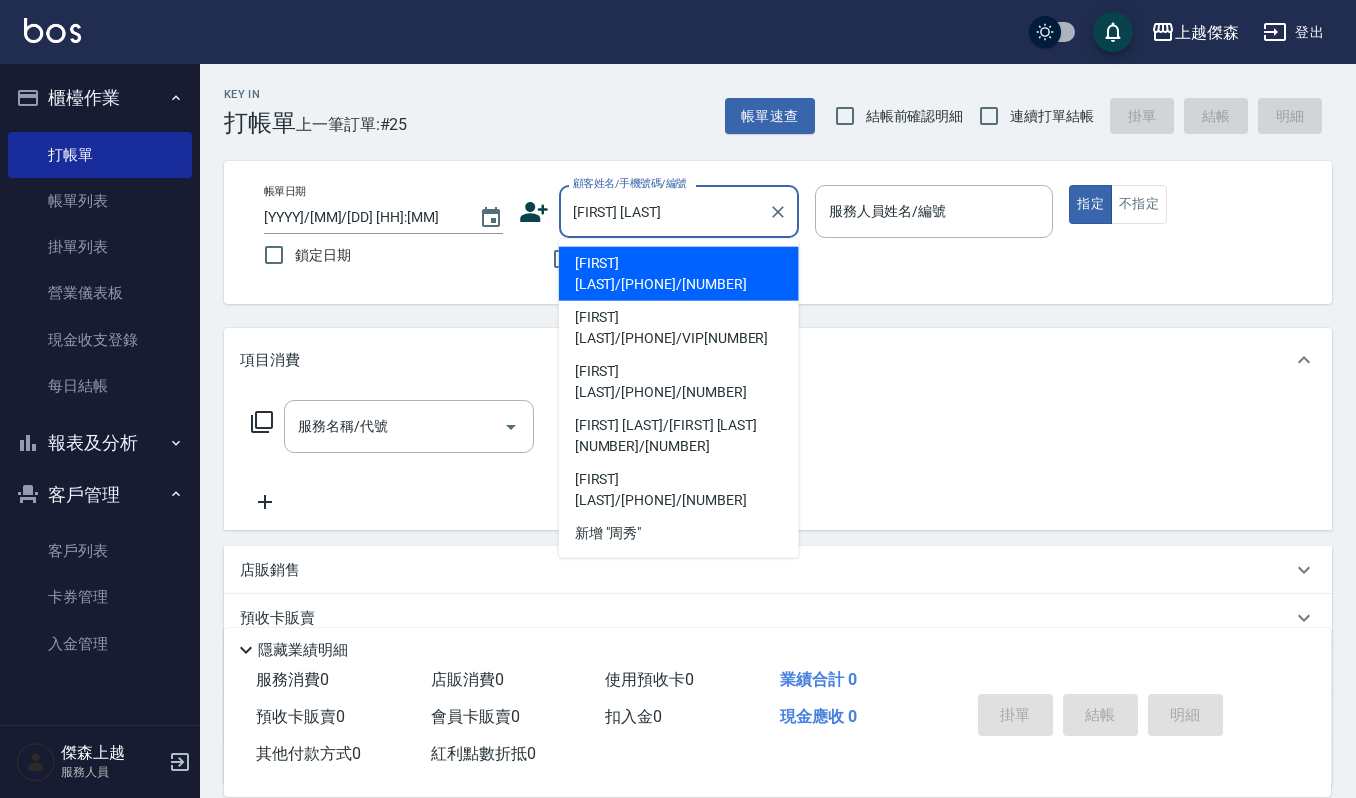 click on "[FIRST] [LAST]/[PHONE]/VIP[NUMBER]" at bounding box center (679, 328) 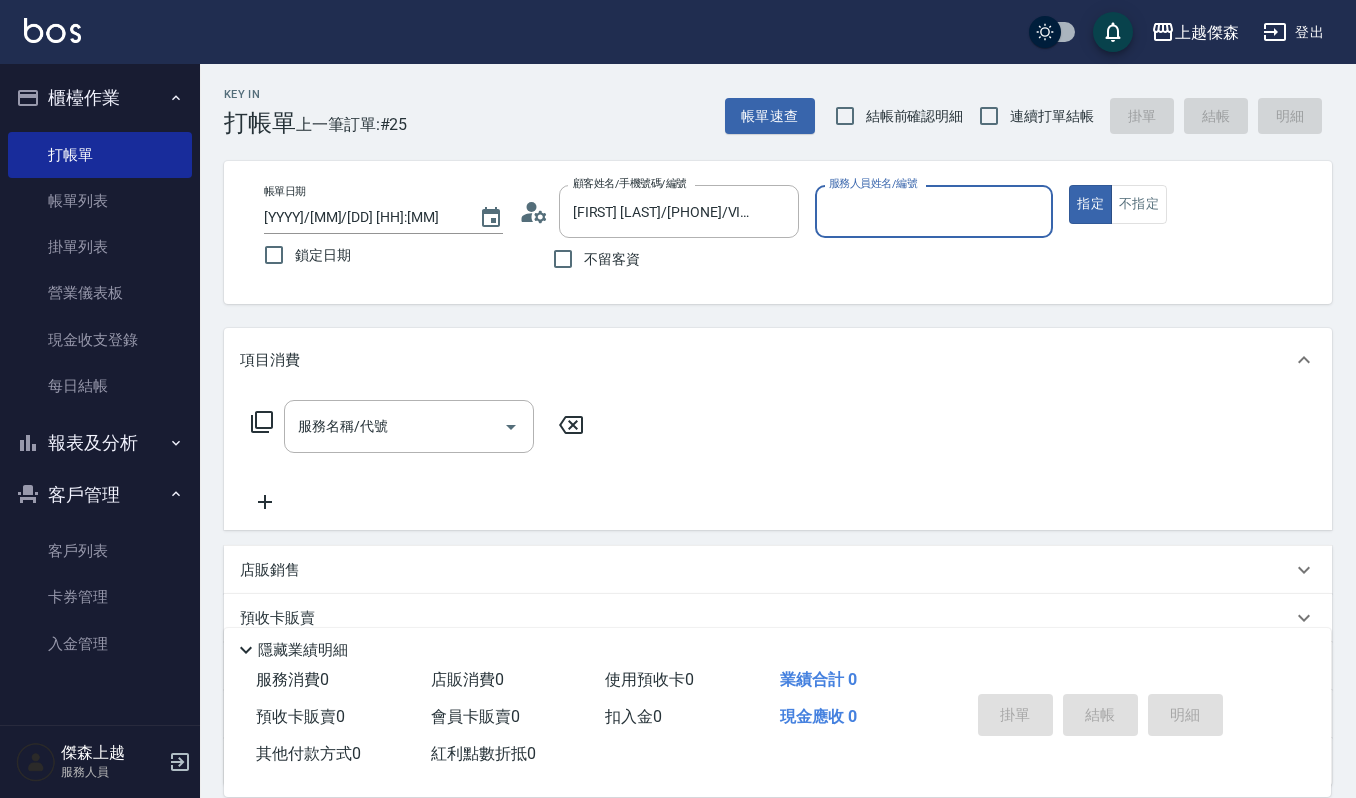 type on "吉兒-4" 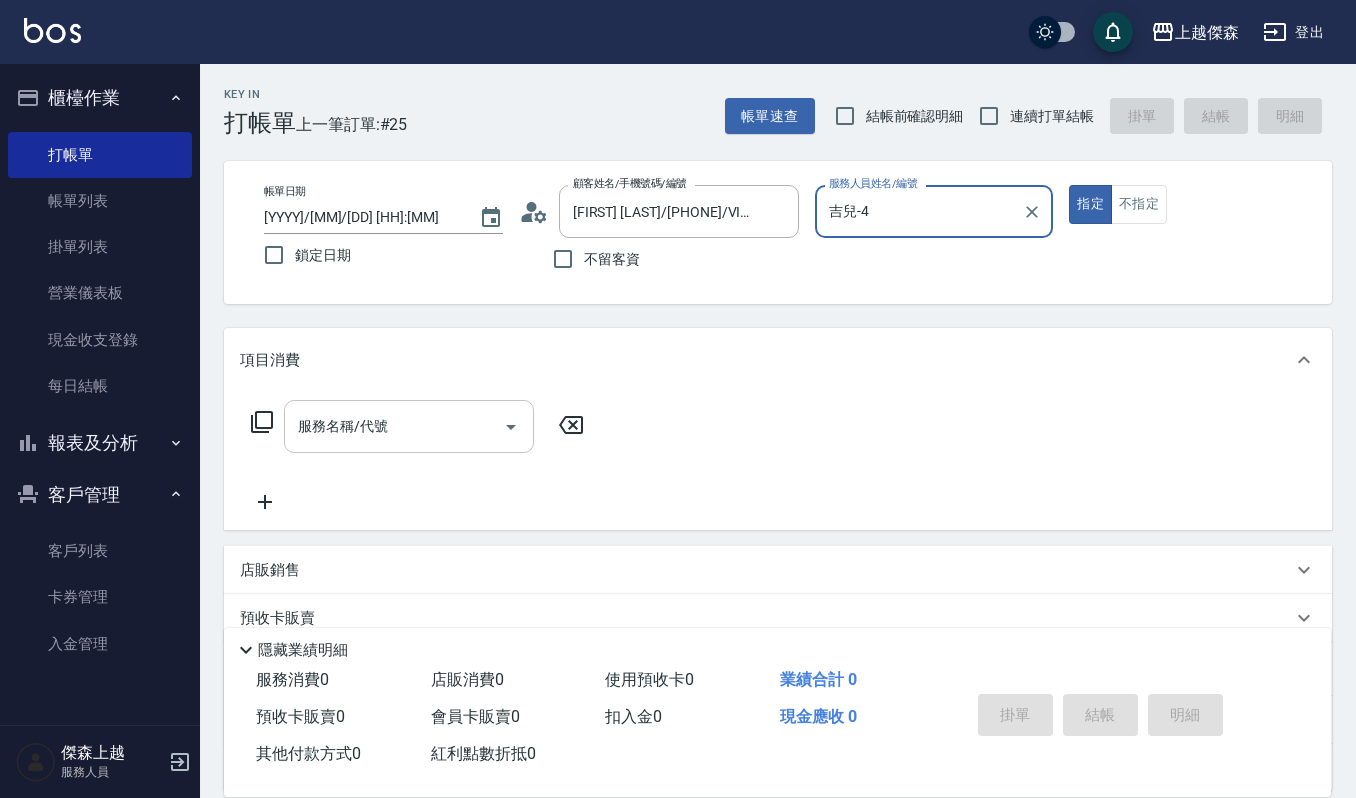 click on "服務名稱/代號" at bounding box center [409, 426] 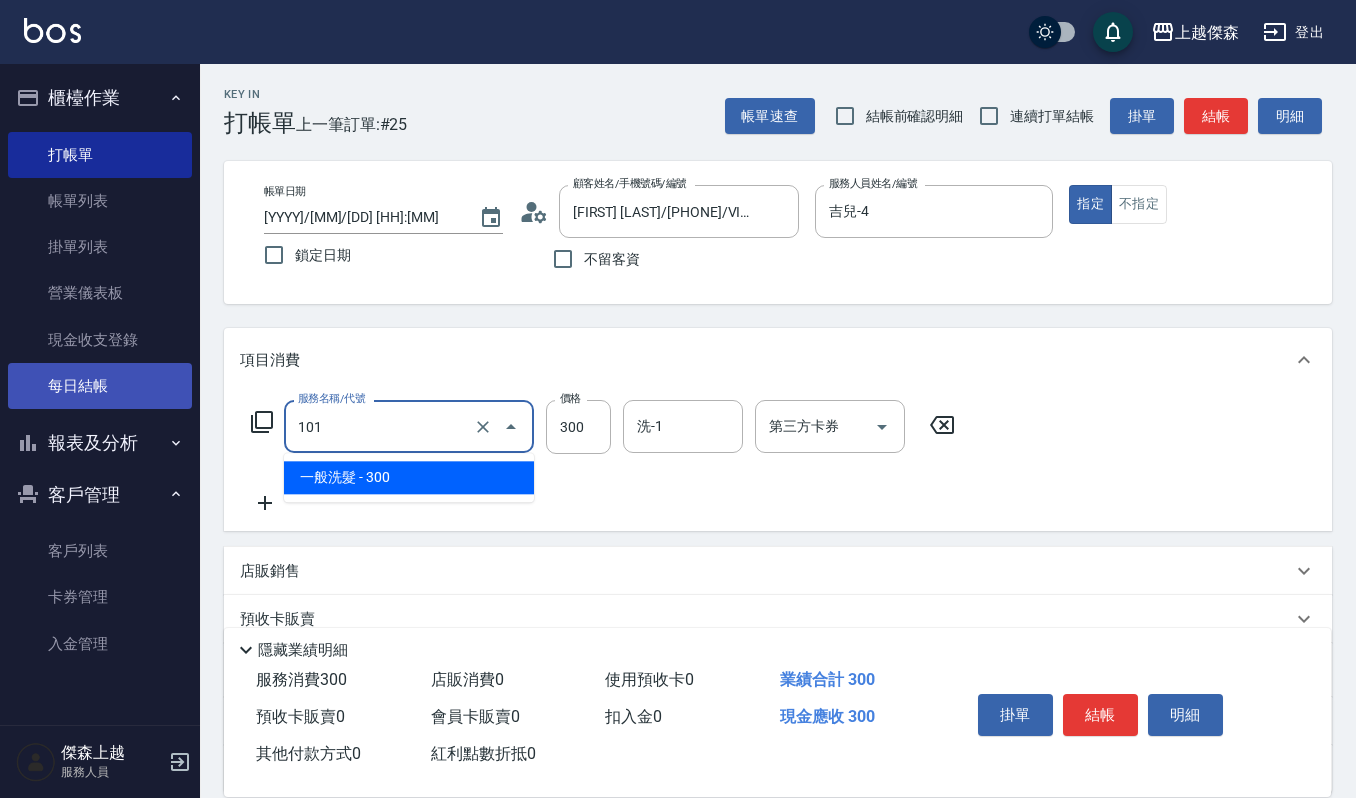 drag, startPoint x: 418, startPoint y: 420, endPoint x: 105, endPoint y: 405, distance: 313.35922 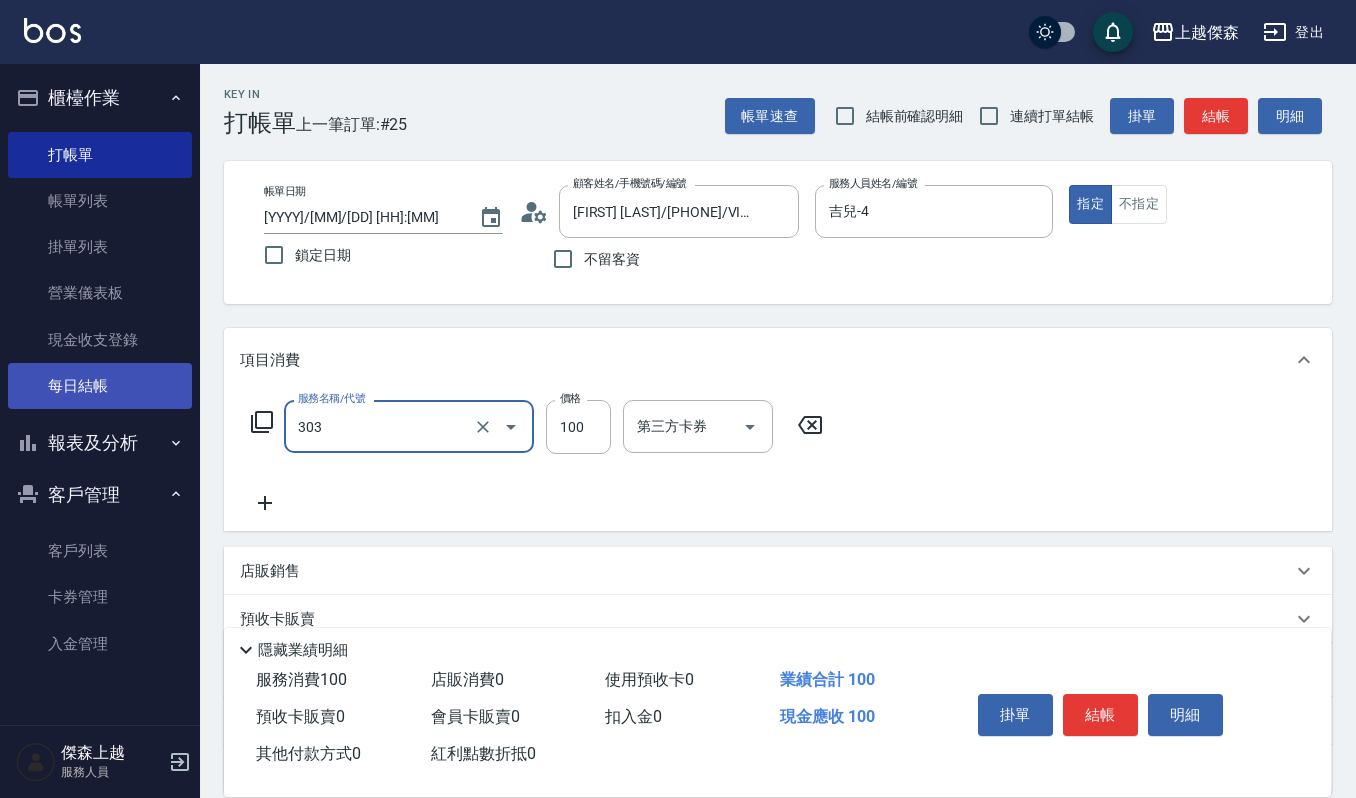 type on "修瀏海(303)" 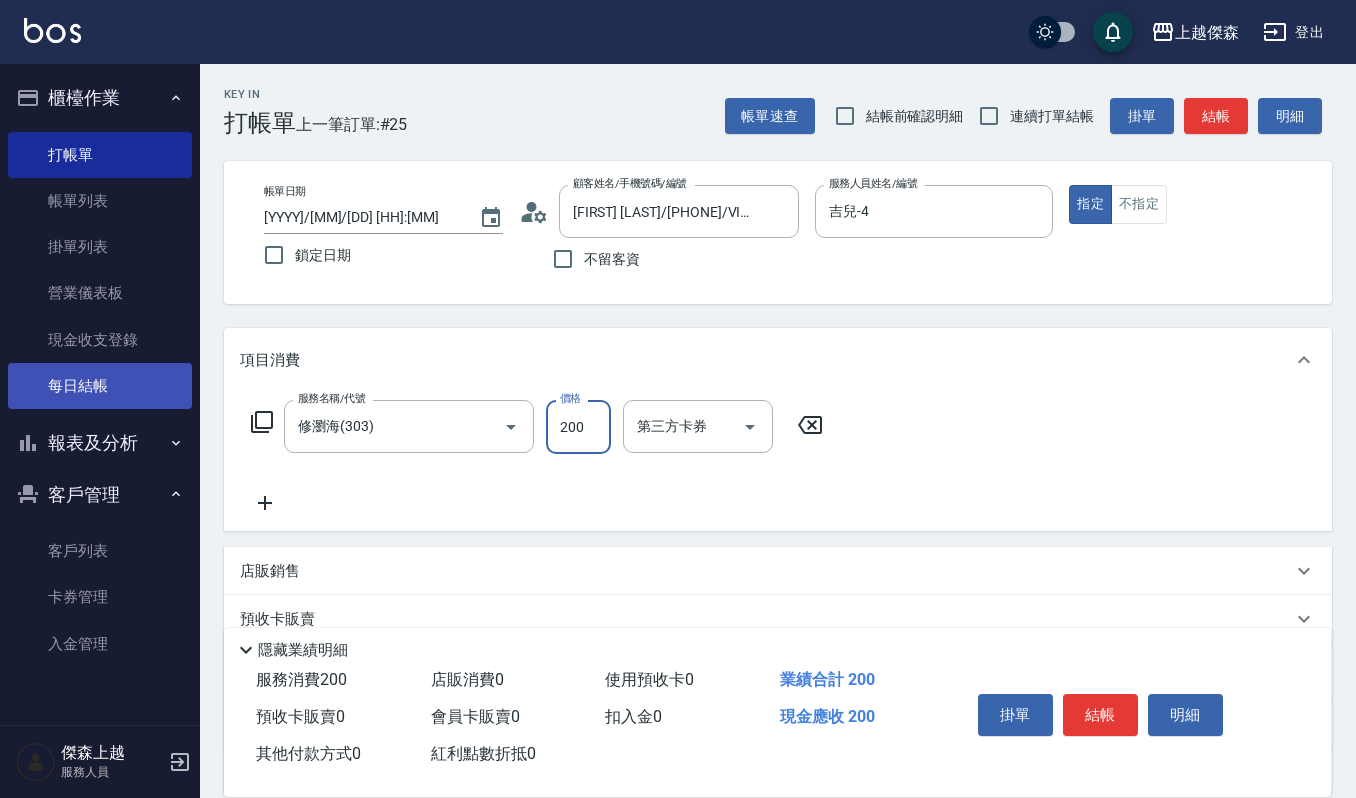 type on "200" 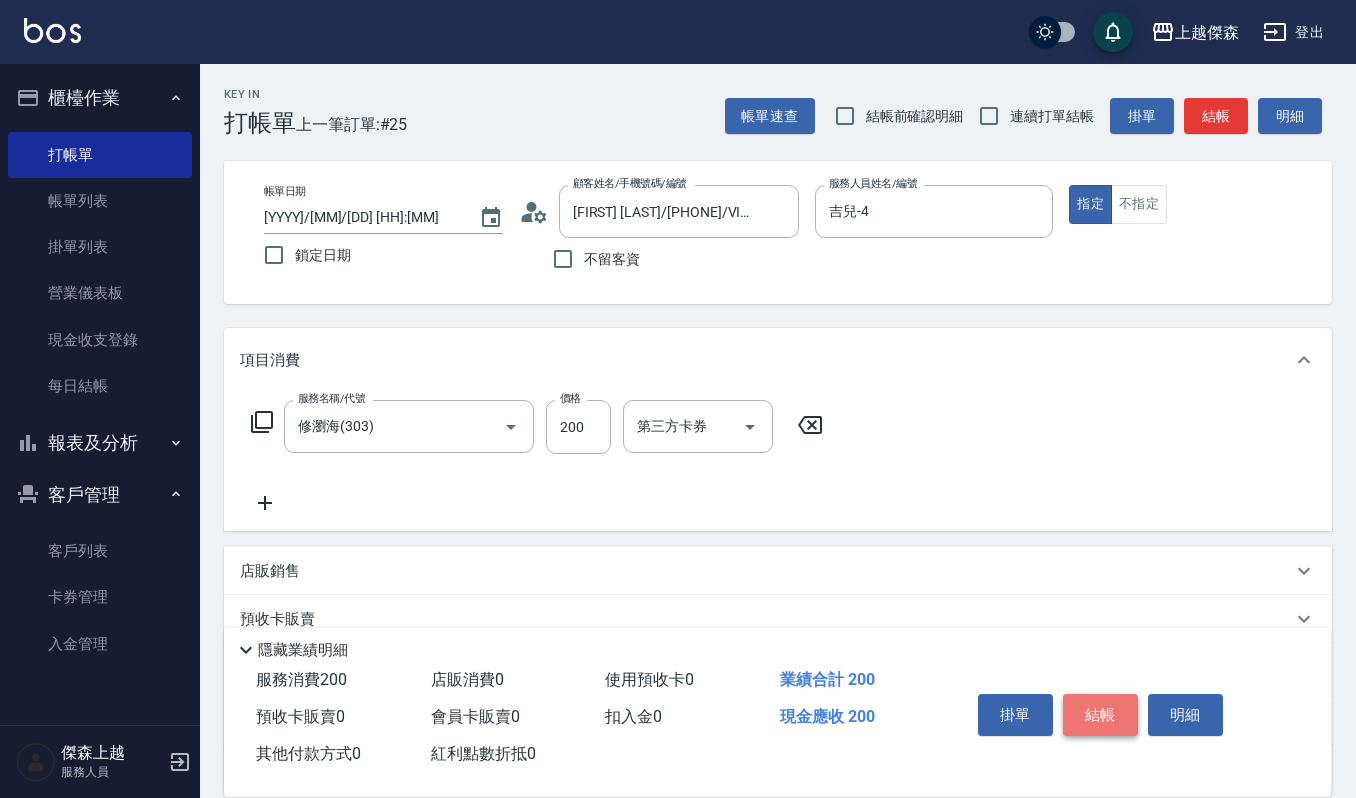 click on "結帳" at bounding box center [1100, 715] 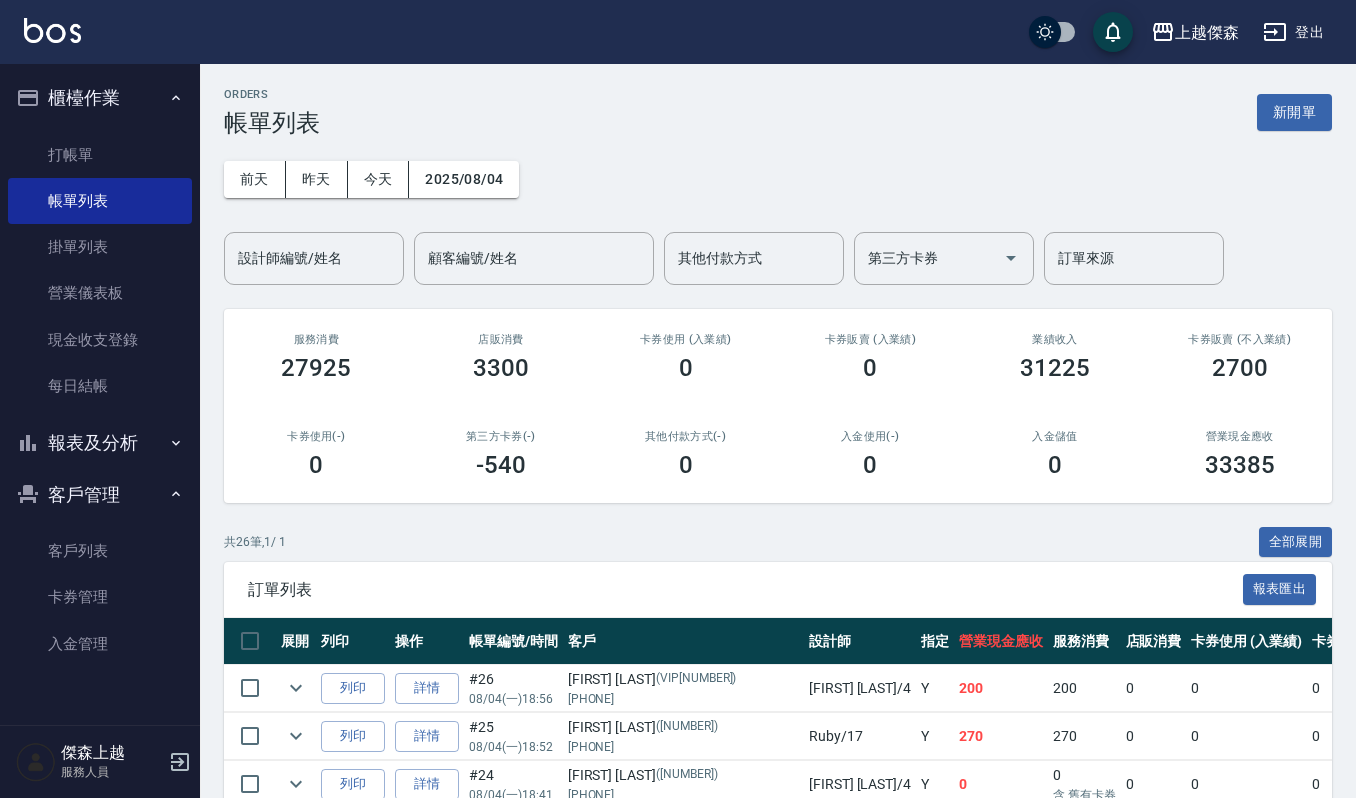 click on "報表及分析" at bounding box center (100, 443) 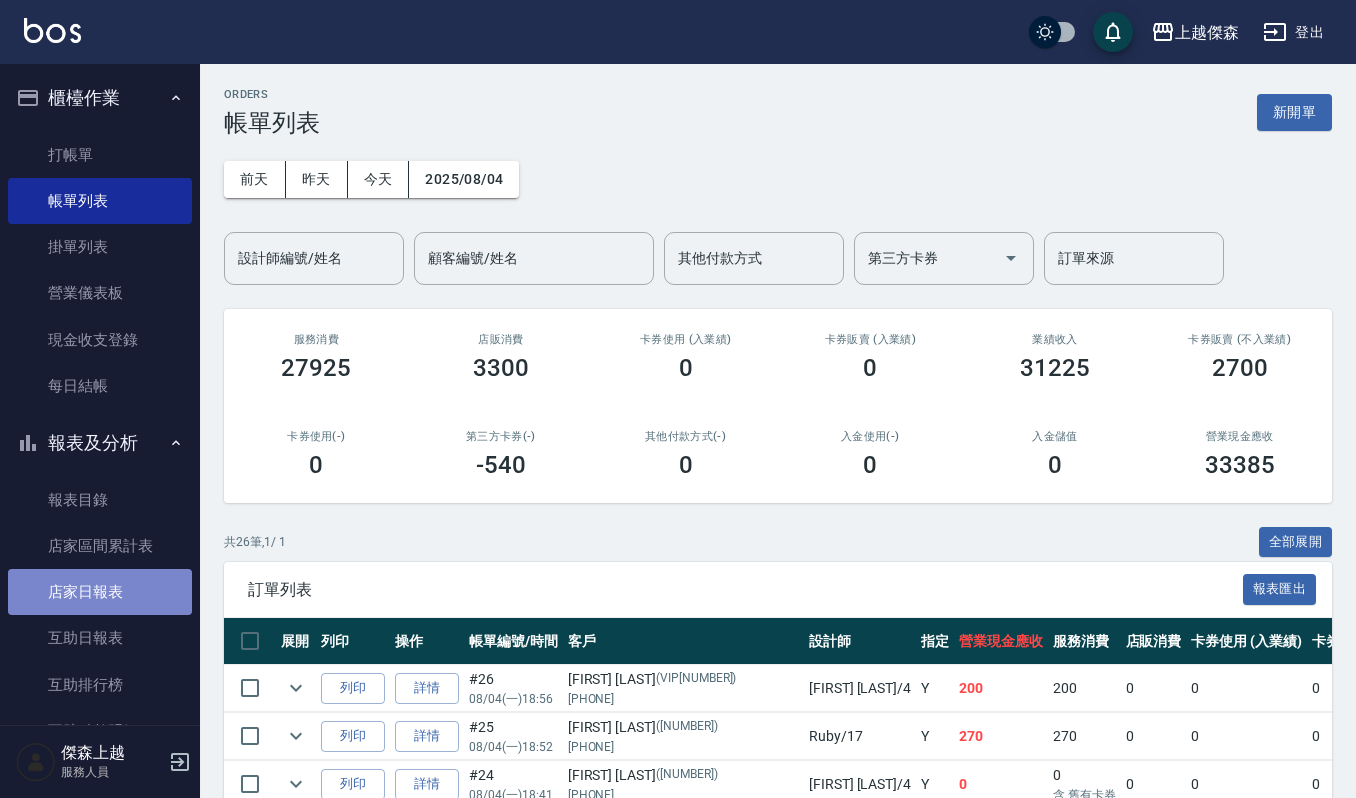 click on "店家日報表" at bounding box center (100, 592) 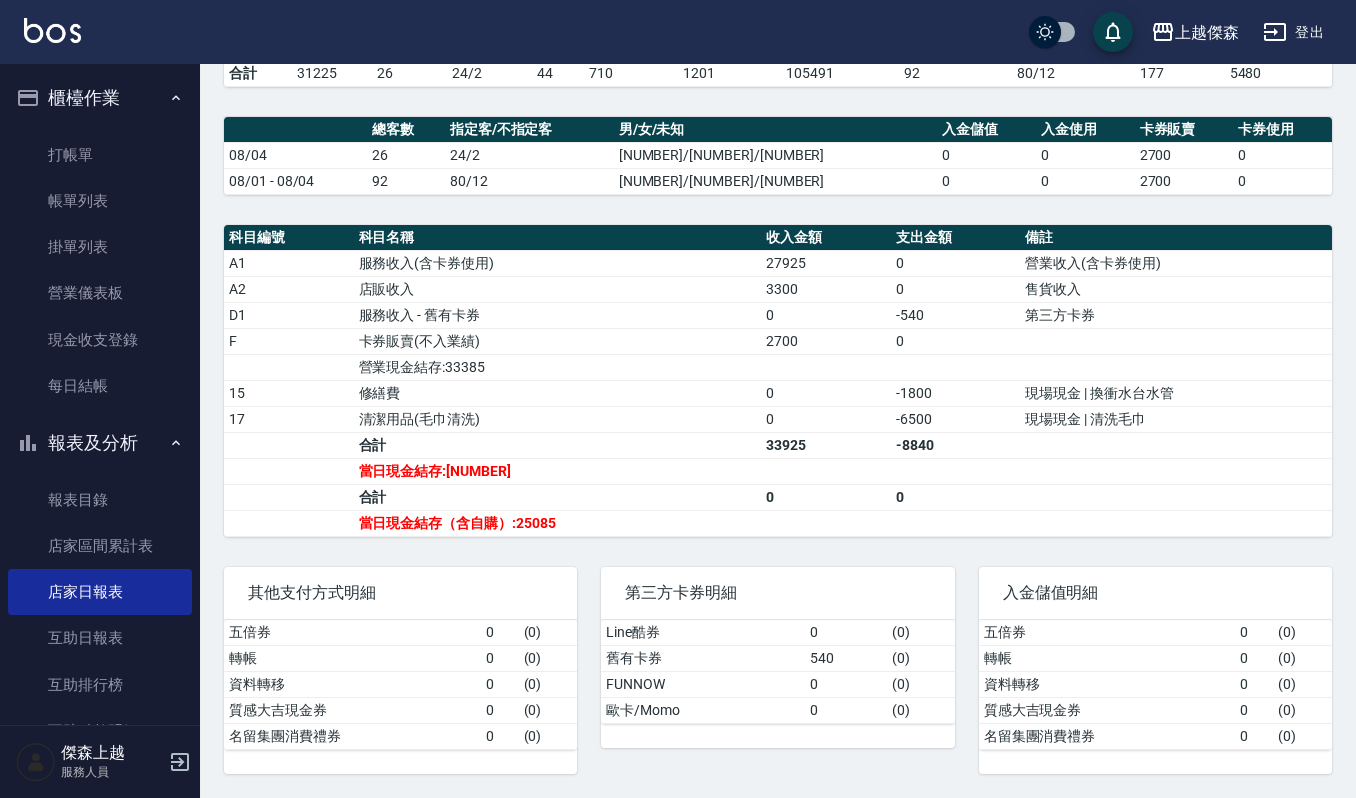 scroll, scrollTop: 501, scrollLeft: 0, axis: vertical 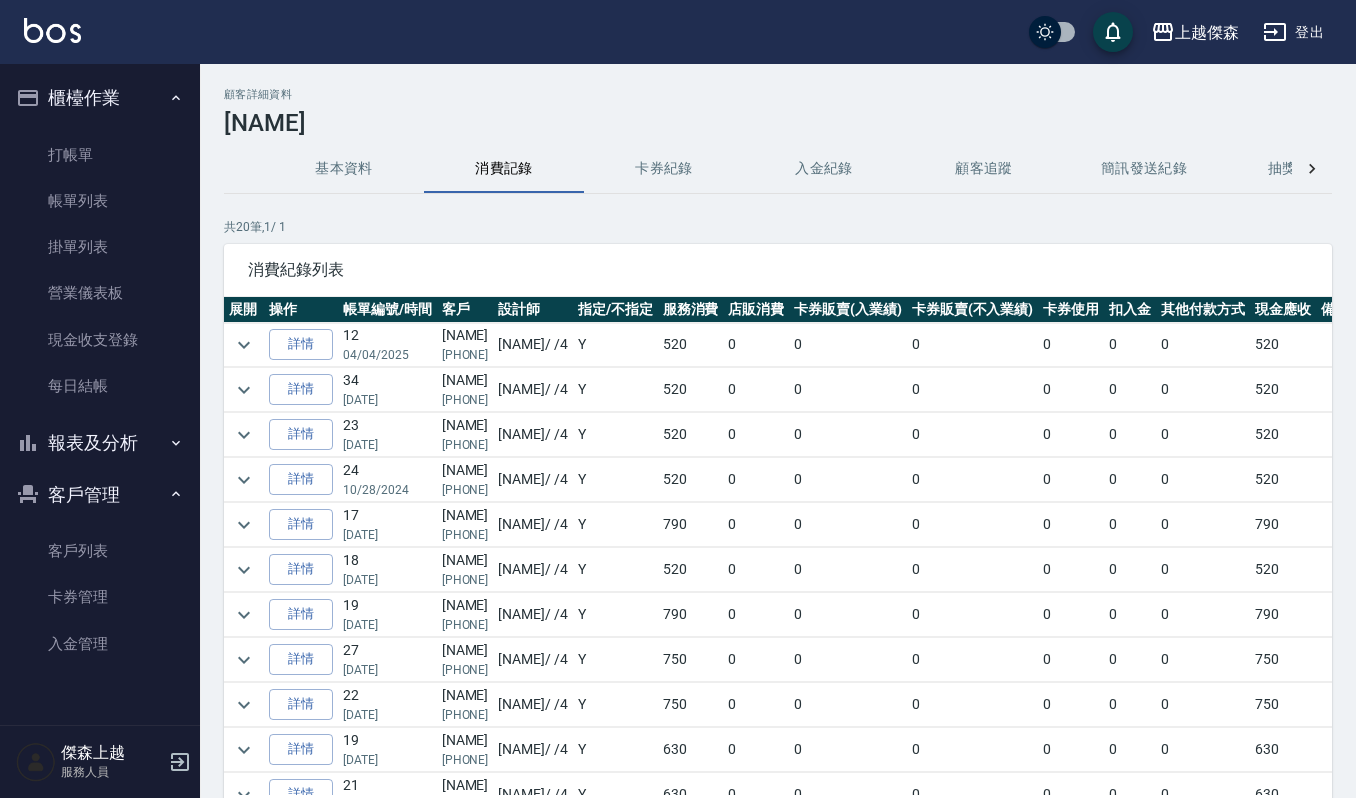 click at bounding box center (52, 30) 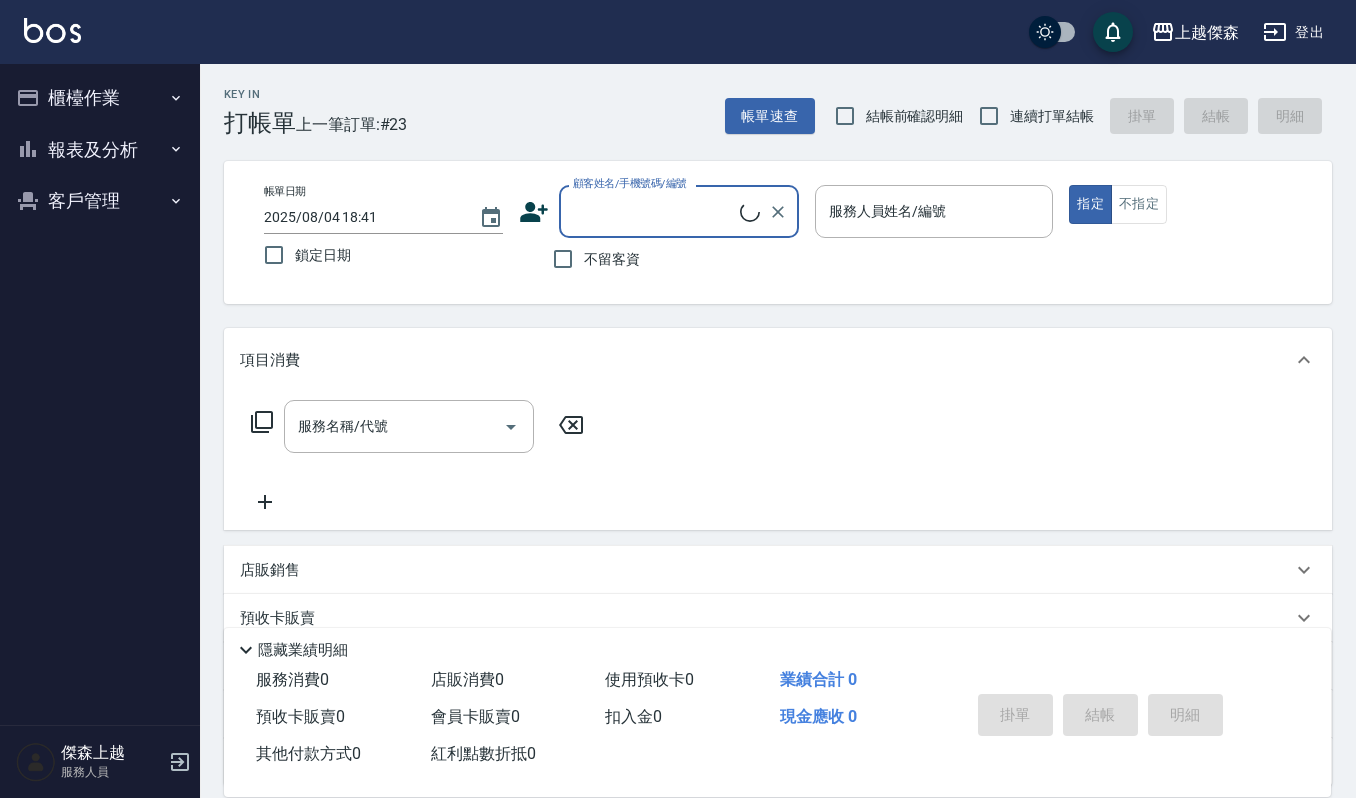 click on "顧客姓名/手機號碼/編號" at bounding box center [654, 211] 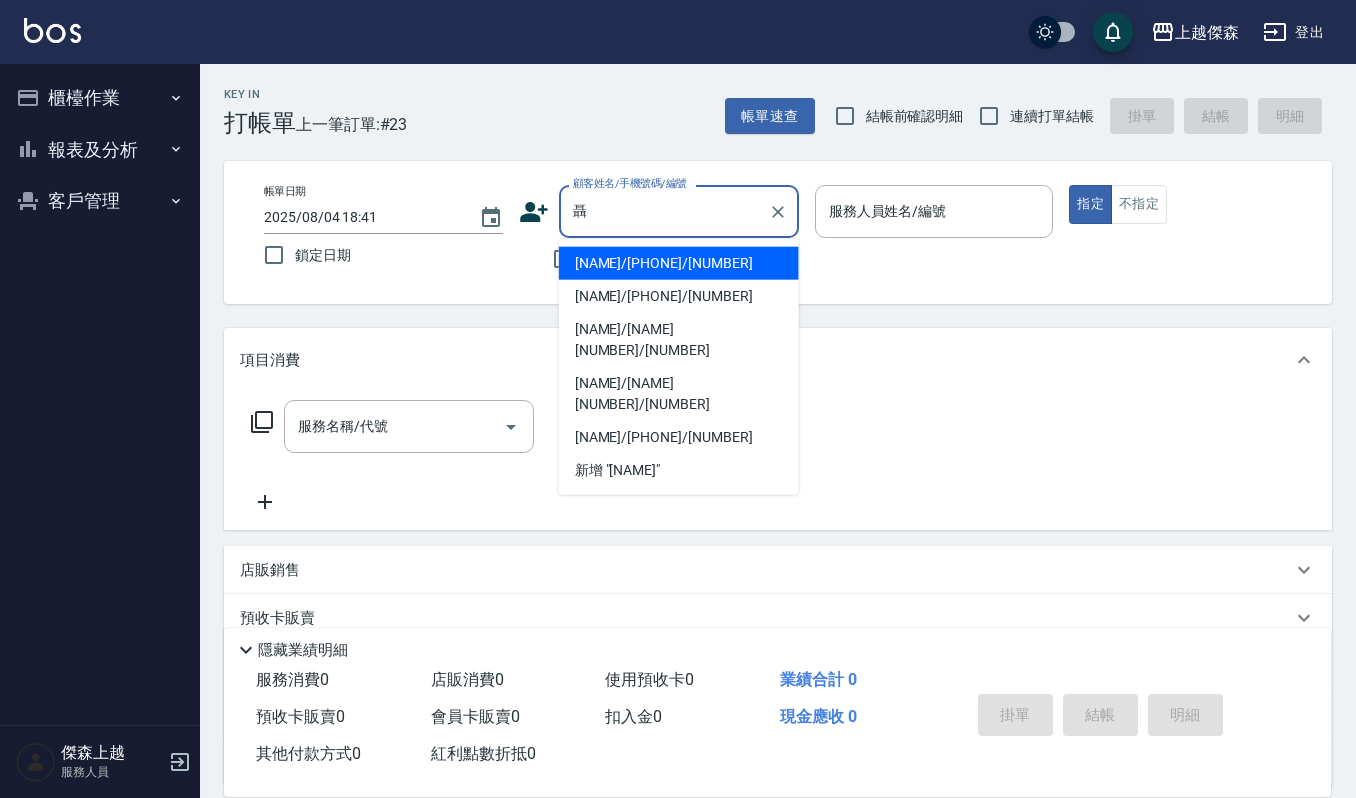 click on "聶至謙/0955636610/01616 聶晴芝/0917207518/042901 聶晴芝/聶晴芝042983/042983 聶志謙/聶志謙52346/52346 聶伊萍/0916321459/02390 新增 "聶"" at bounding box center (679, 367) 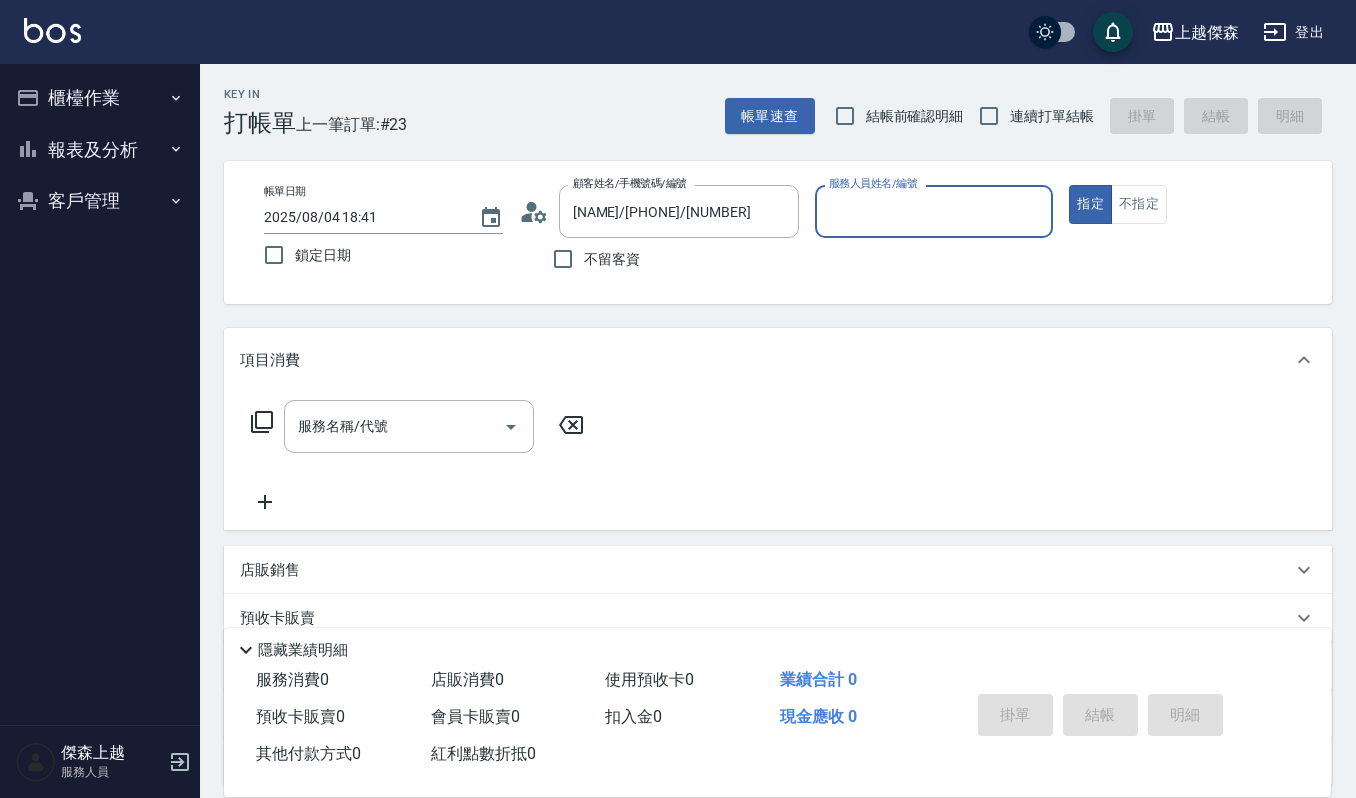 type on "吉兒-4" 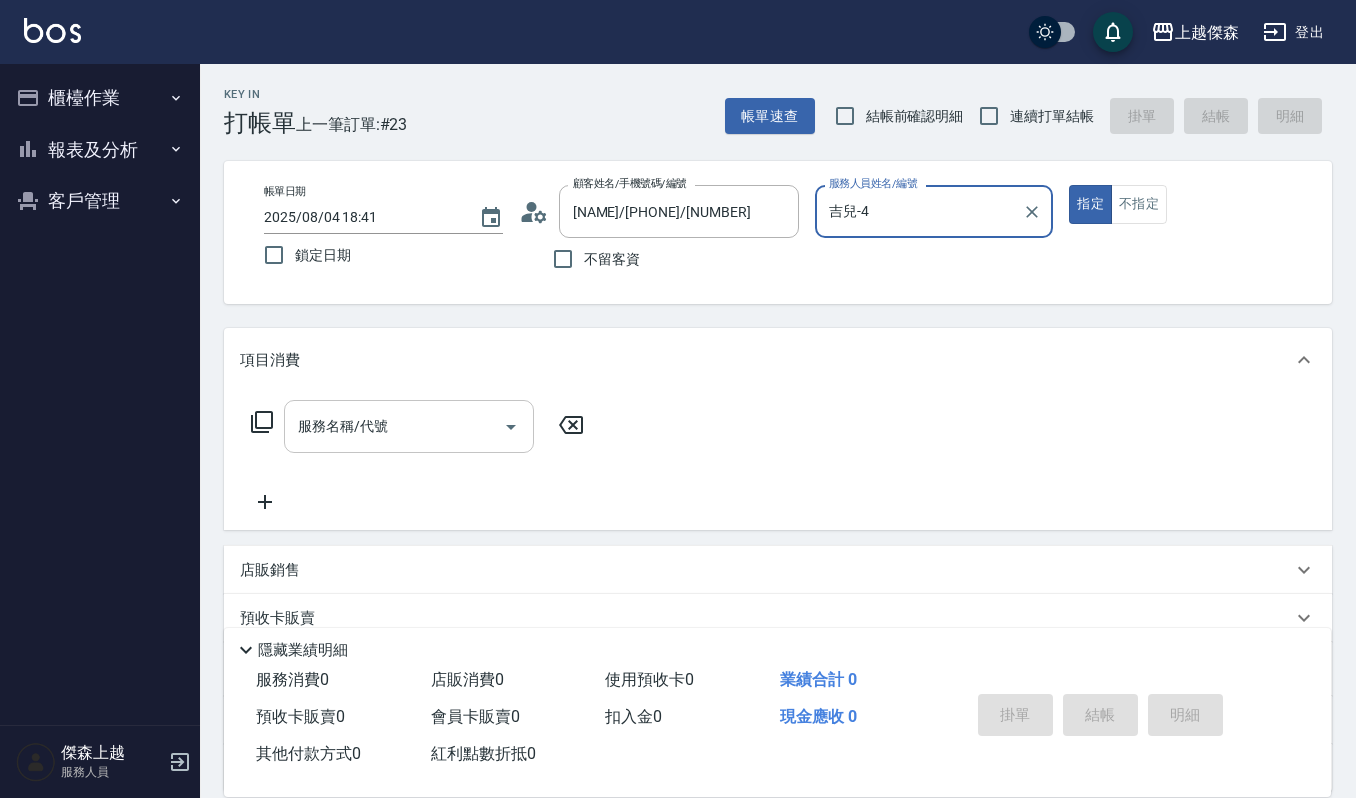click on "服務名稱/代號" at bounding box center [394, 426] 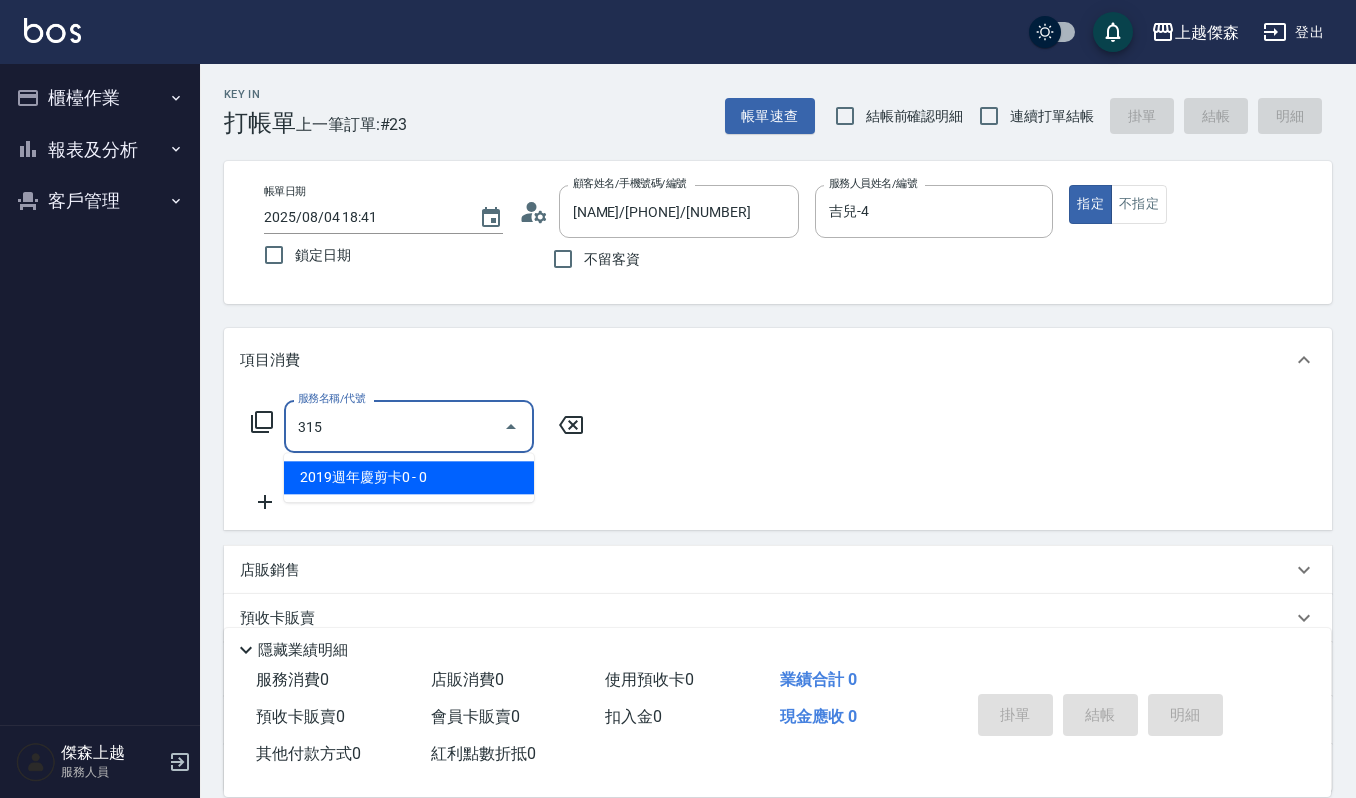 click on "2019週年慶剪卡0 - 0" at bounding box center [409, 477] 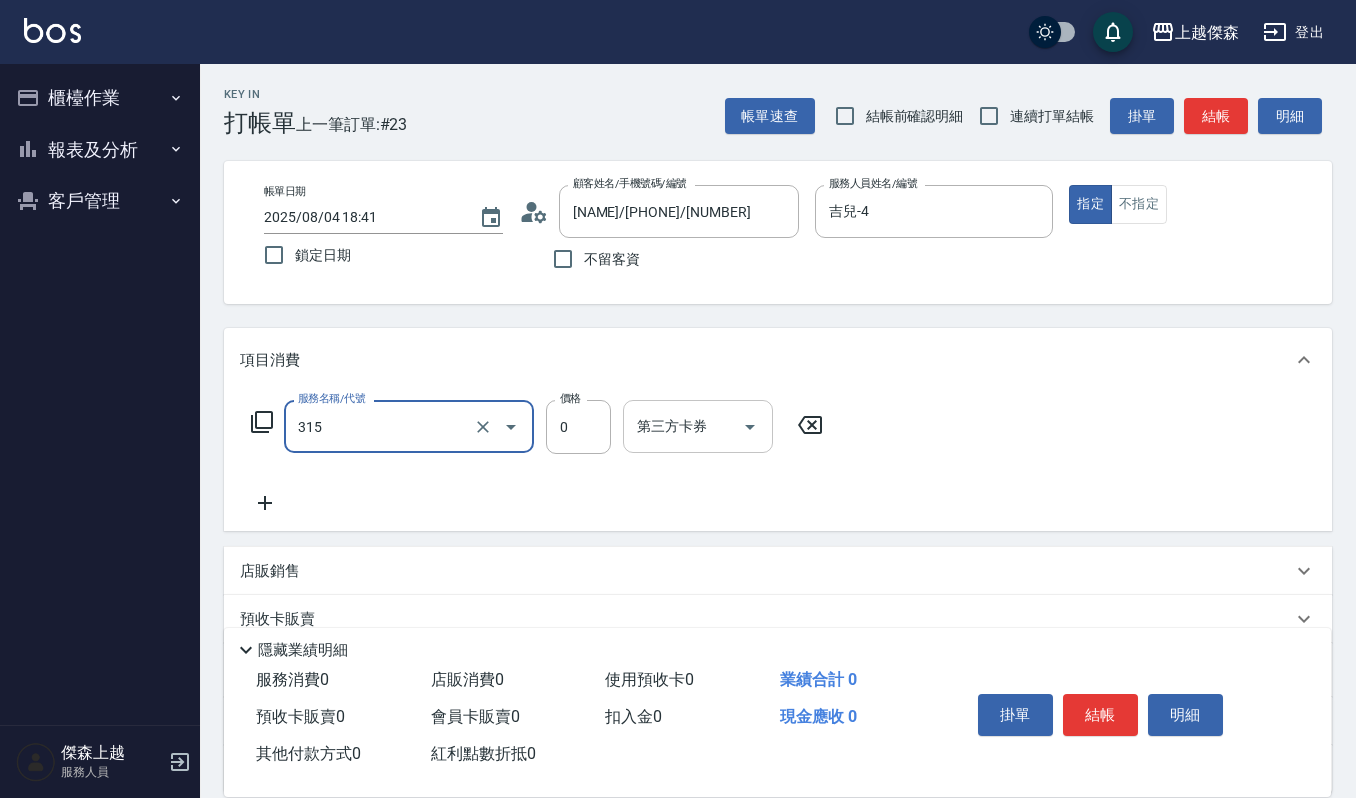 type on "2019週年慶剪卡0(315)" 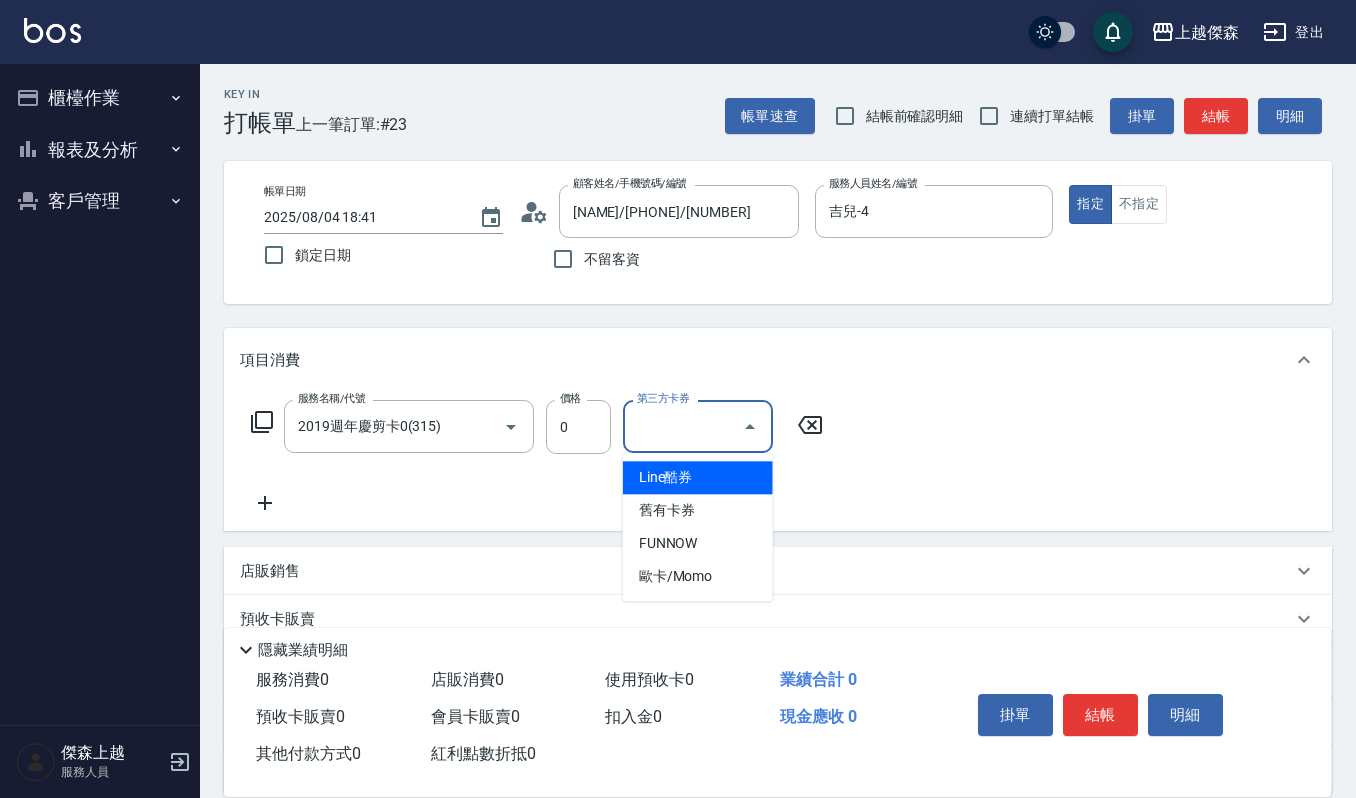 click on "第三方卡券" at bounding box center [683, 426] 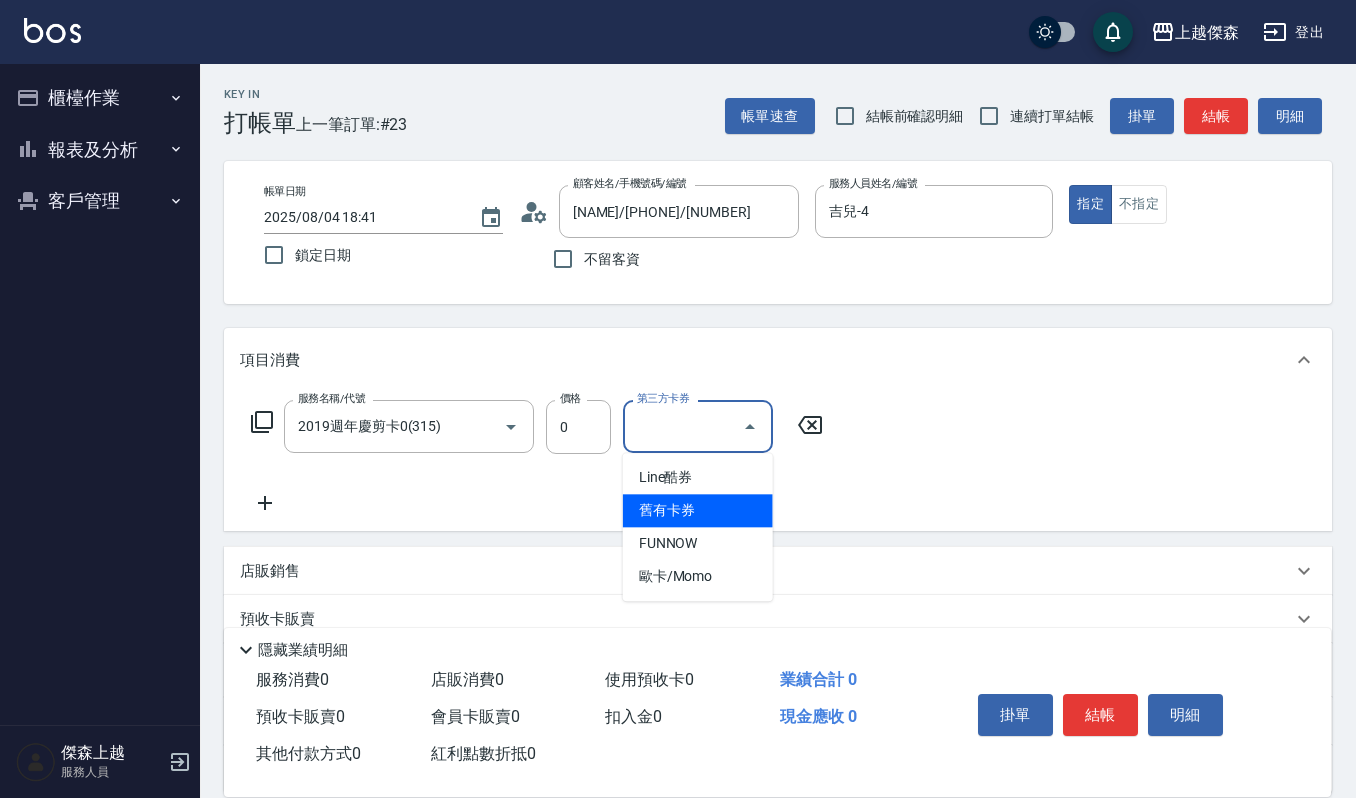click on "舊有卡券" at bounding box center [698, 510] 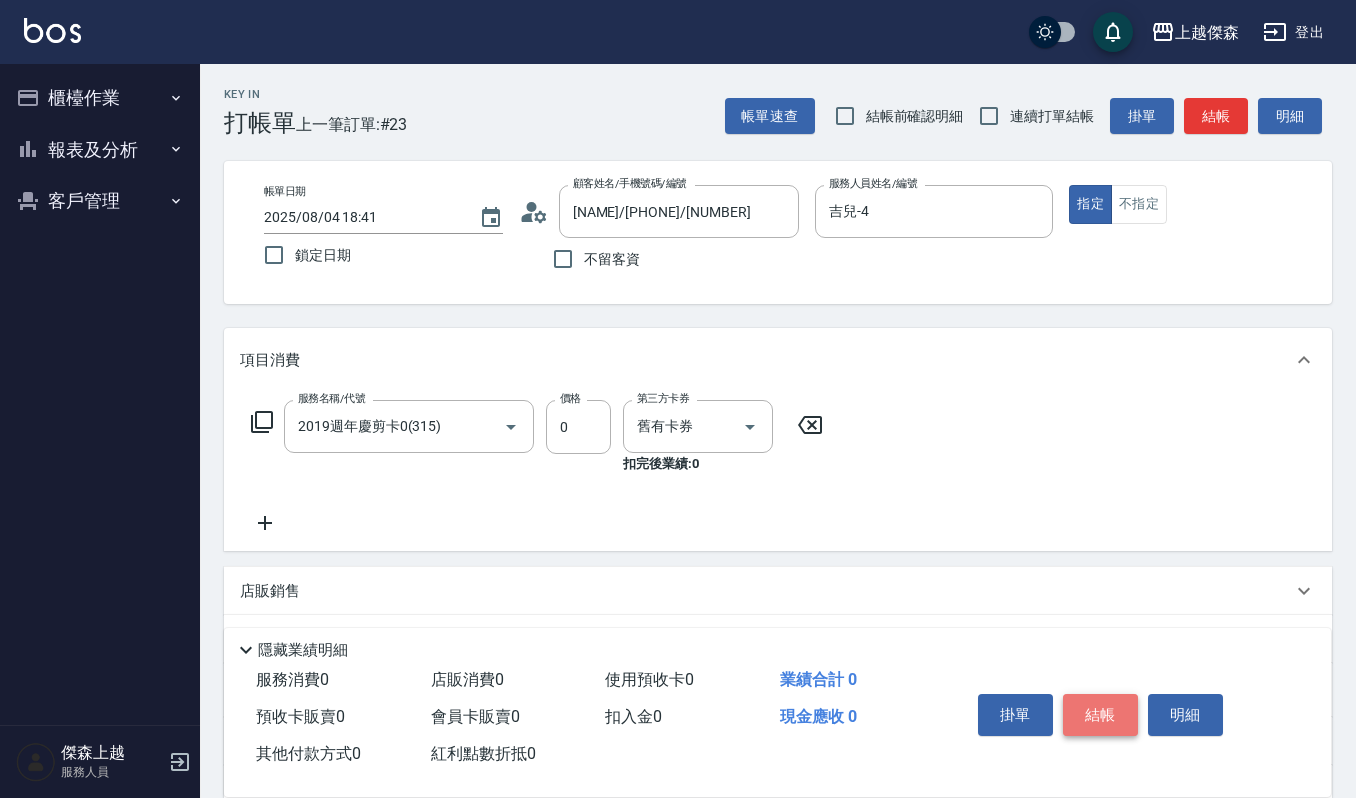 click on "結帳" at bounding box center [1100, 715] 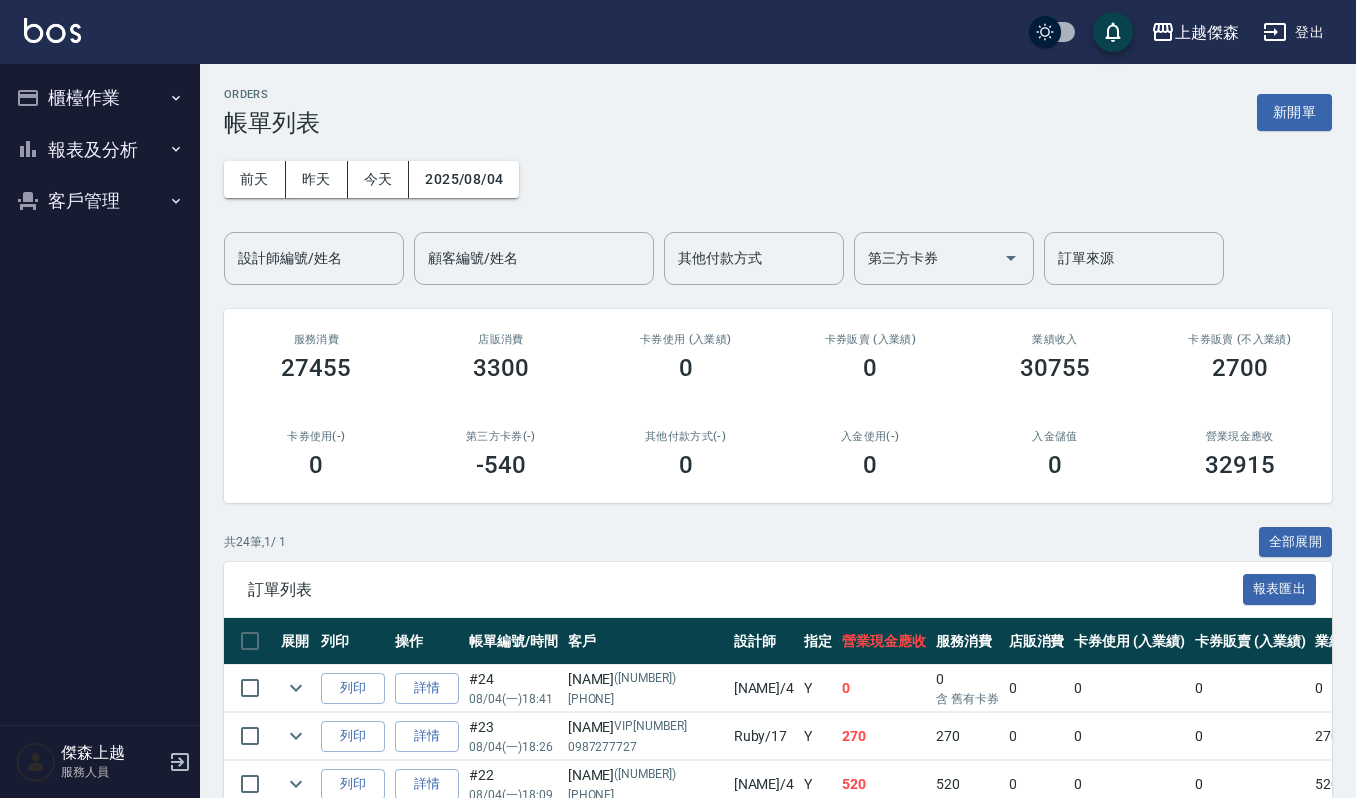 click on "報表及分析" at bounding box center [100, 150] 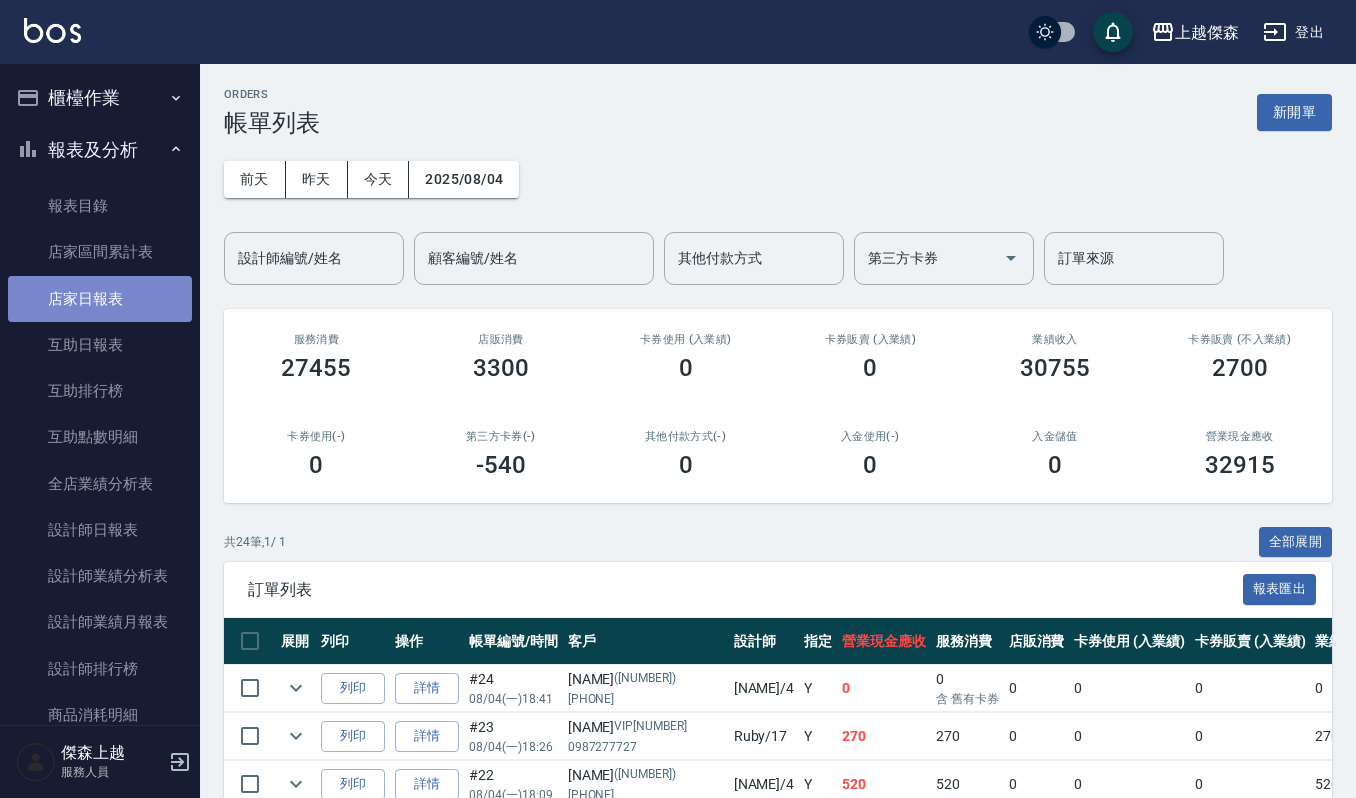 click on "店家日報表" at bounding box center [100, 299] 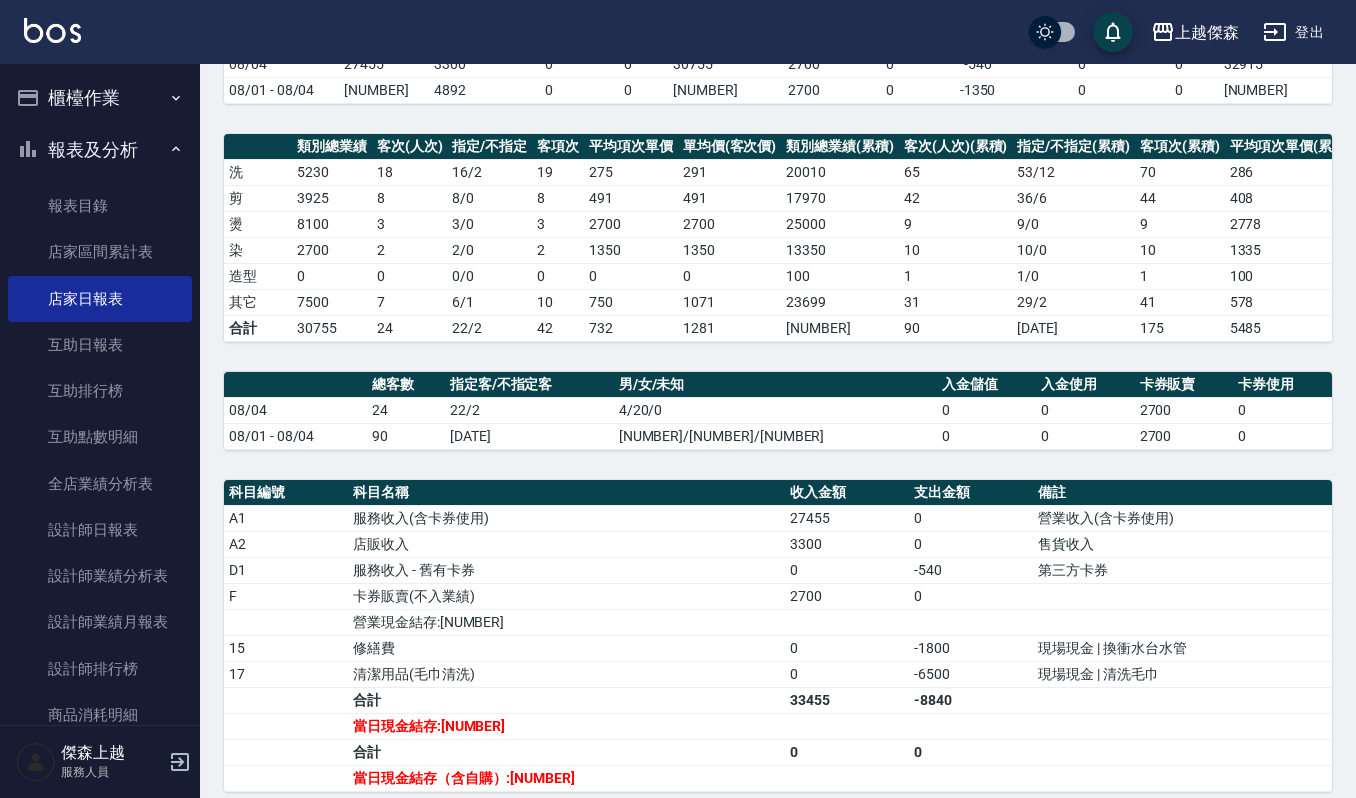 scroll, scrollTop: 501, scrollLeft: 0, axis: vertical 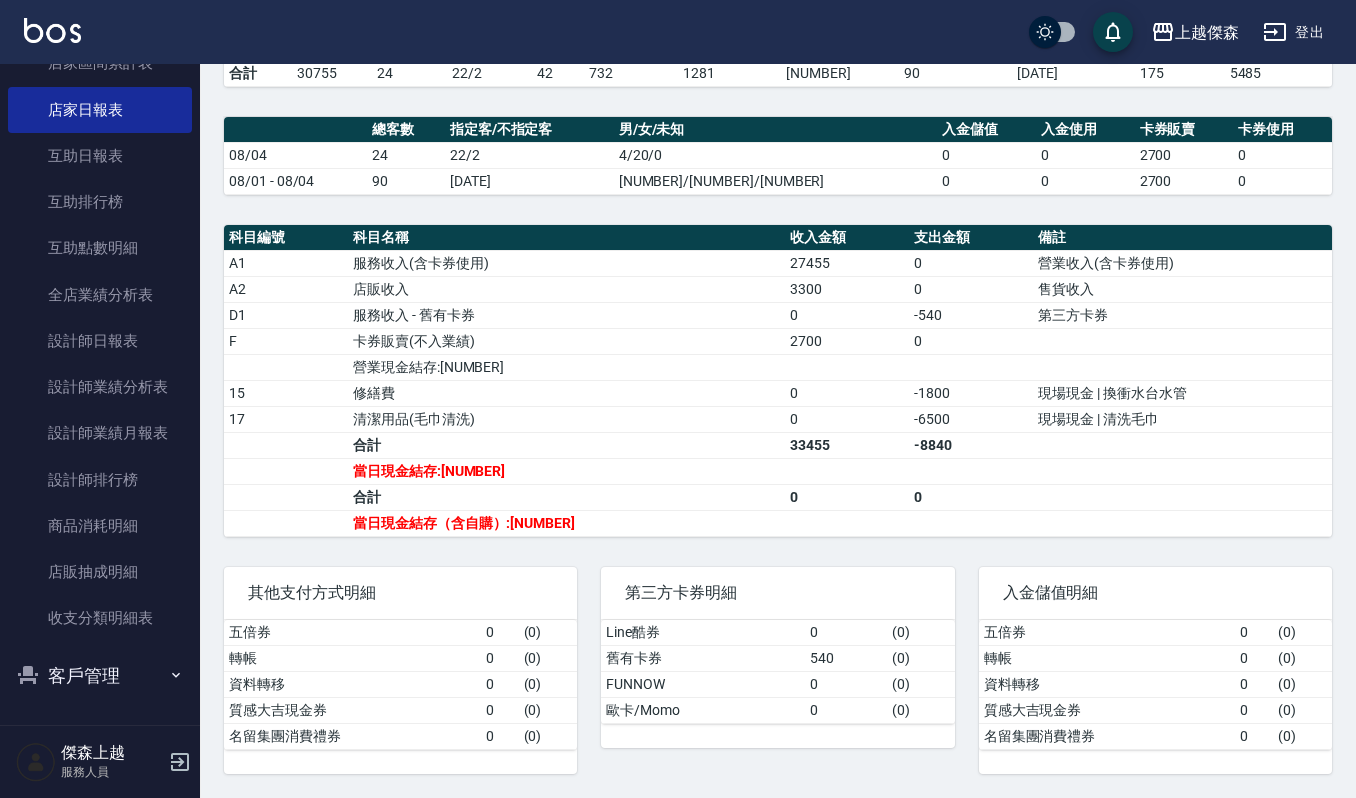 click on "客戶管理" at bounding box center (100, 676) 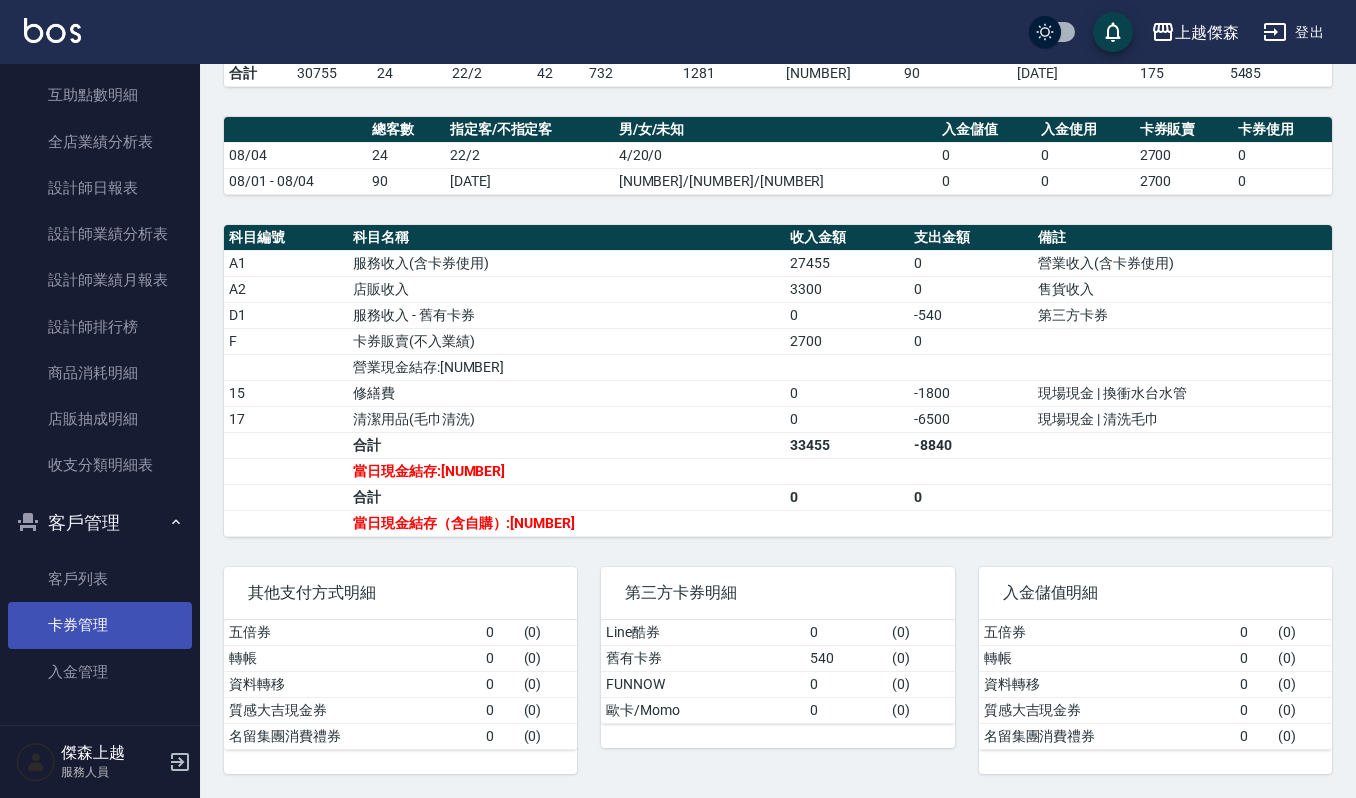 scroll, scrollTop: 344, scrollLeft: 0, axis: vertical 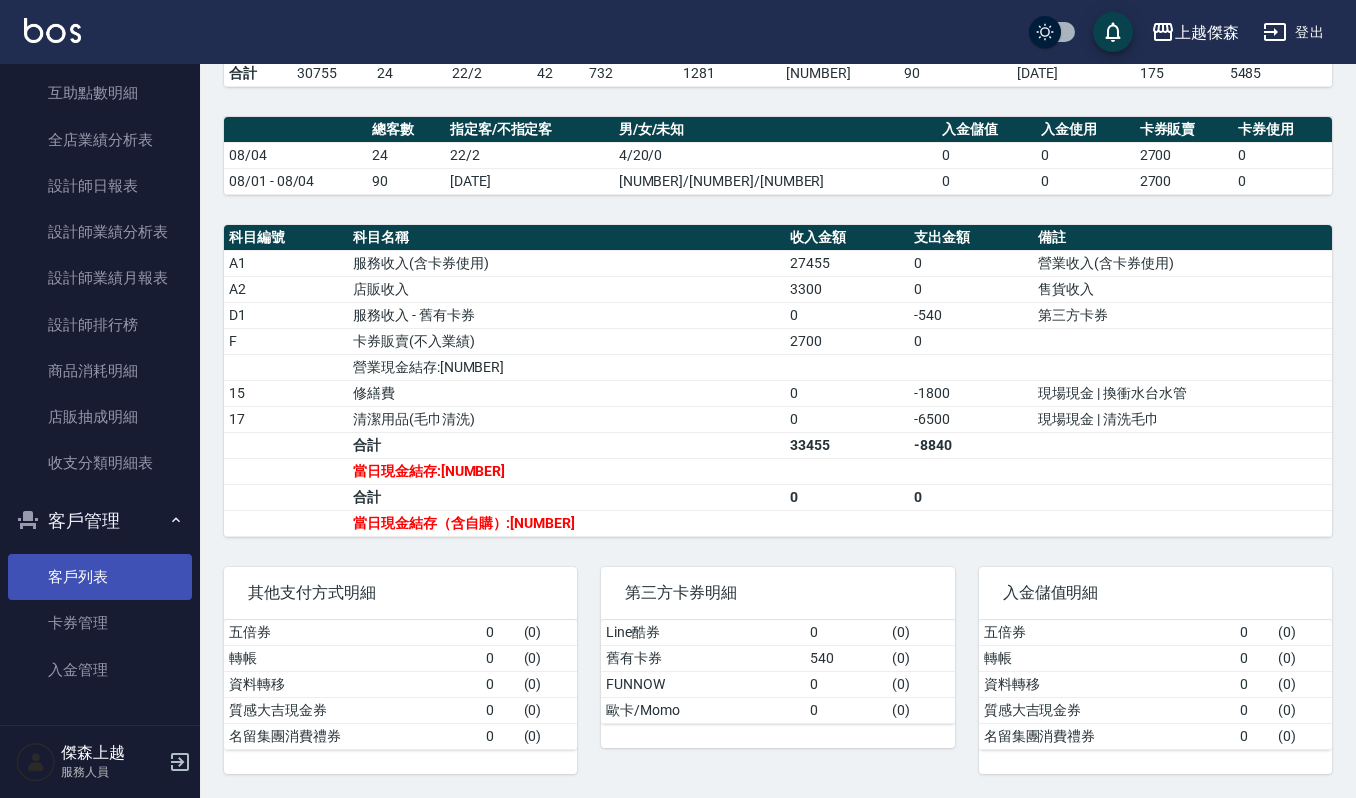 click on "客戶列表" at bounding box center [100, 577] 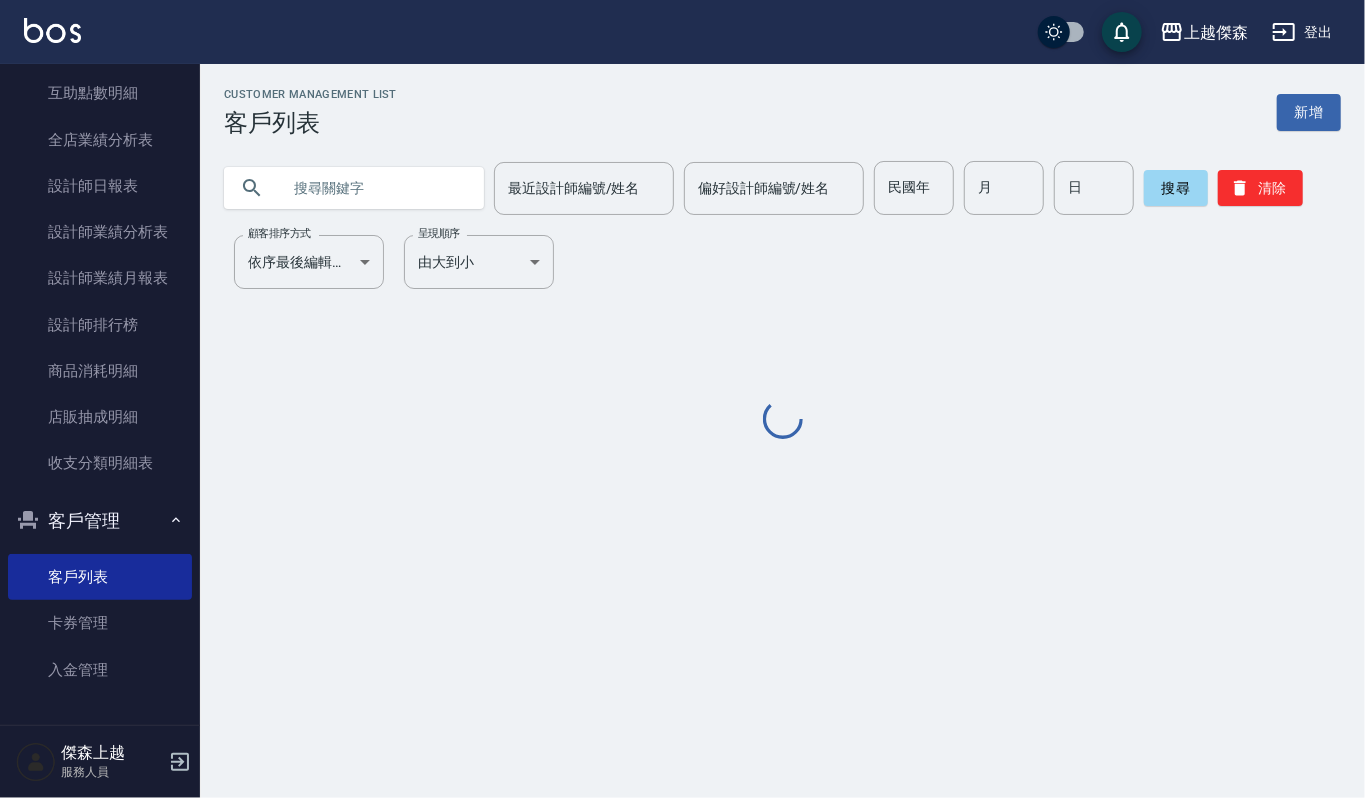 click at bounding box center (374, 188) 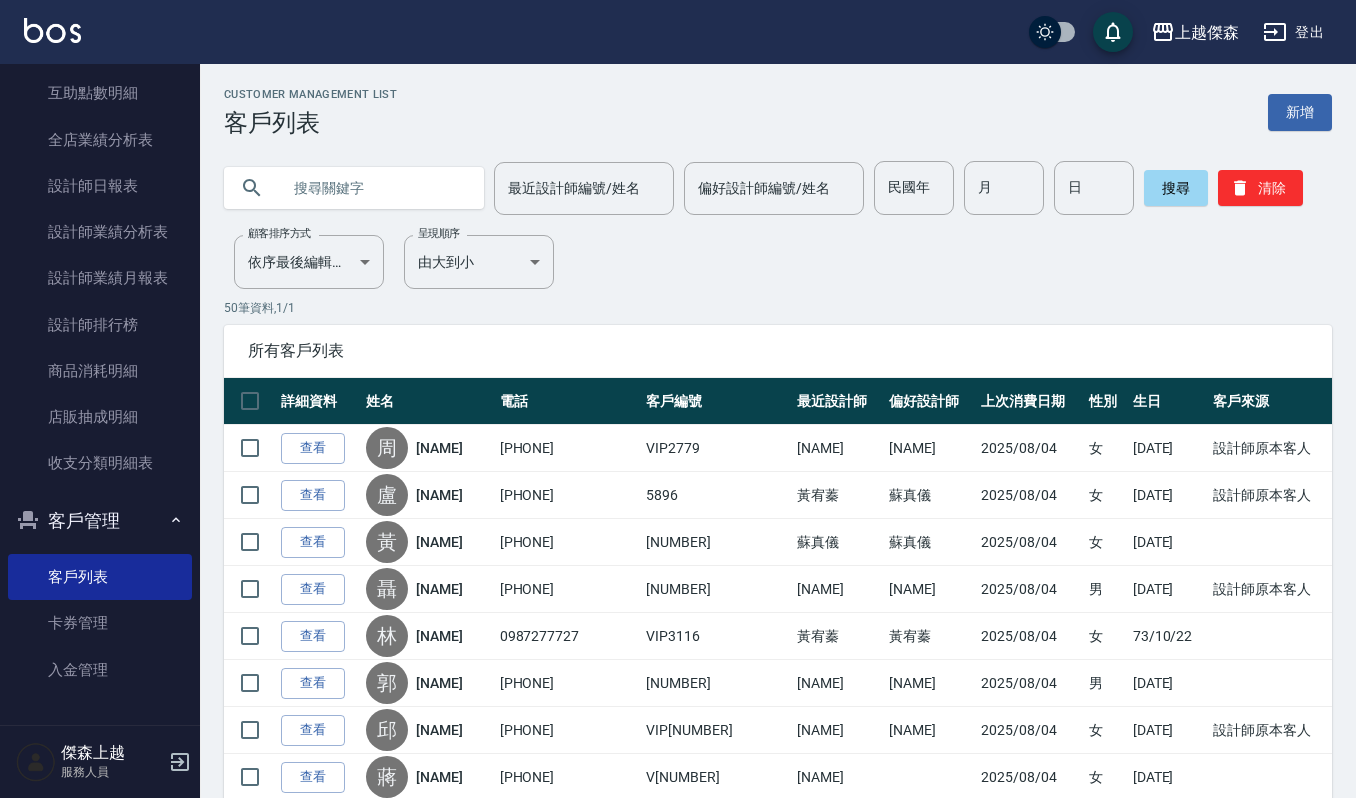 type on "ˋ" 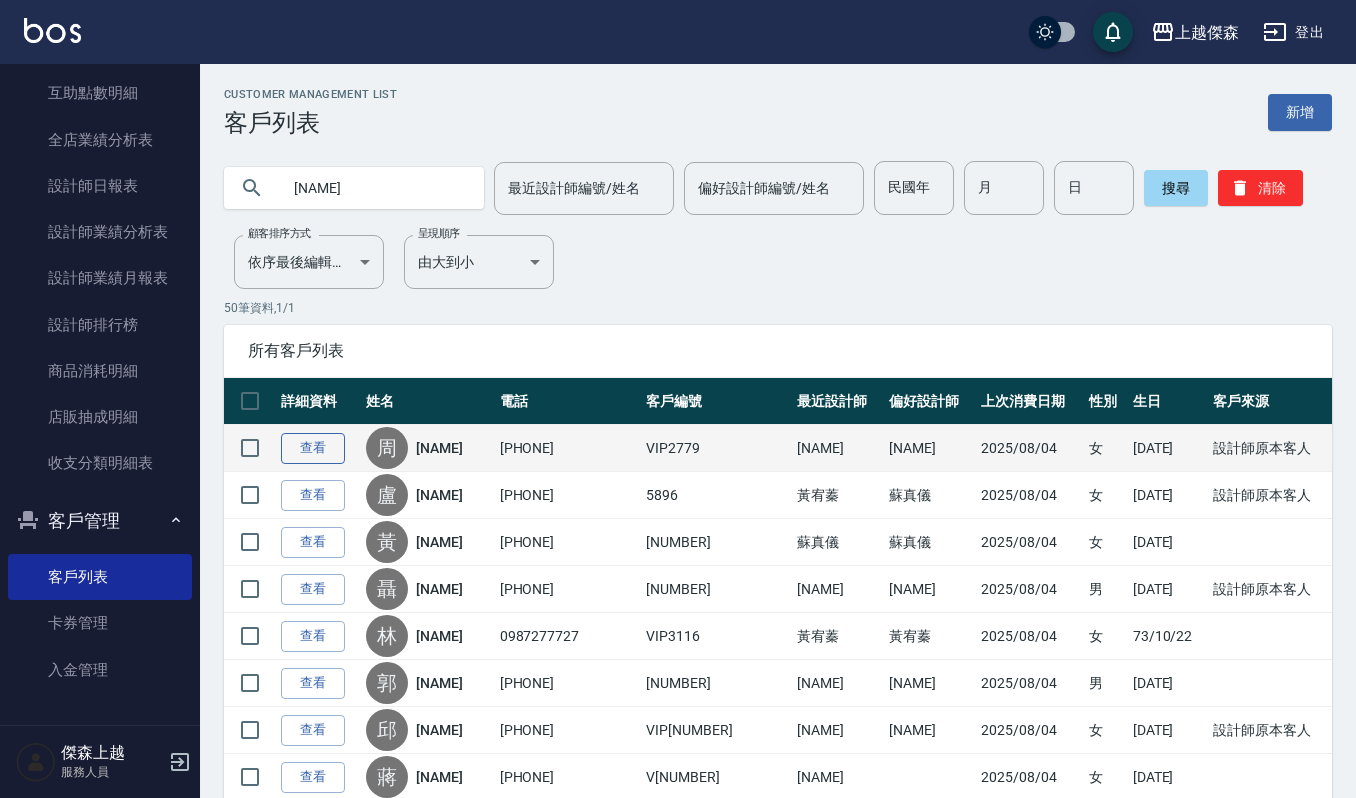 type on "[FIRST] [LAST]" 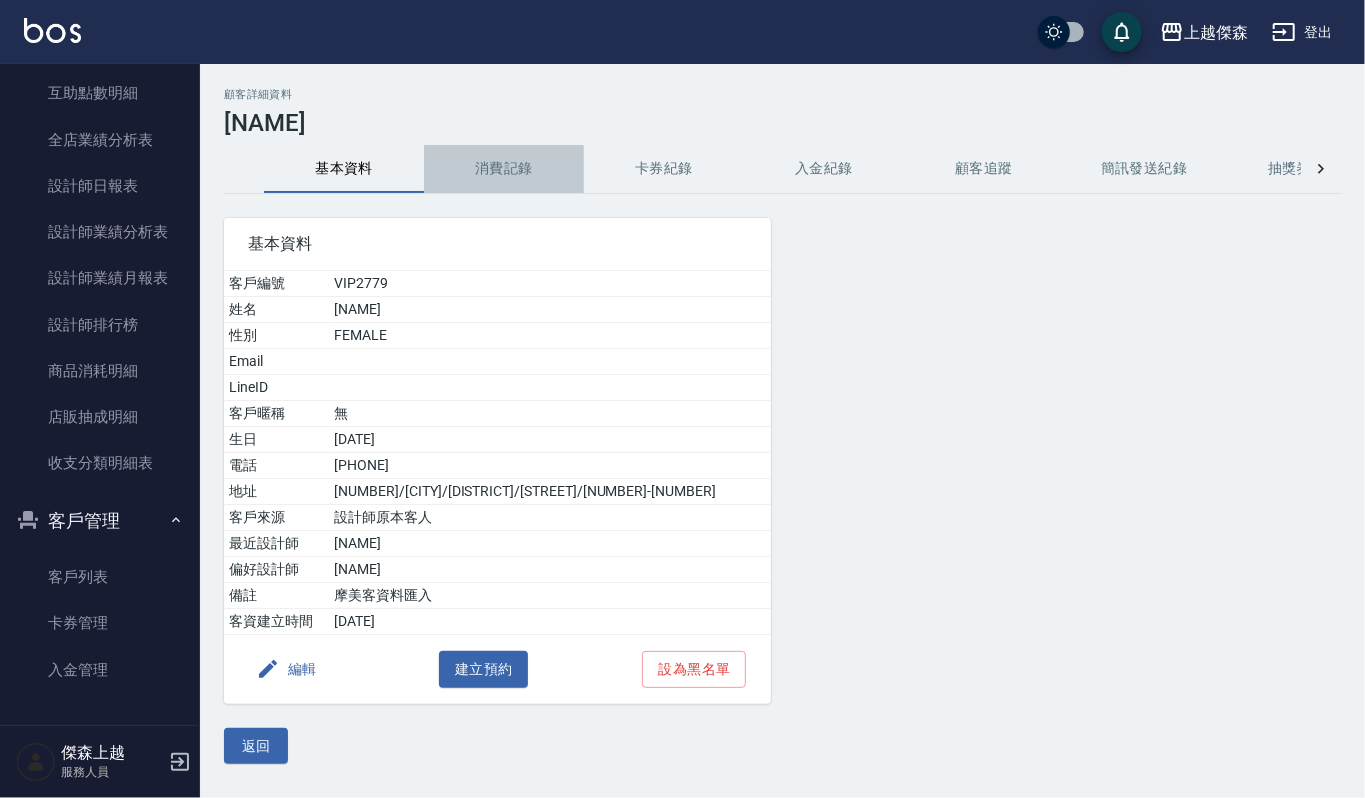 click on "消費記錄" at bounding box center (504, 169) 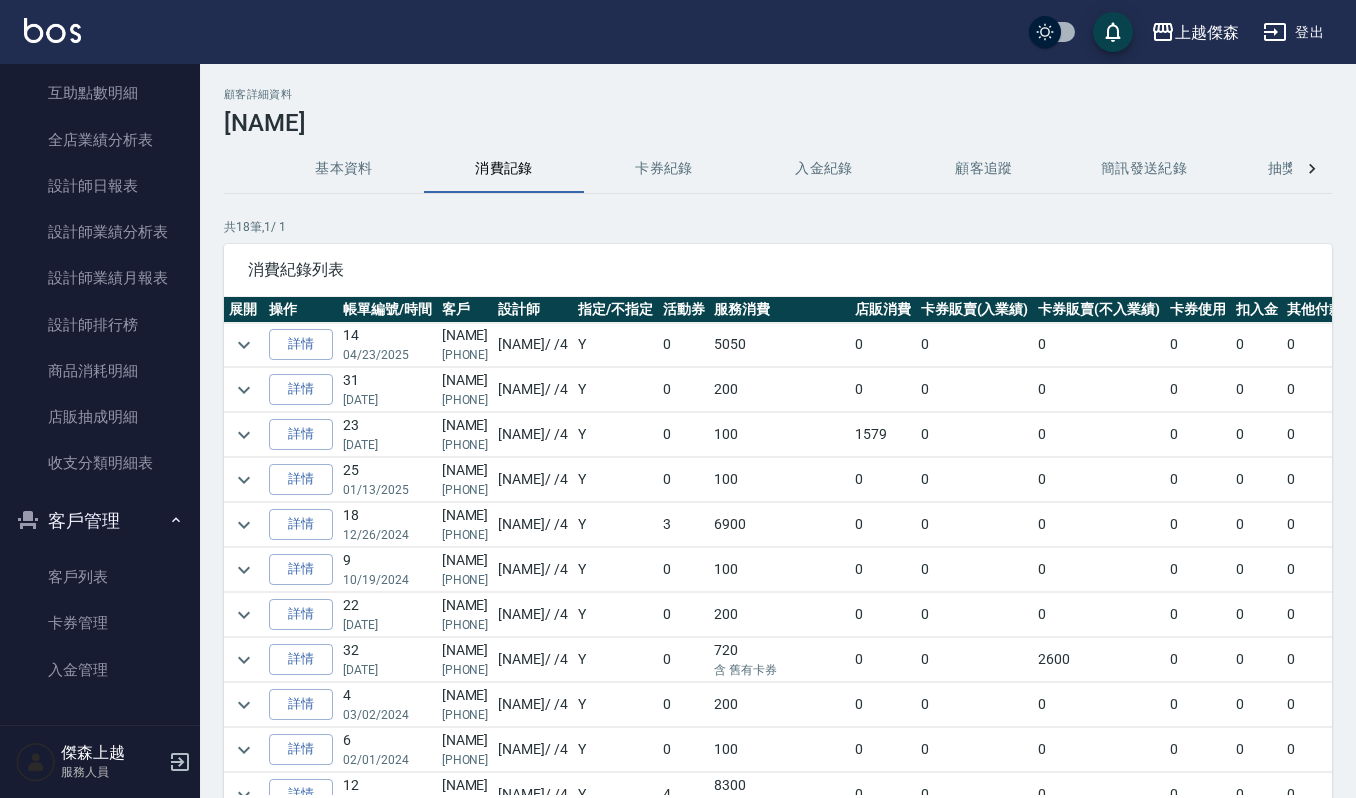 scroll, scrollTop: 133, scrollLeft: 0, axis: vertical 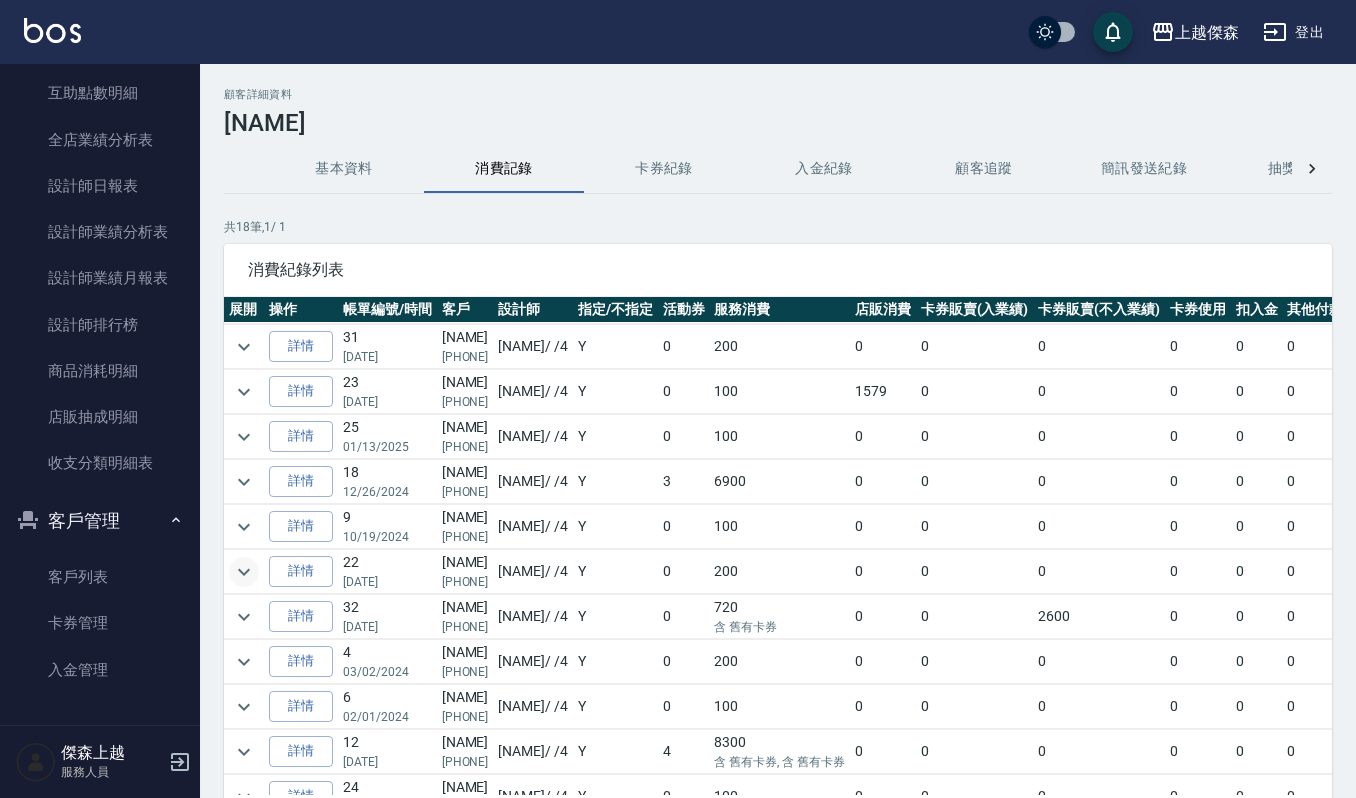click 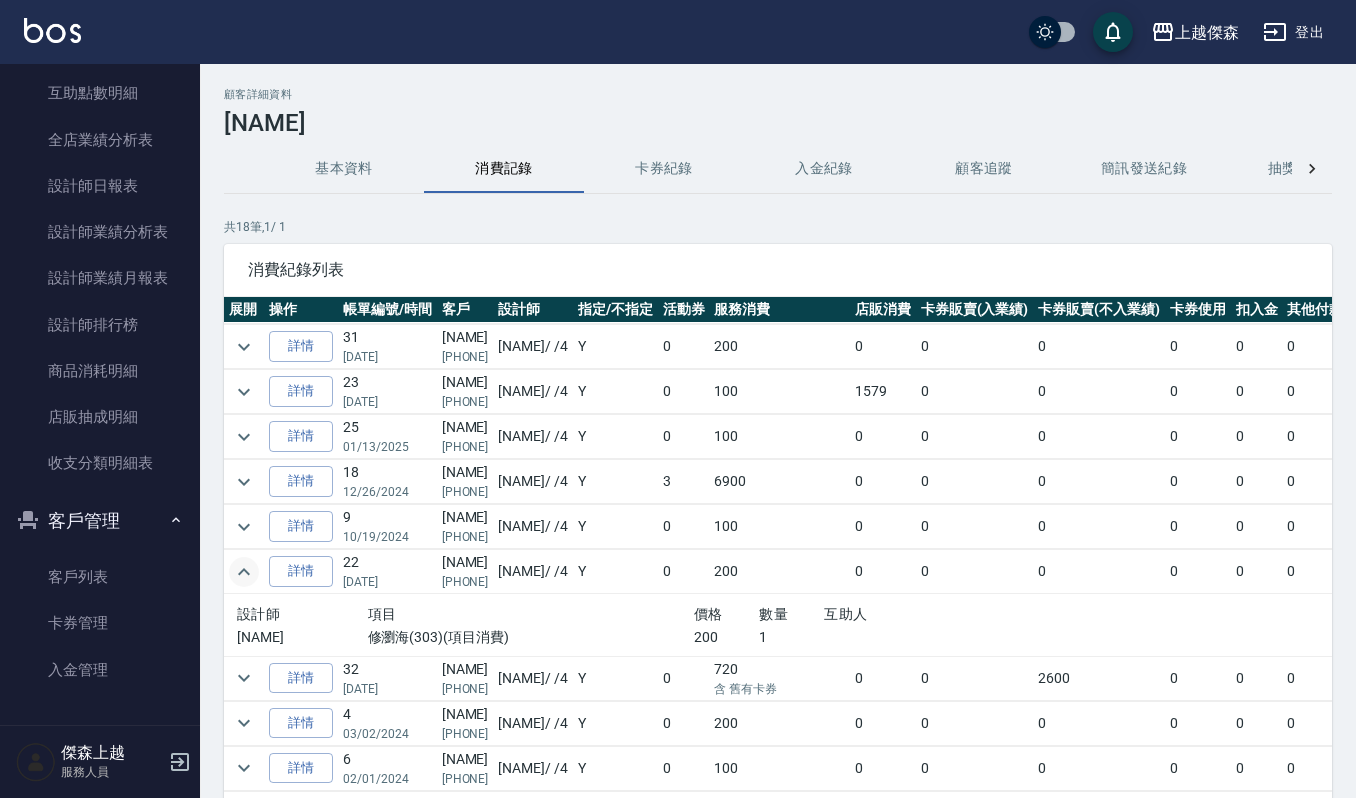 scroll, scrollTop: 0, scrollLeft: 0, axis: both 